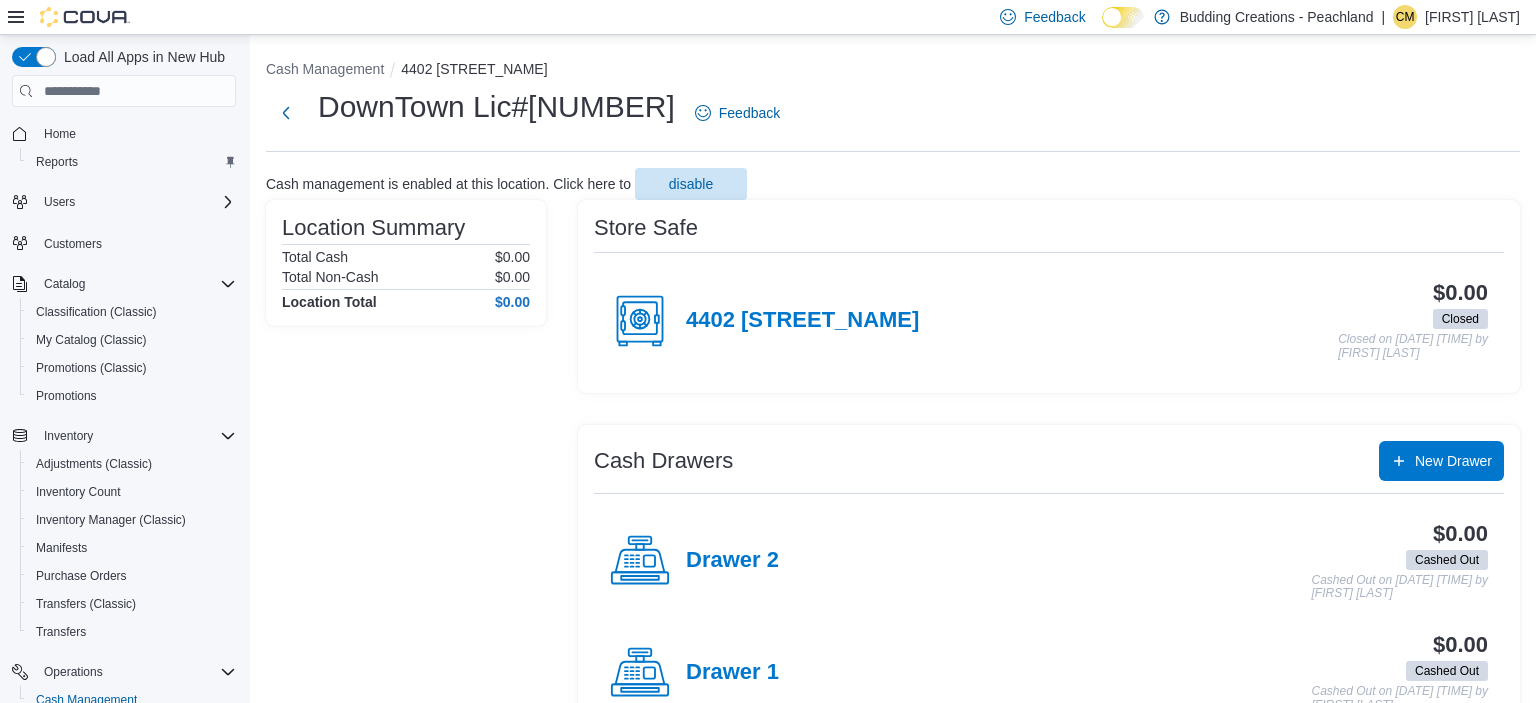 scroll, scrollTop: 0, scrollLeft: 0, axis: both 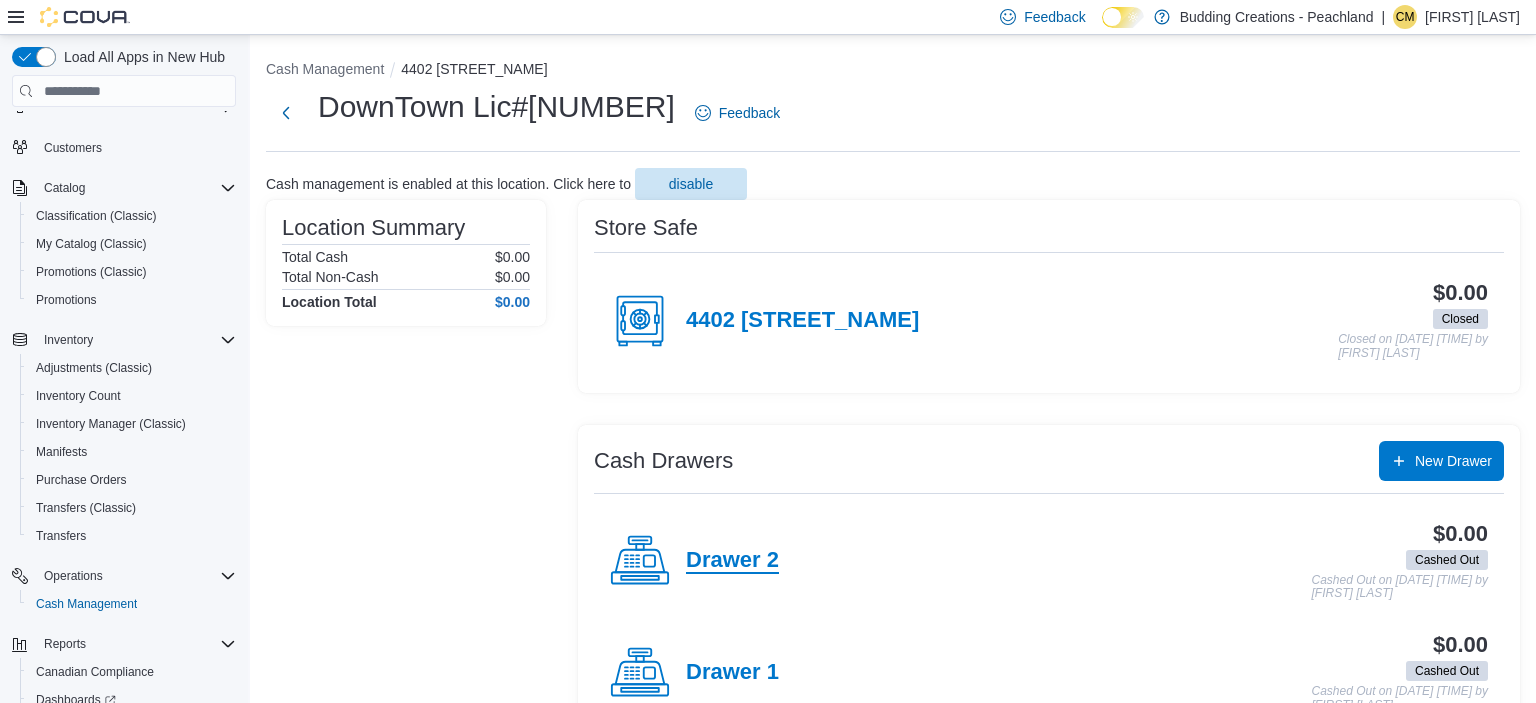click on "Drawer 2" at bounding box center [732, 561] 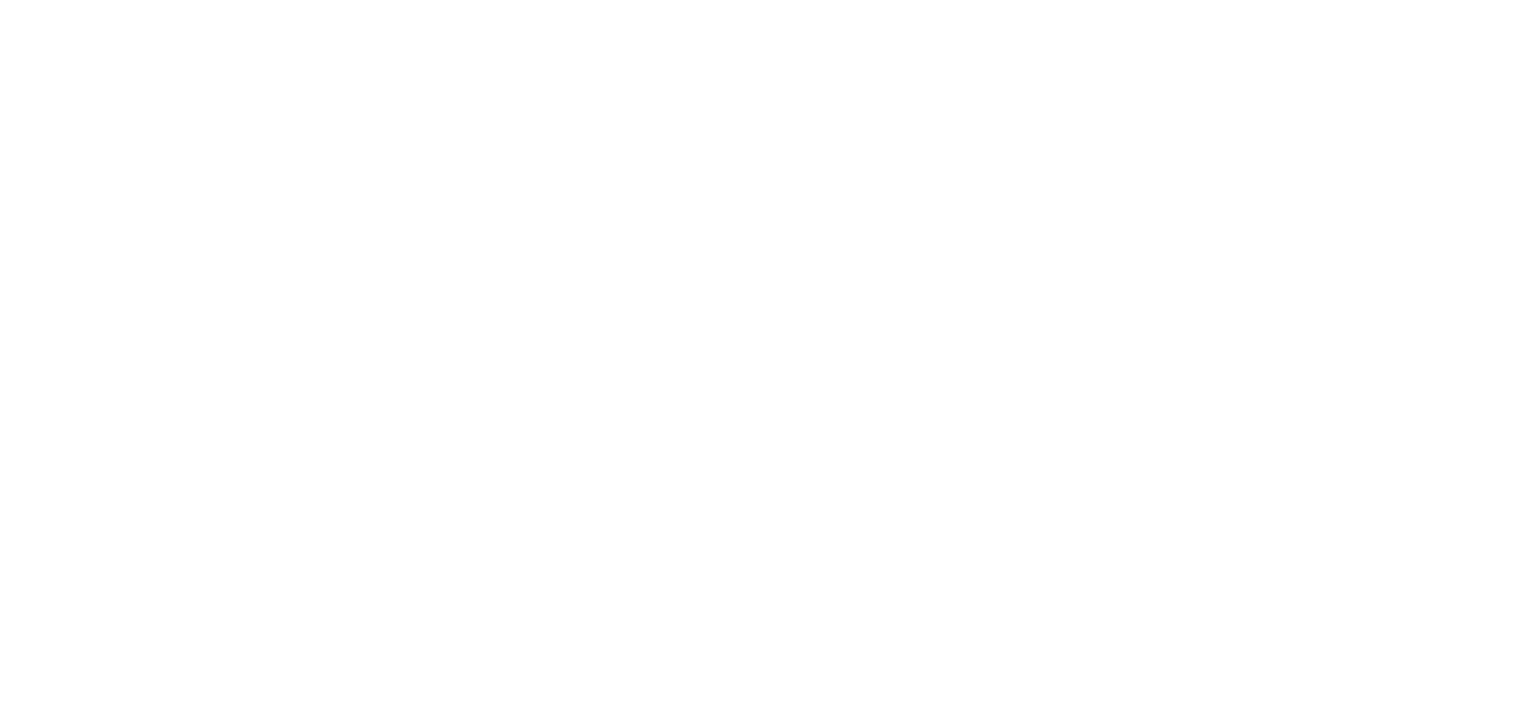 scroll, scrollTop: 0, scrollLeft: 0, axis: both 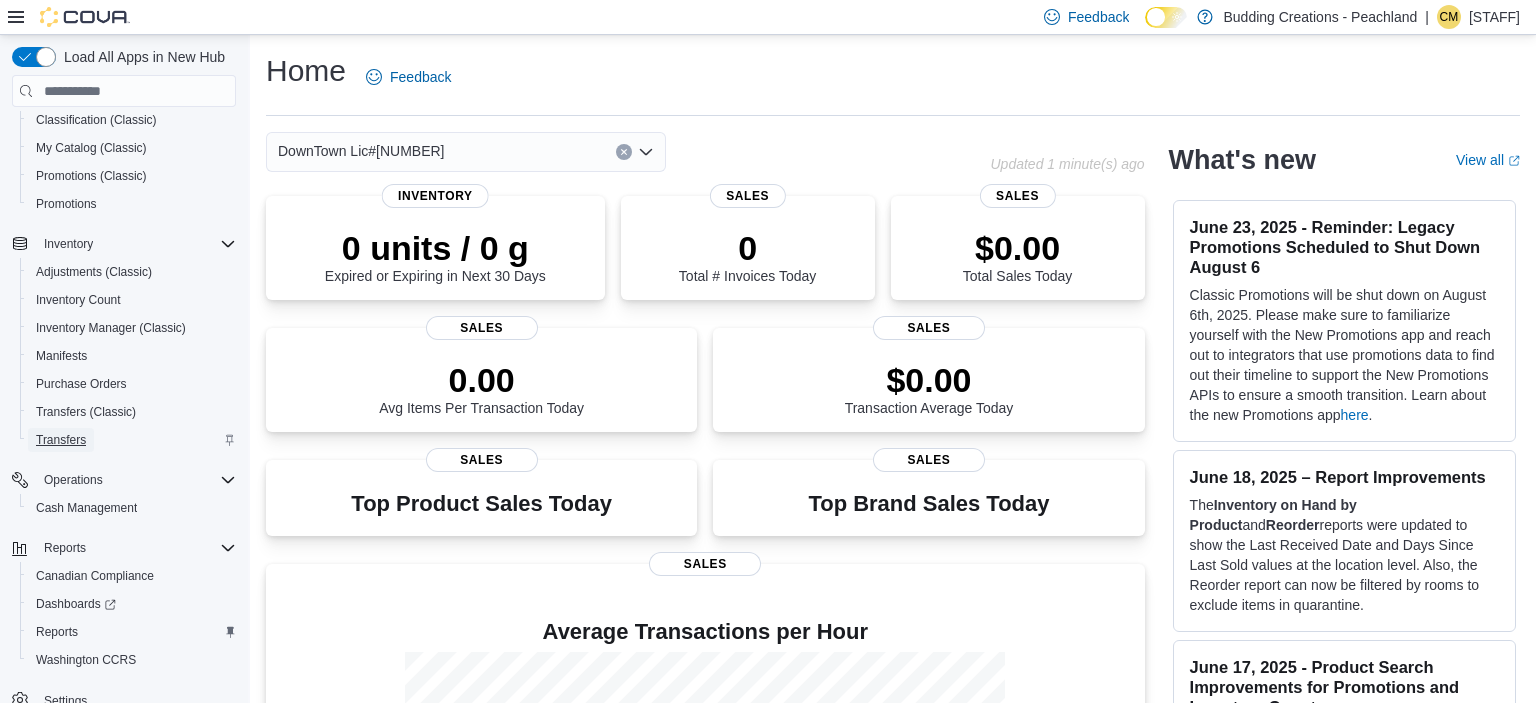 click on "Transfers" at bounding box center (61, 440) 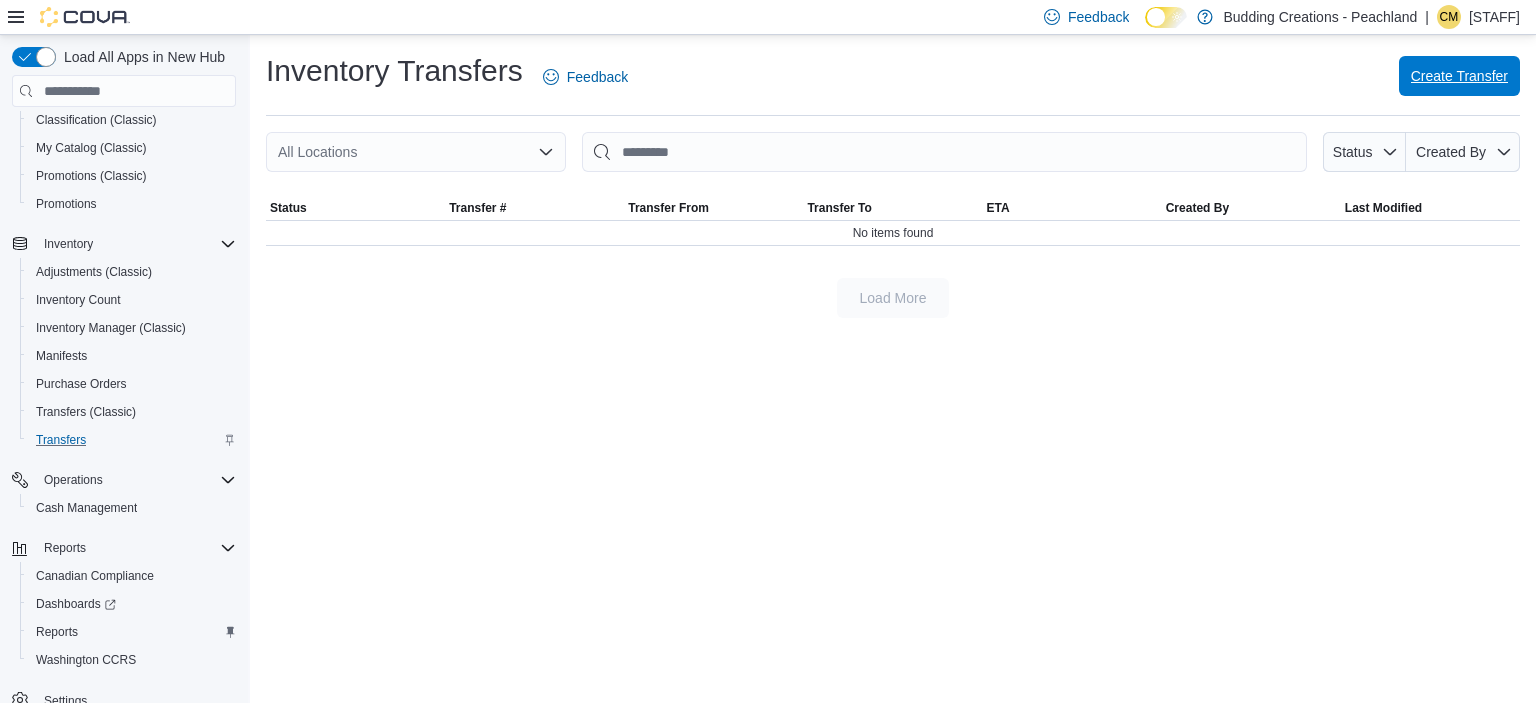 click on "Create Transfer" at bounding box center (1459, 76) 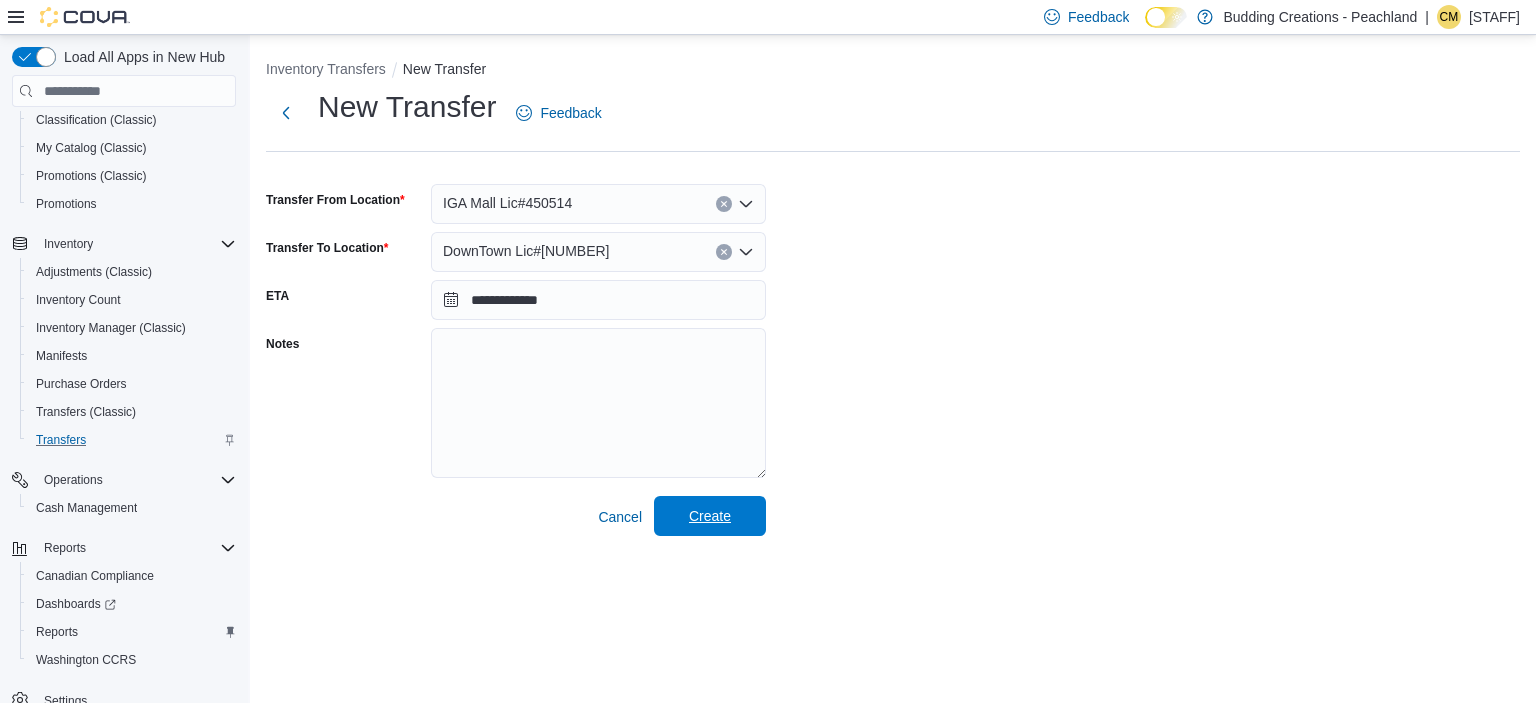 click on "Create" at bounding box center (710, 516) 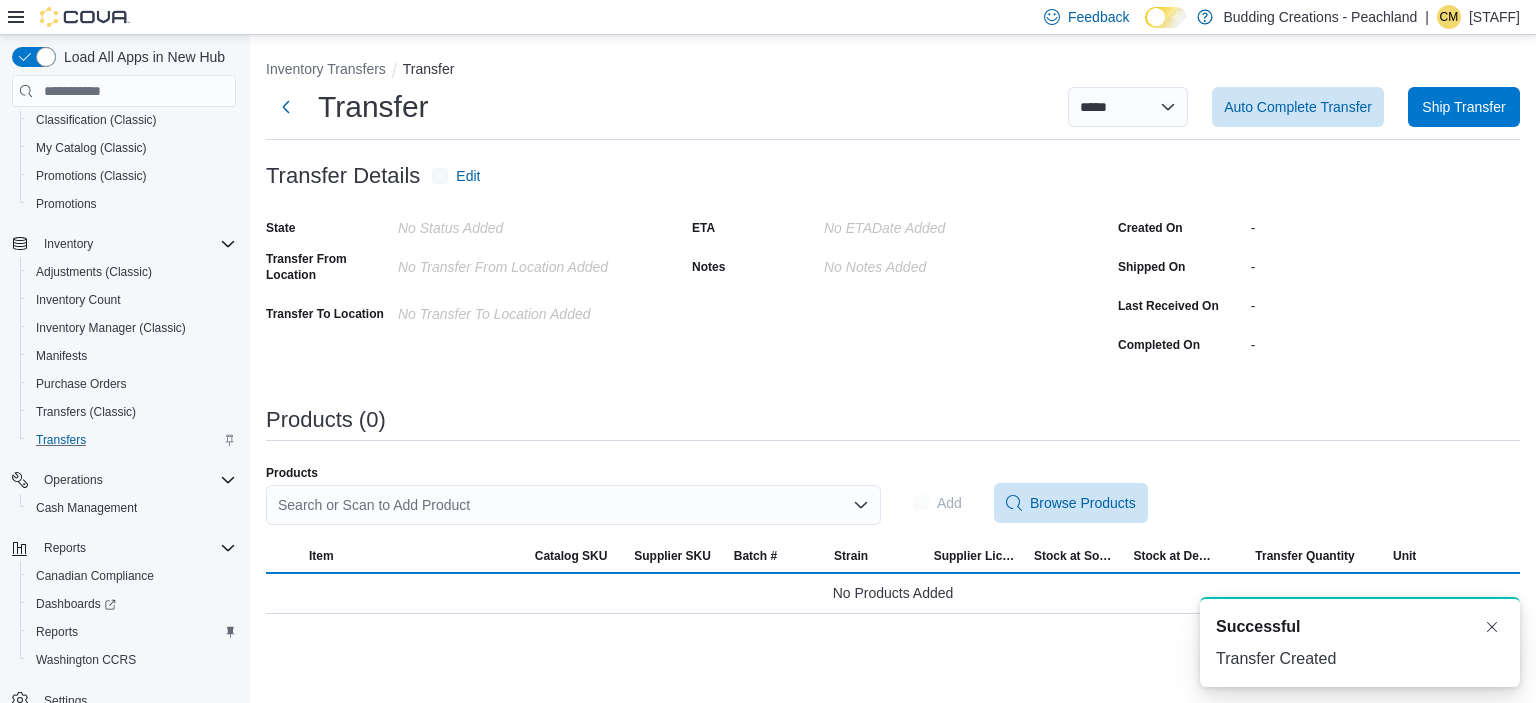 scroll, scrollTop: 0, scrollLeft: 0, axis: both 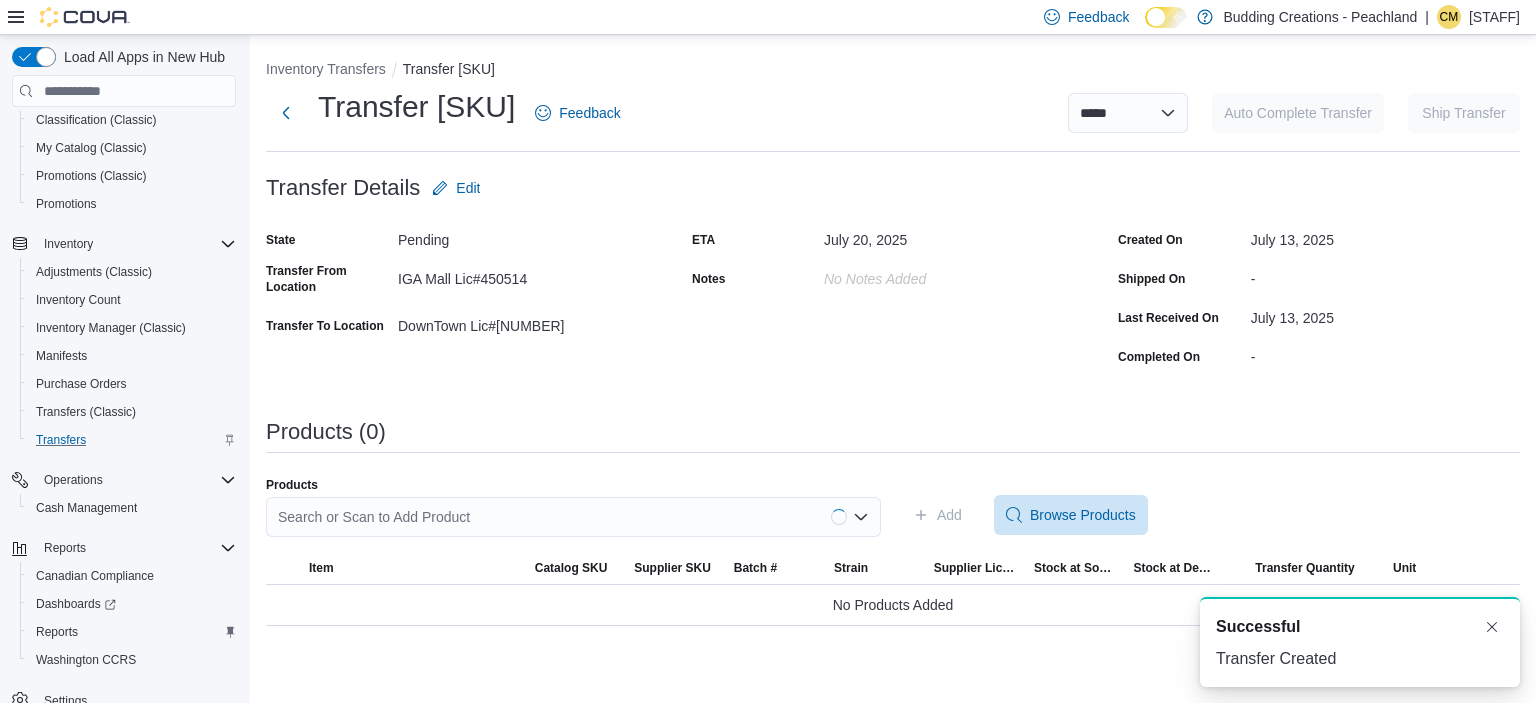 click on "Search or Scan to Add Product" at bounding box center (573, 517) 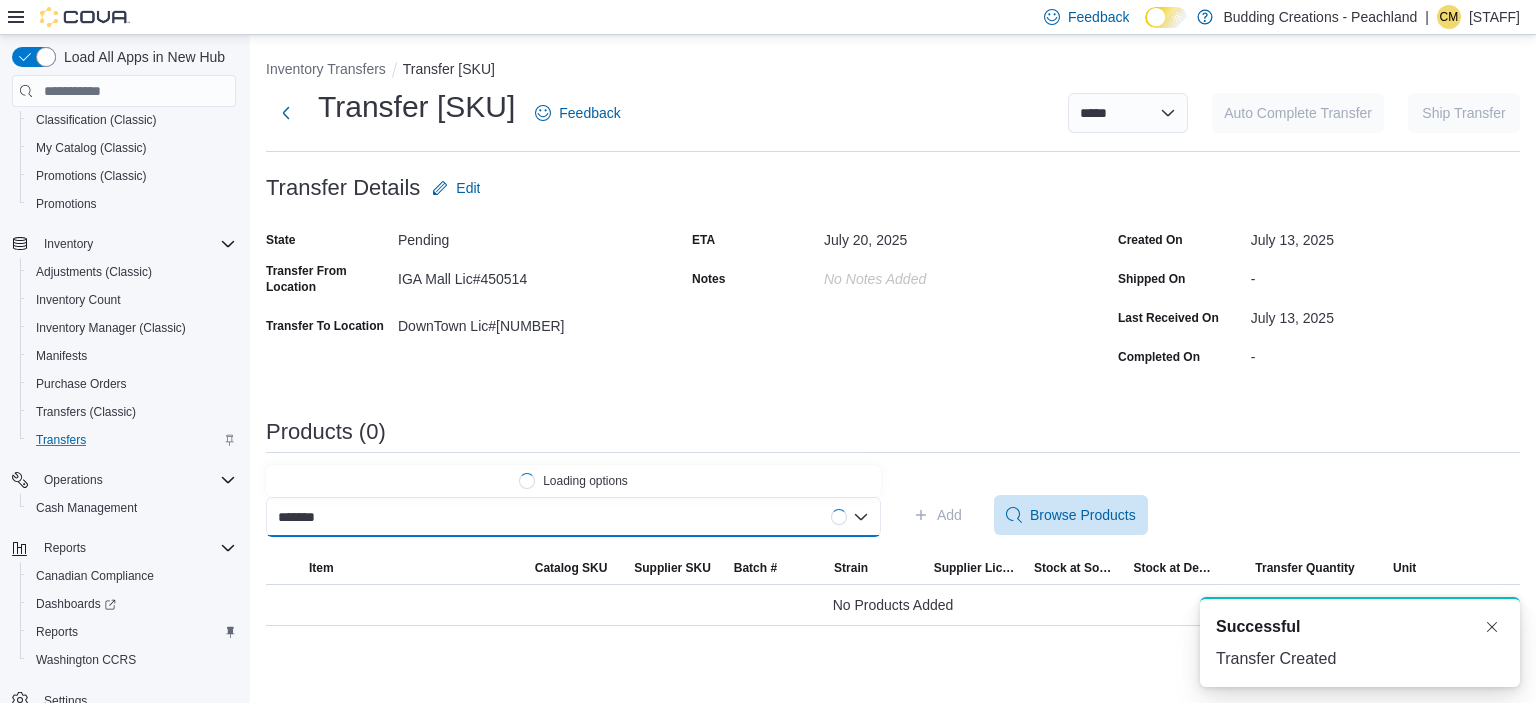 scroll, scrollTop: 0, scrollLeft: 0, axis: both 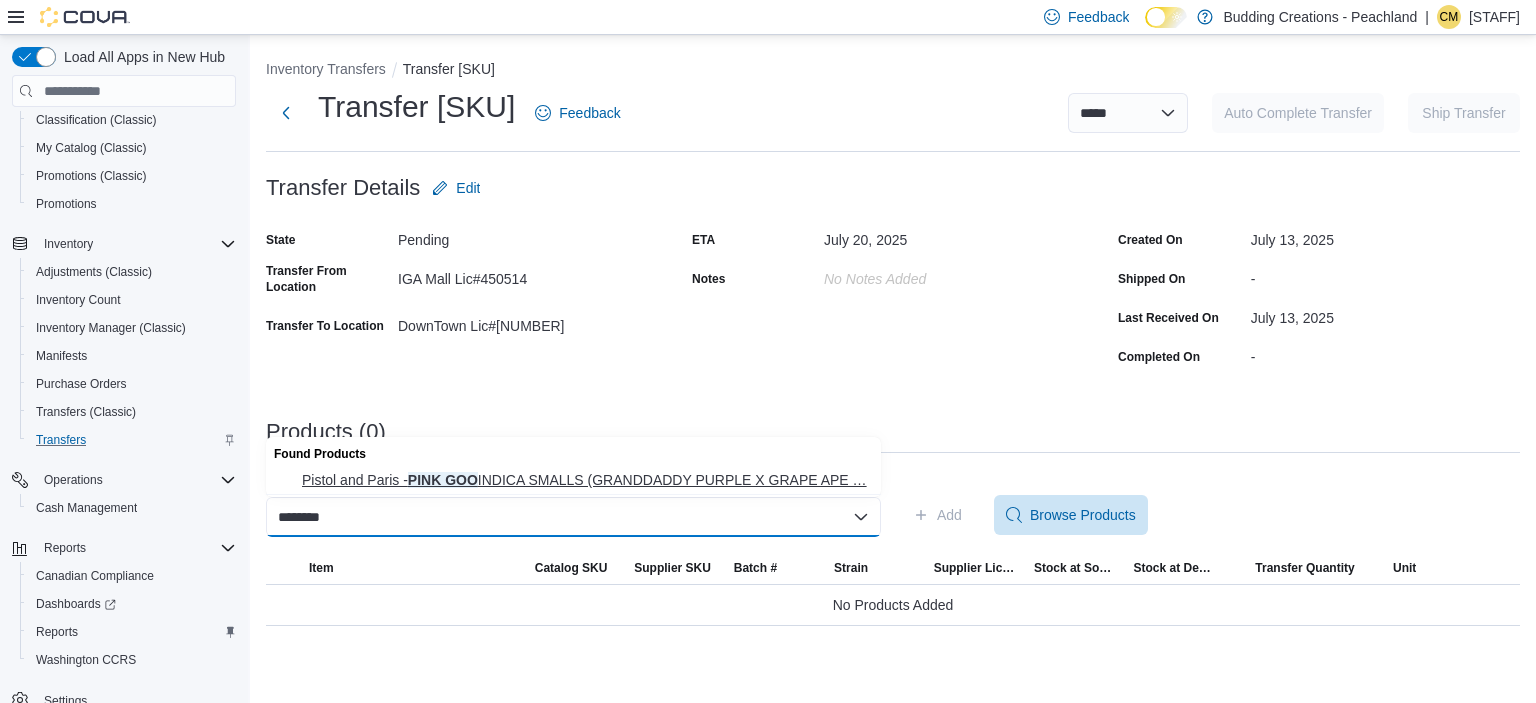 type on "********" 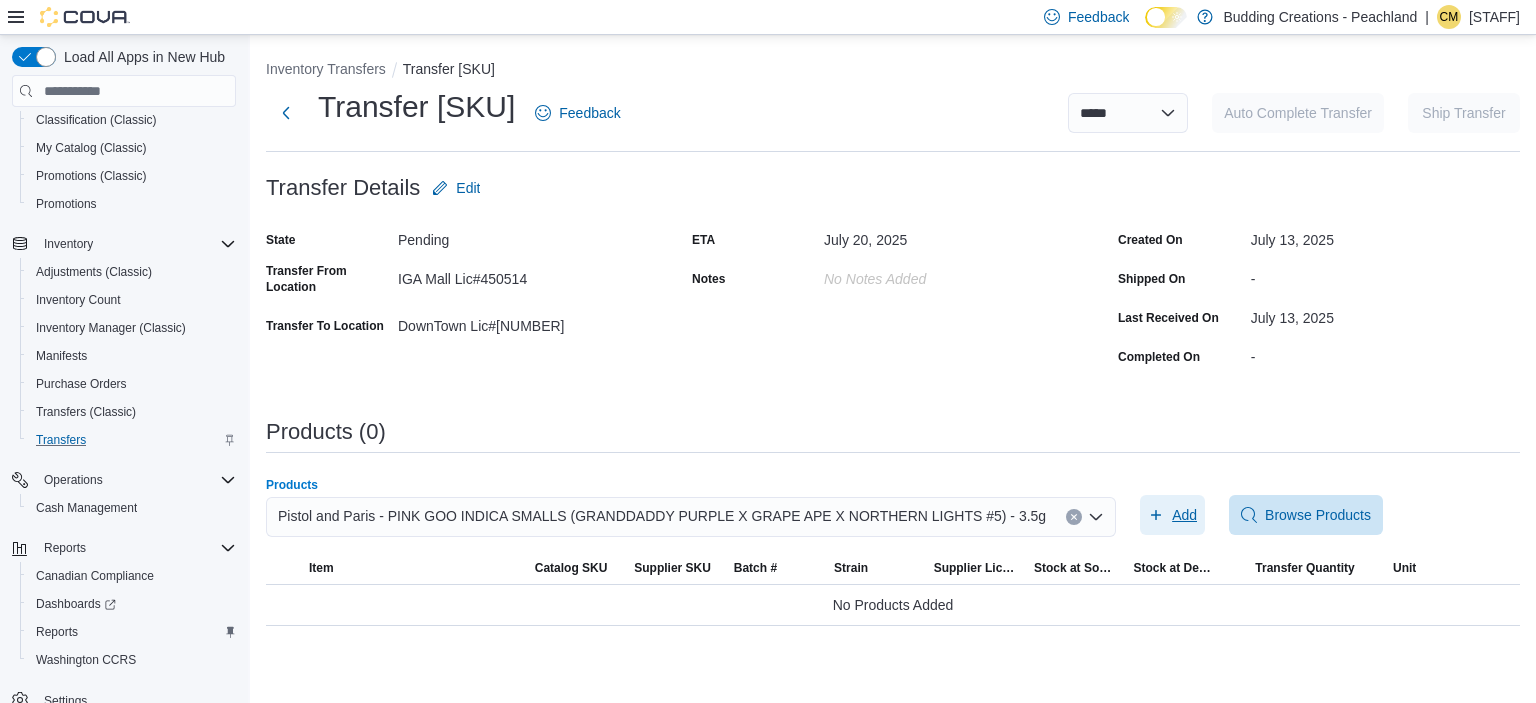 click on "Add" at bounding box center (1184, 515) 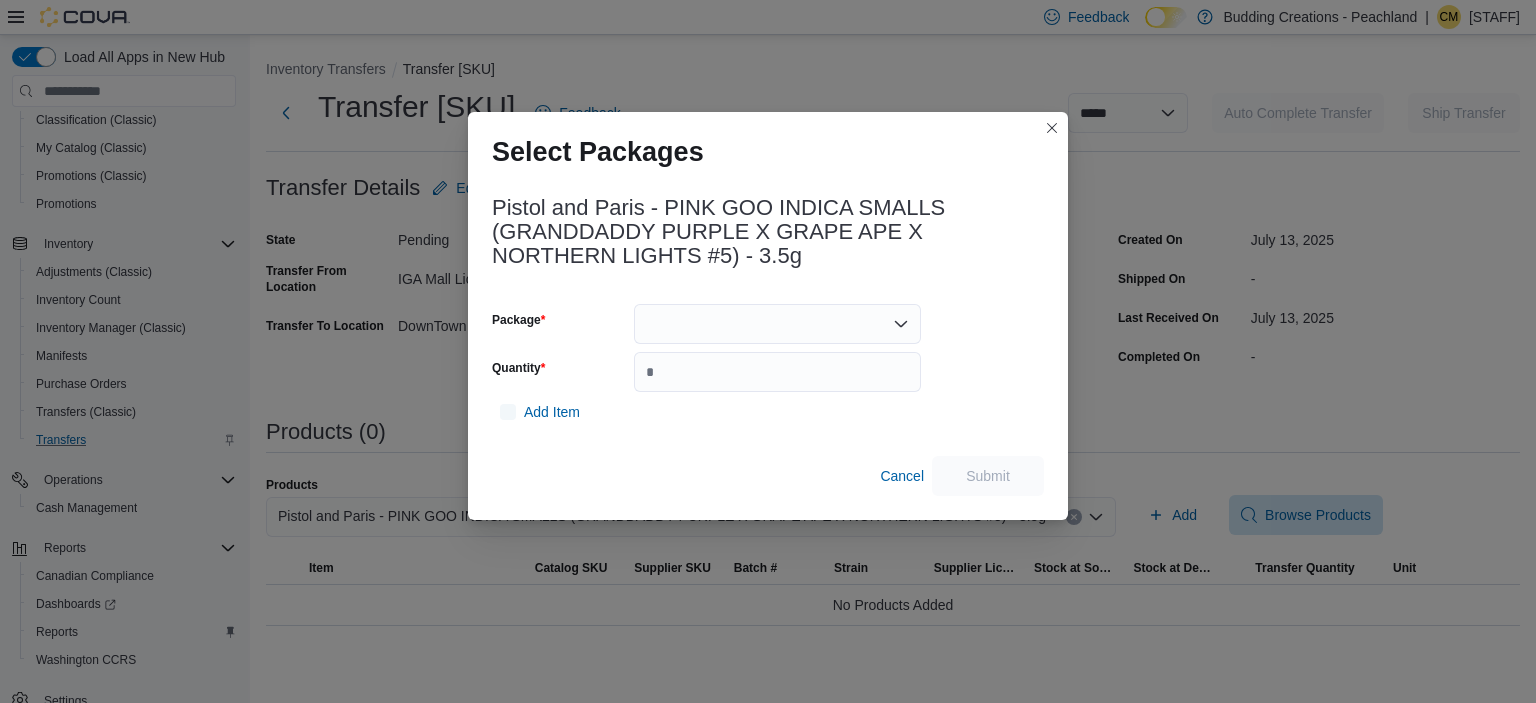 scroll, scrollTop: 192, scrollLeft: 0, axis: vertical 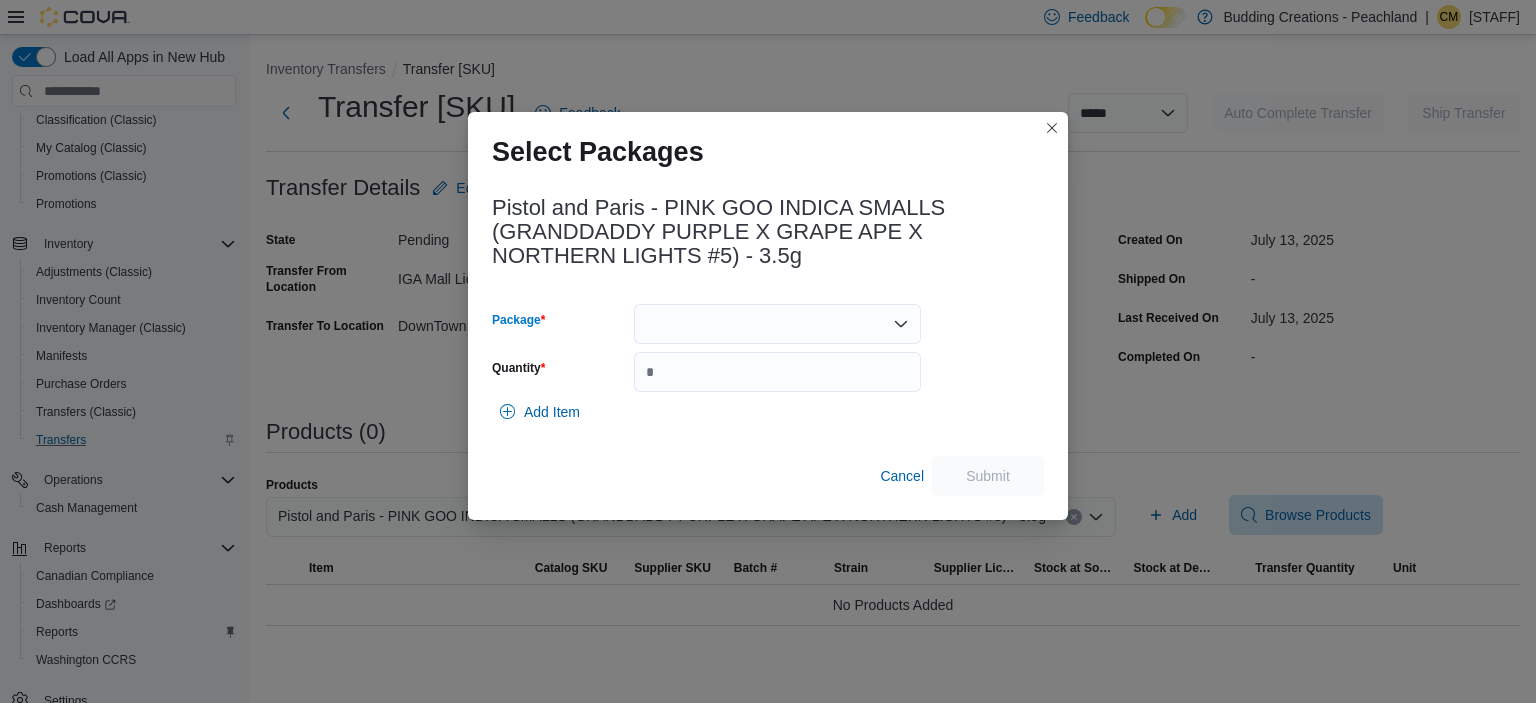 click at bounding box center [777, 324] 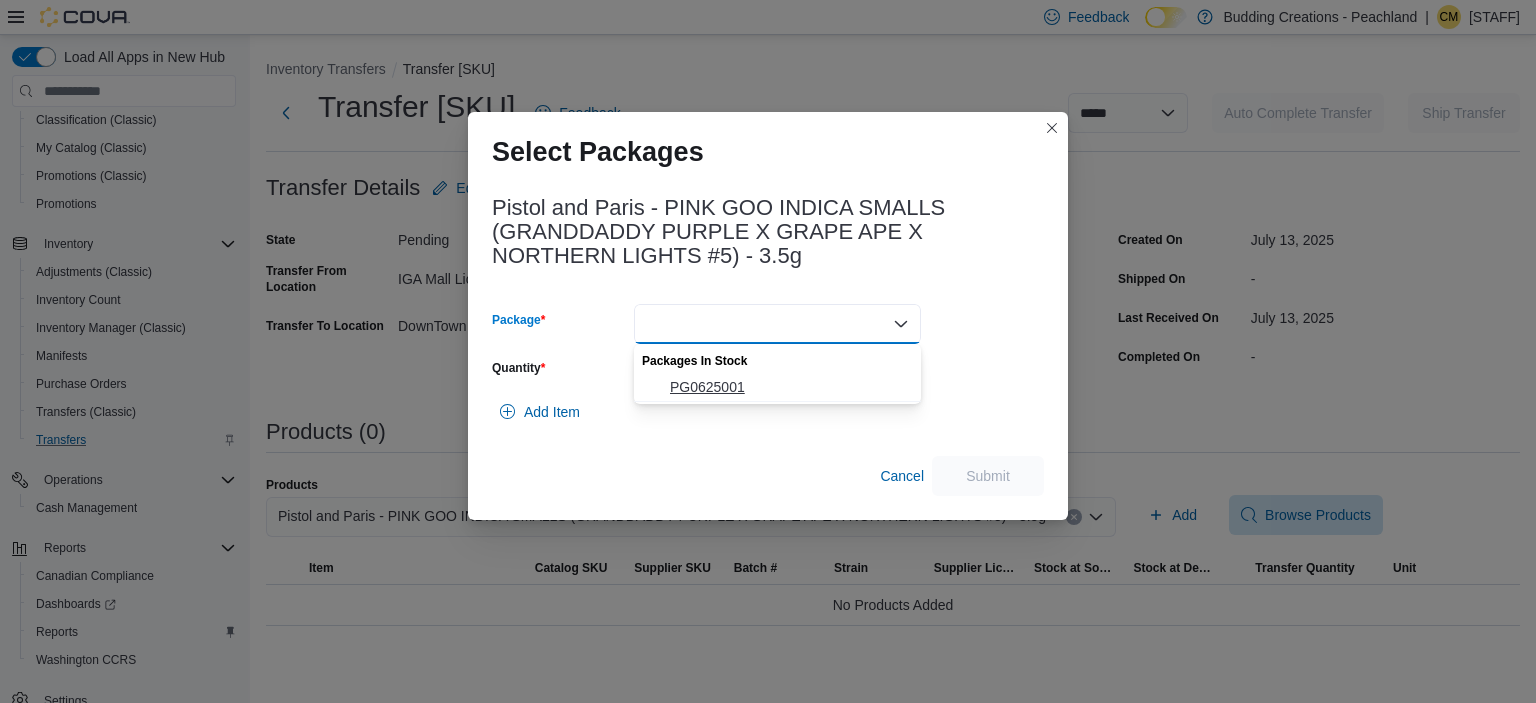 click on "PG0625001" at bounding box center [789, 387] 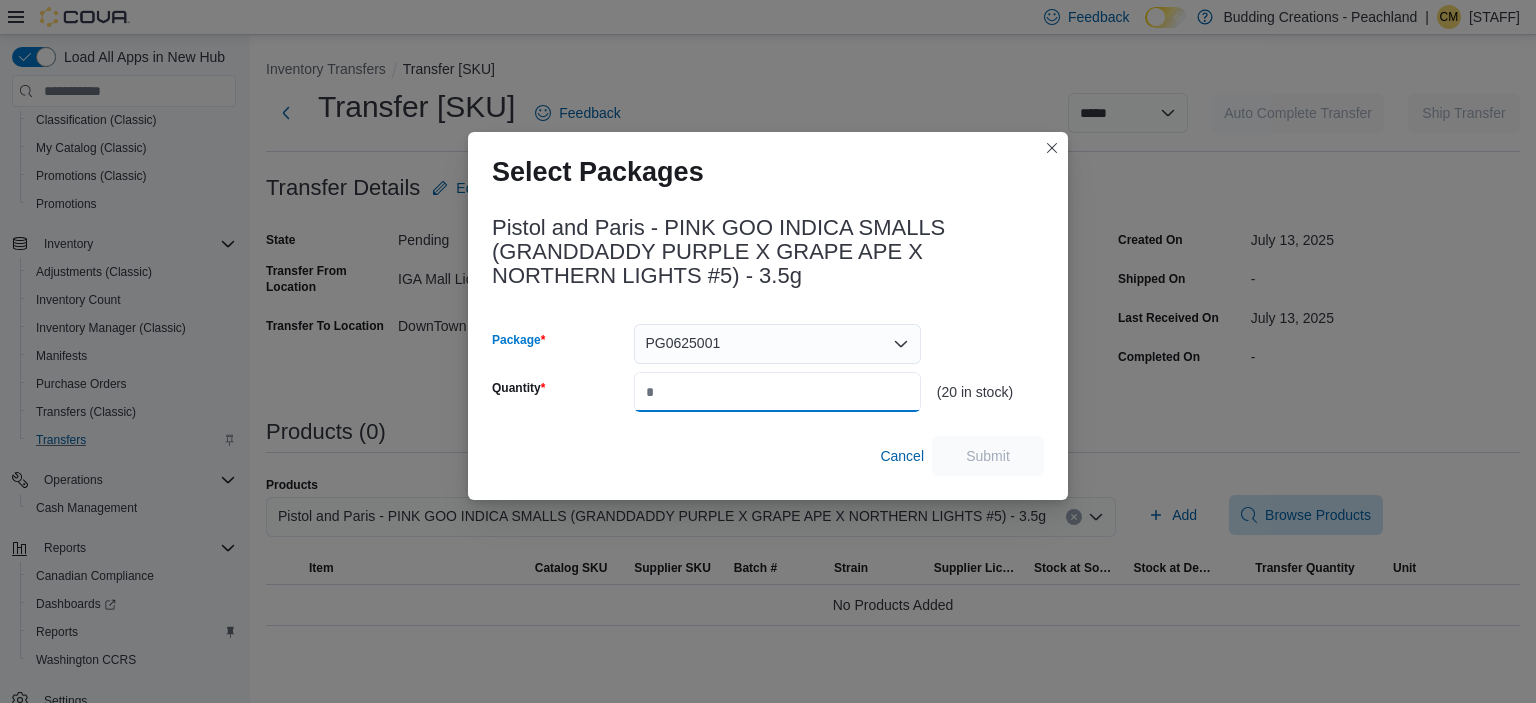click on "Quantity" at bounding box center (777, 392) 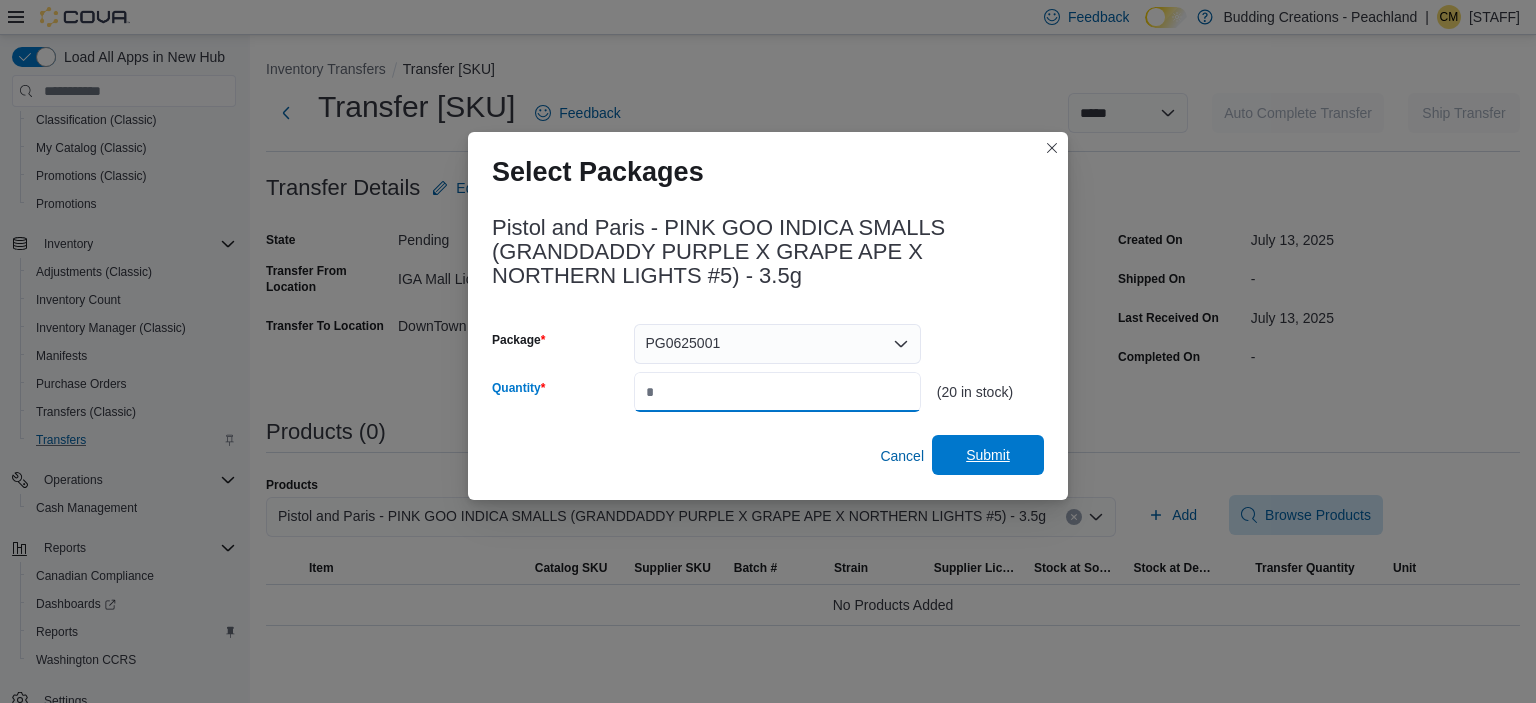 type on "*" 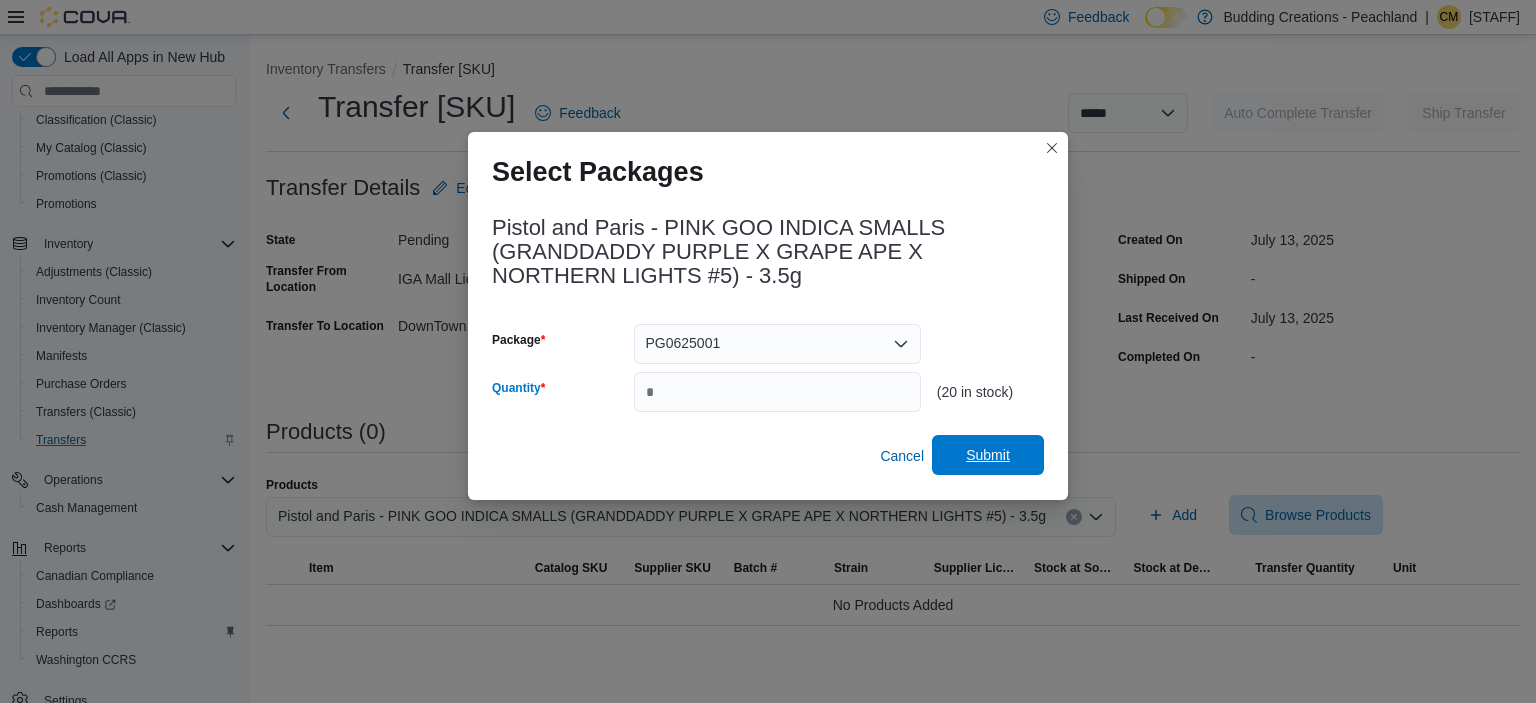 click on "Submit" at bounding box center [988, 455] 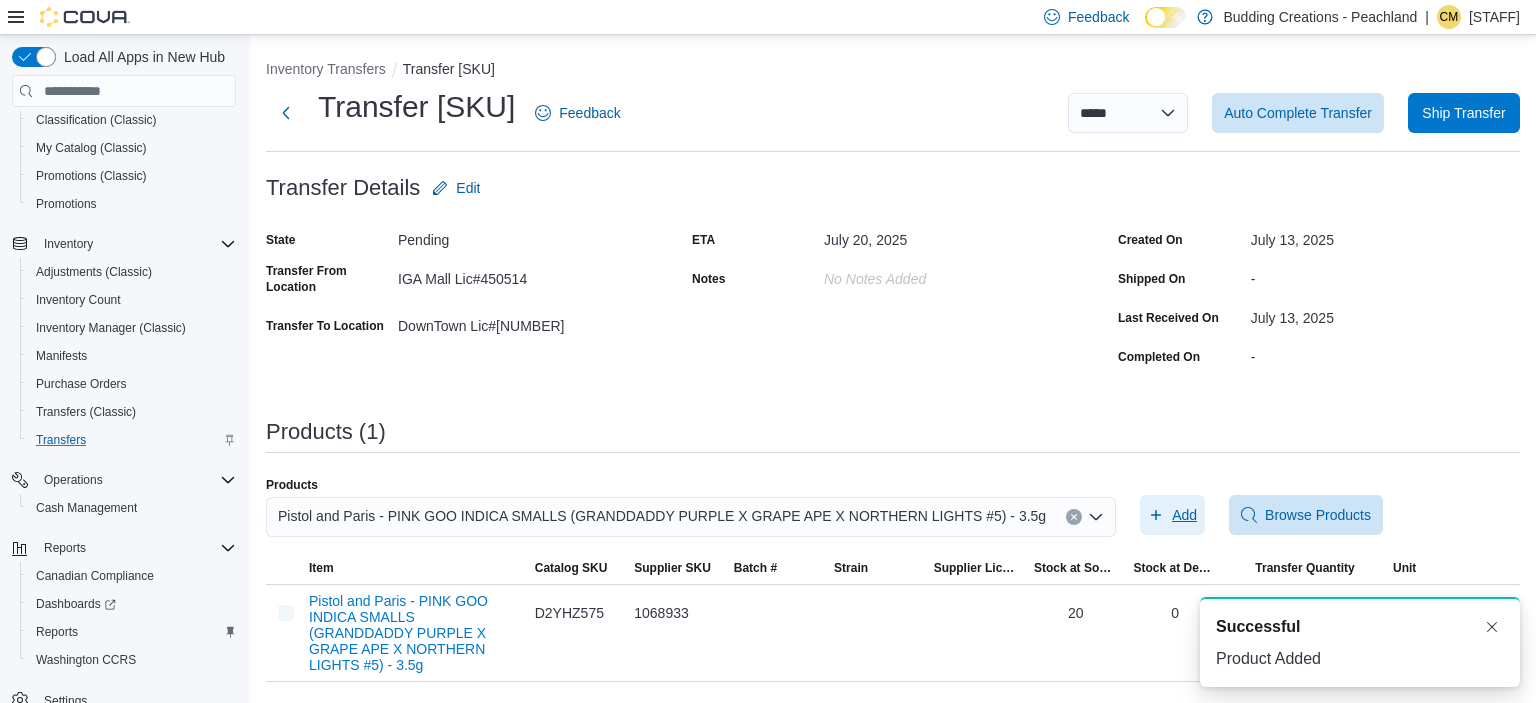 scroll, scrollTop: 192, scrollLeft: 0, axis: vertical 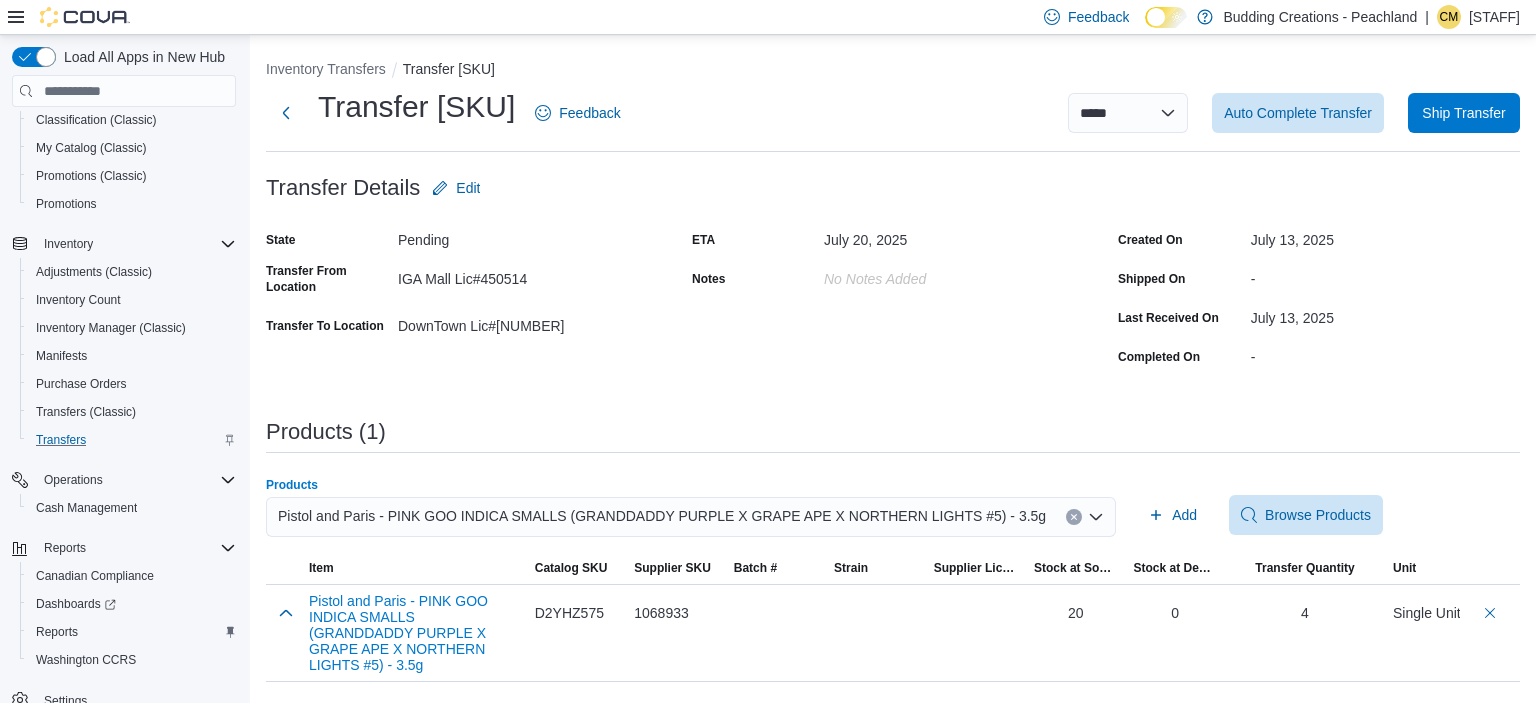click 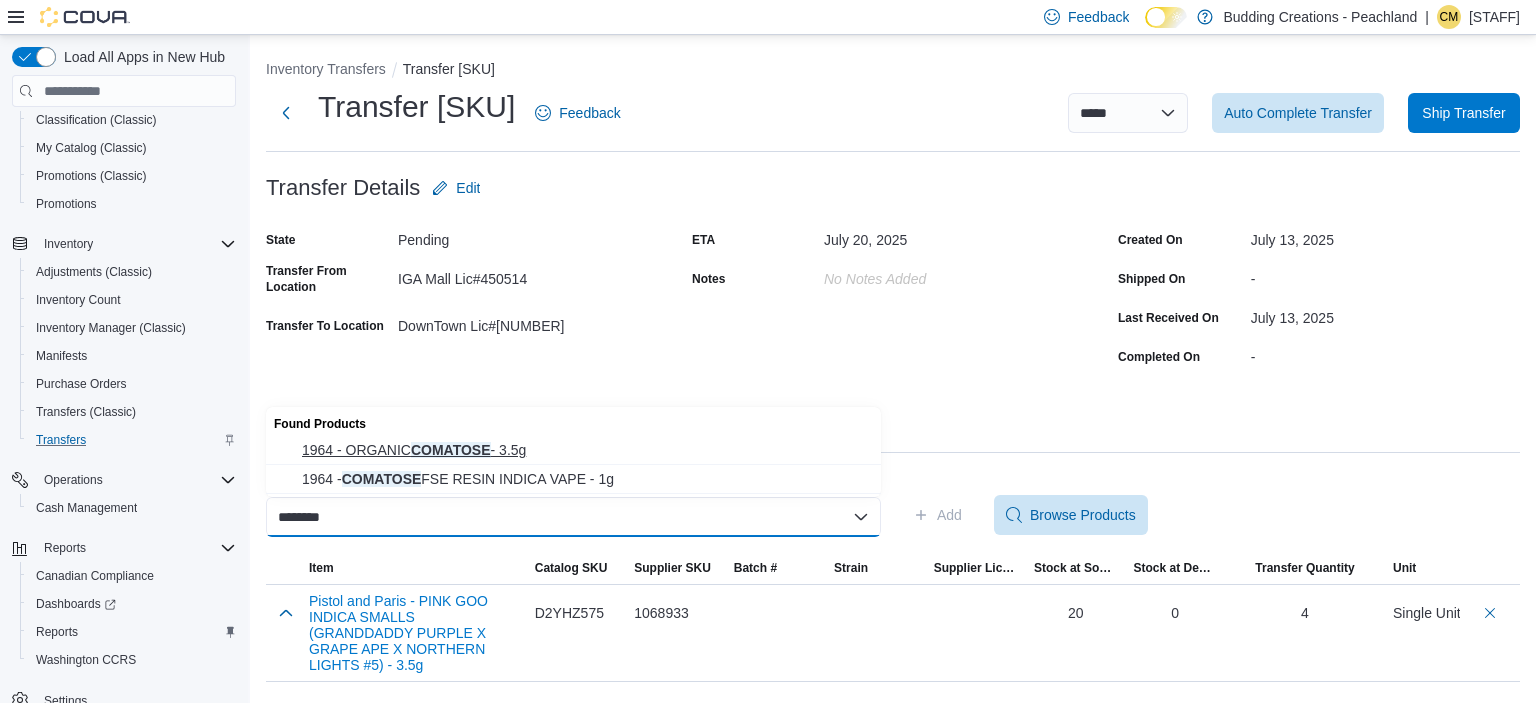 type on "********" 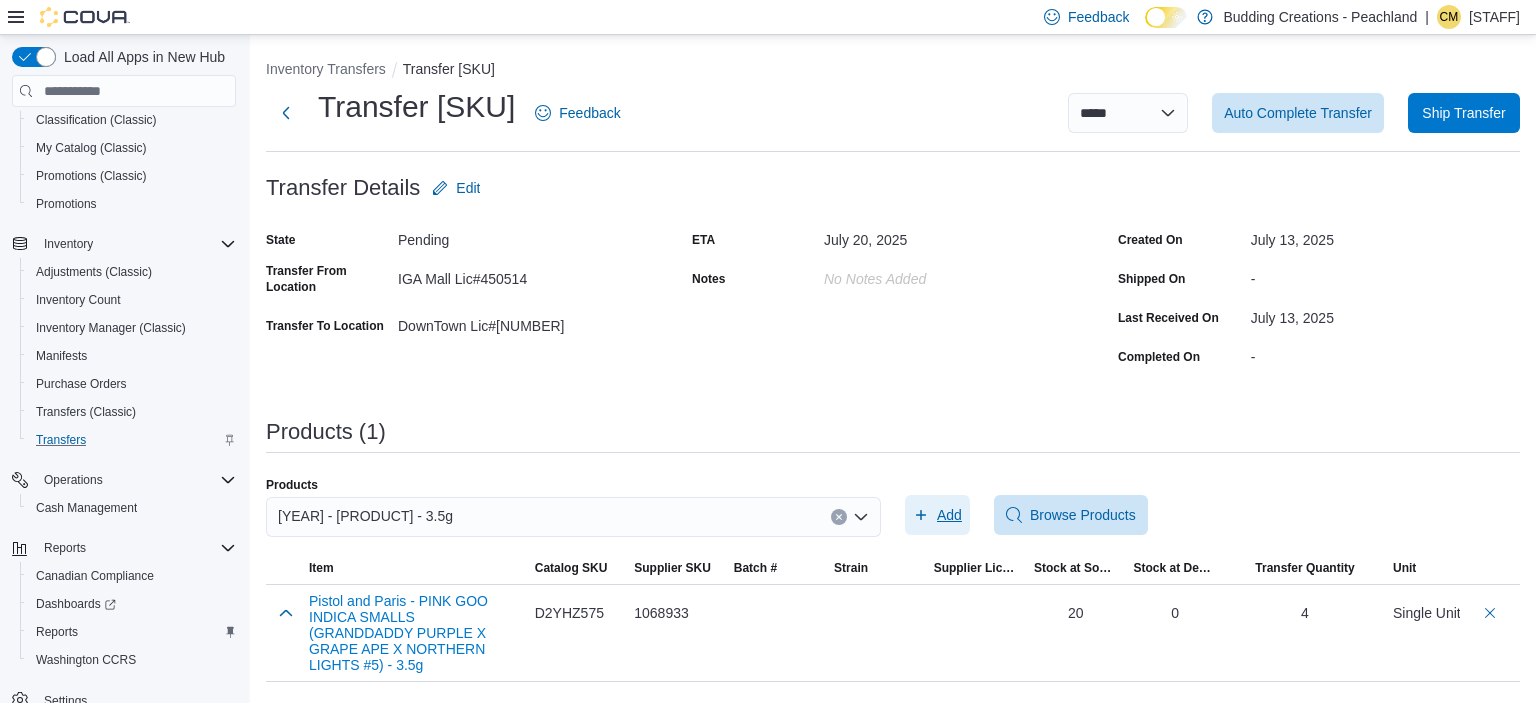 click on "Add" at bounding box center [937, 515] 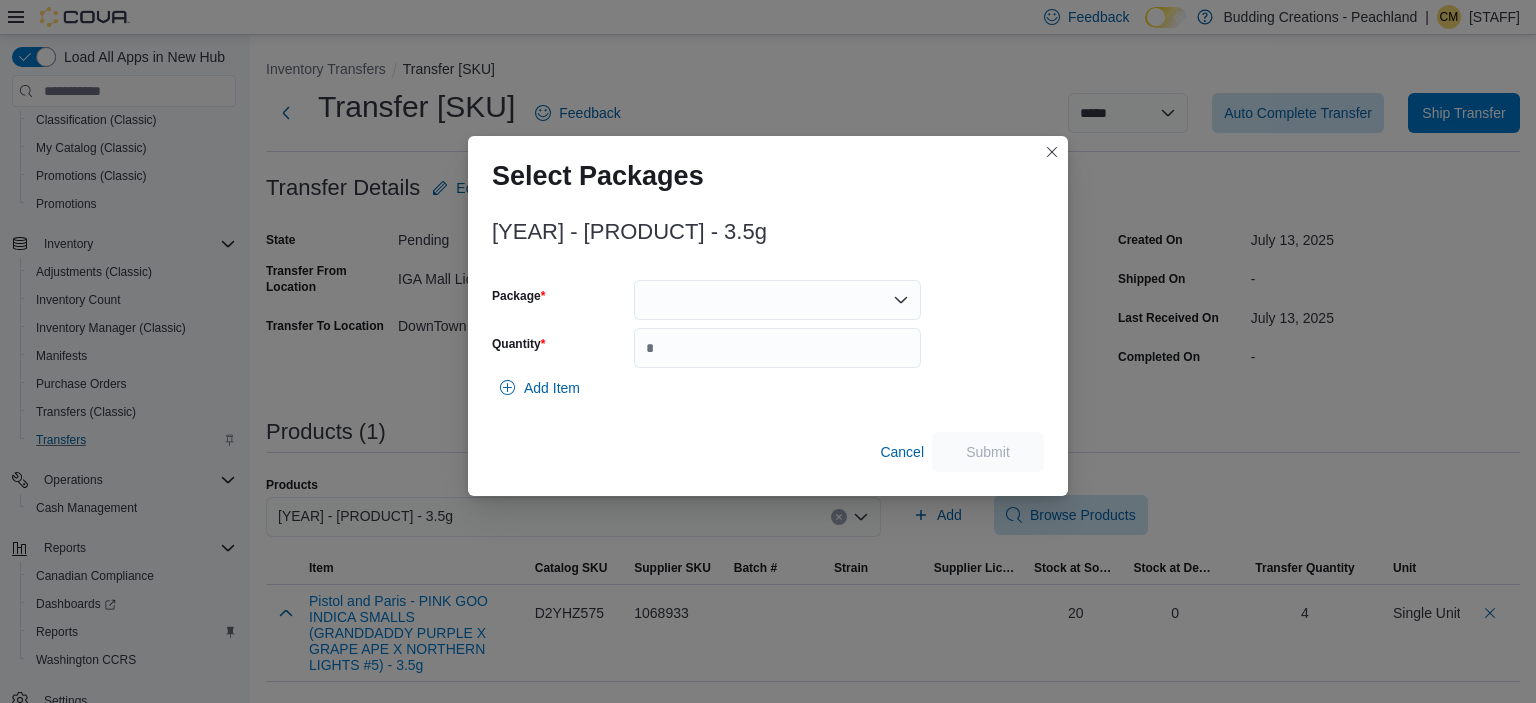 scroll, scrollTop: 192, scrollLeft: 0, axis: vertical 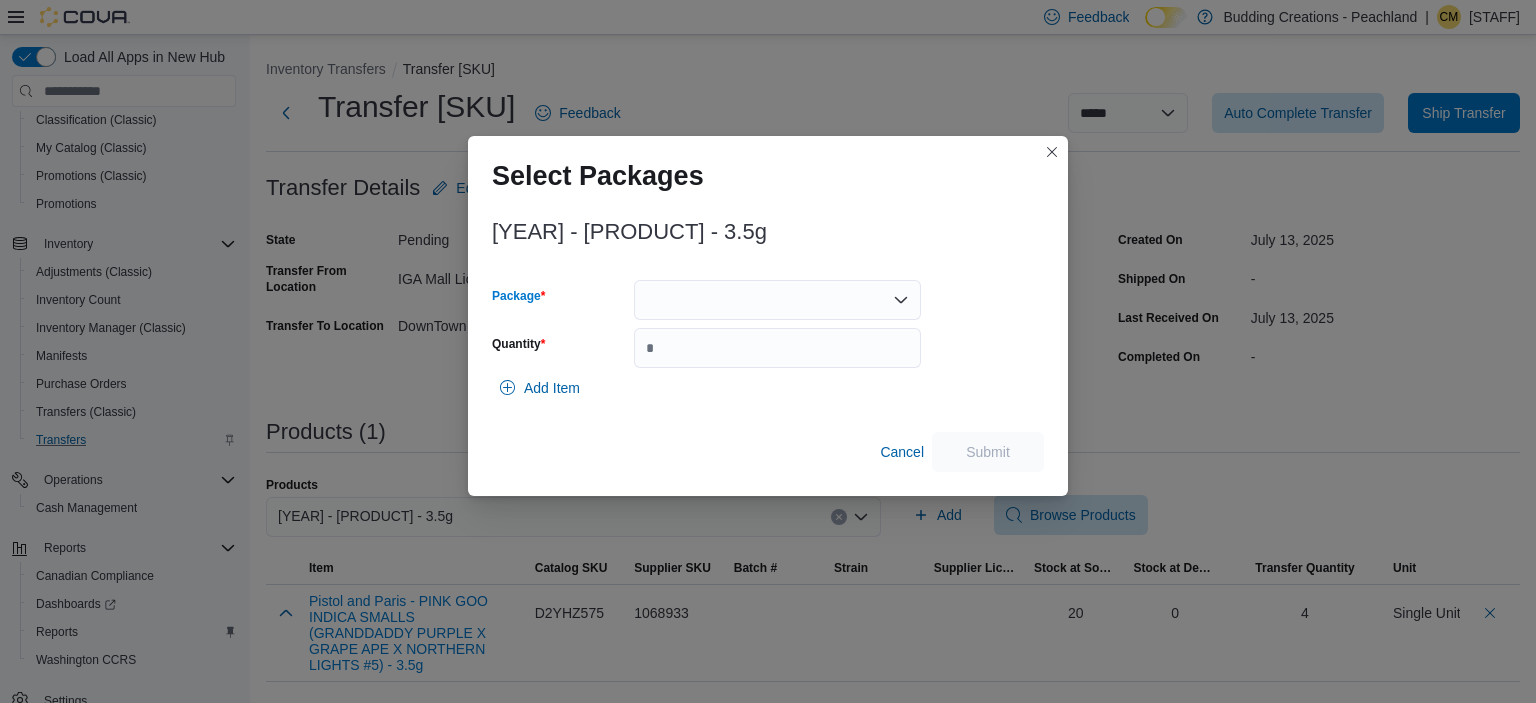 click at bounding box center [777, 300] 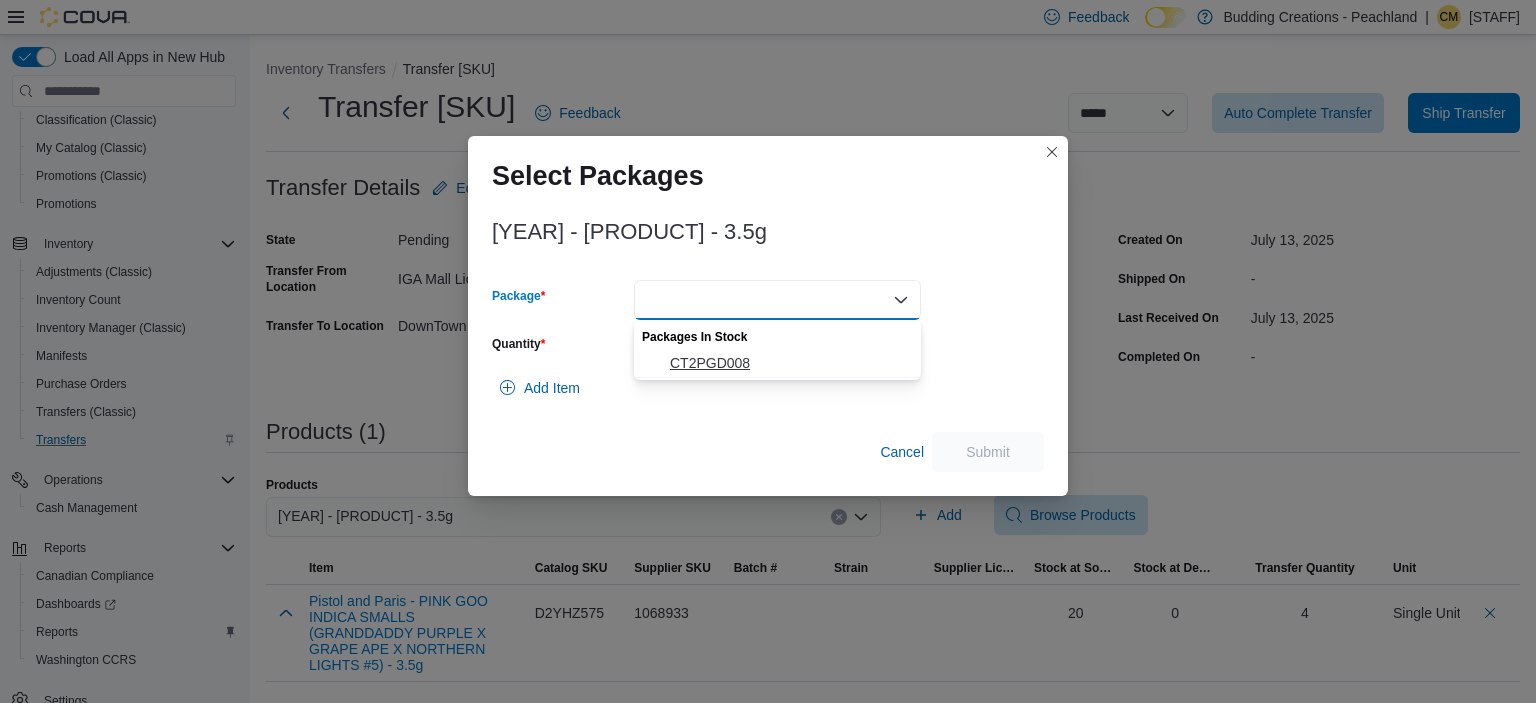 click on "CT2PGD008" at bounding box center (789, 363) 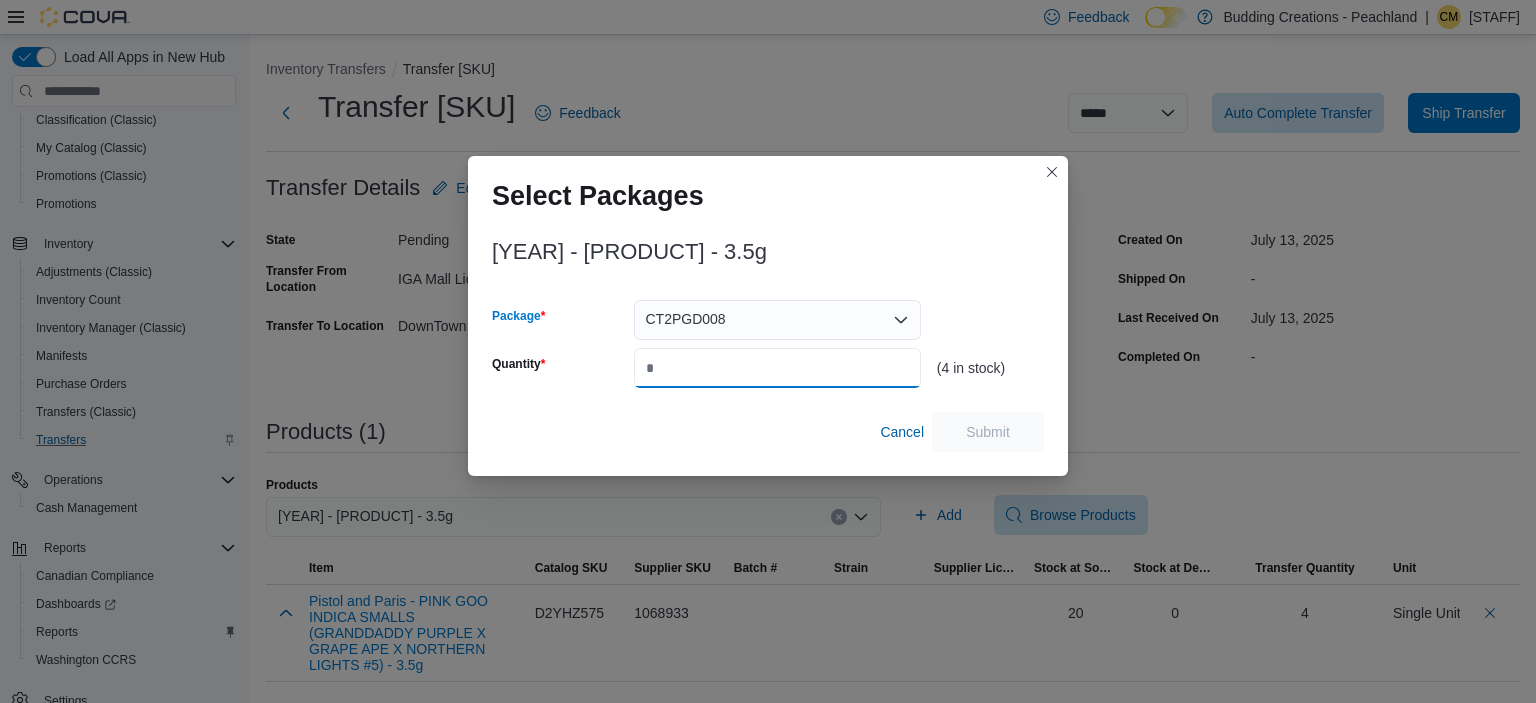 click on "Quantity" at bounding box center [777, 368] 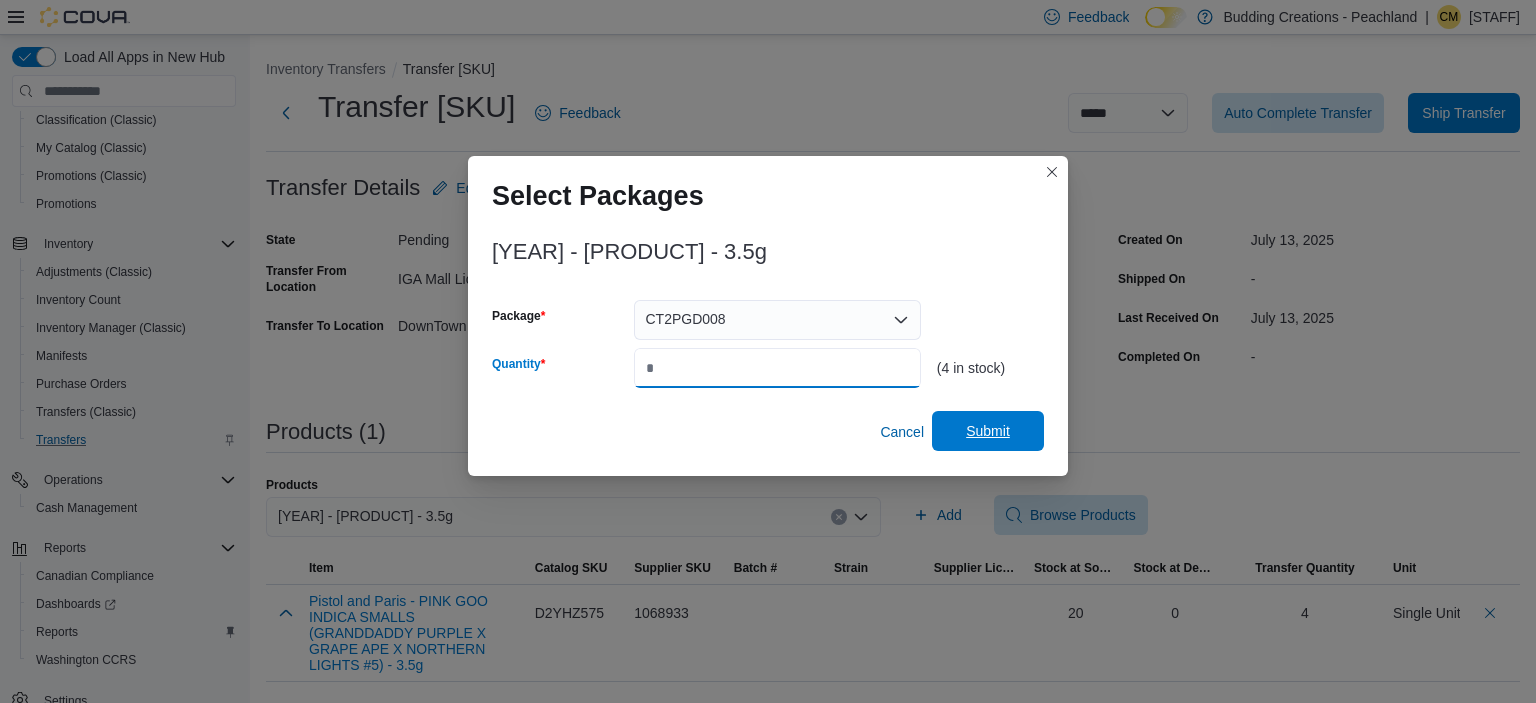 type on "*" 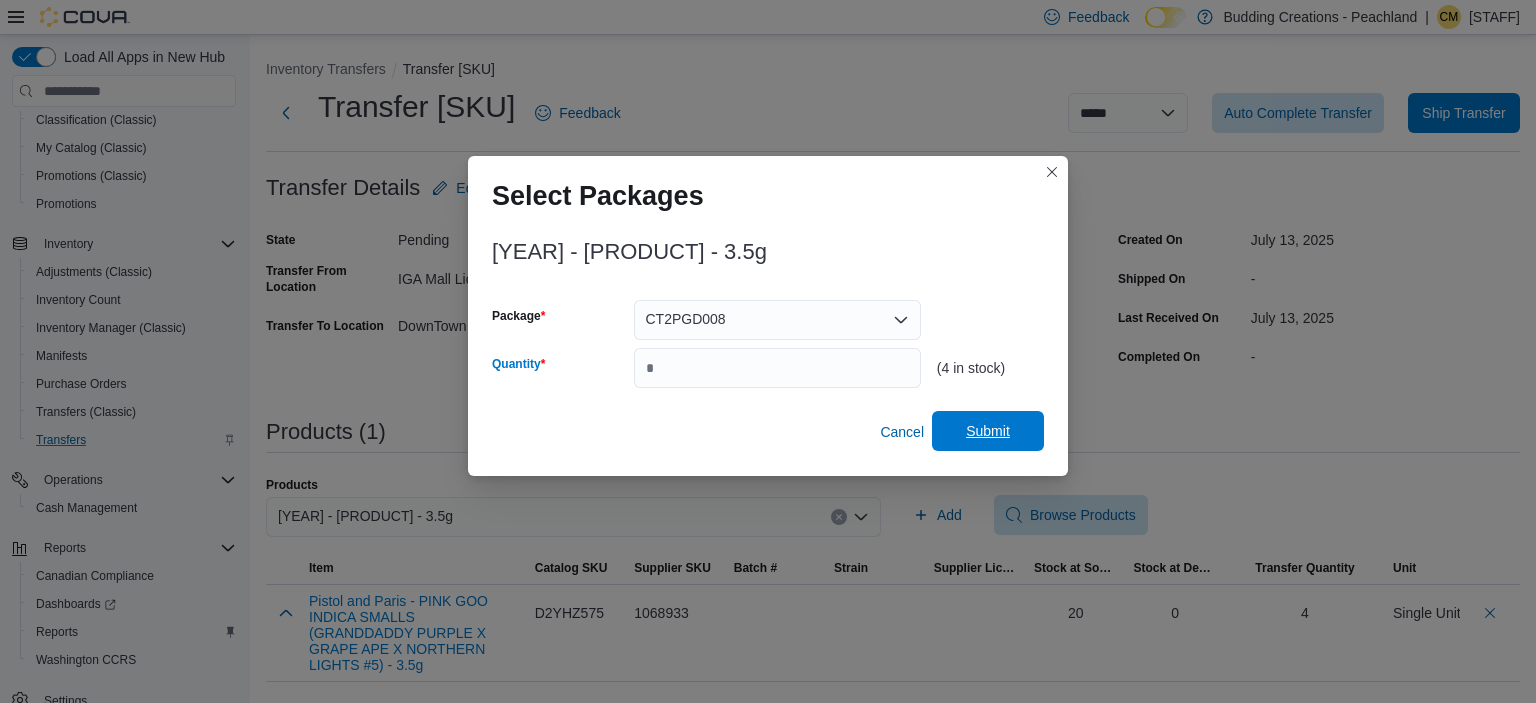 click on "Submit" at bounding box center (988, 431) 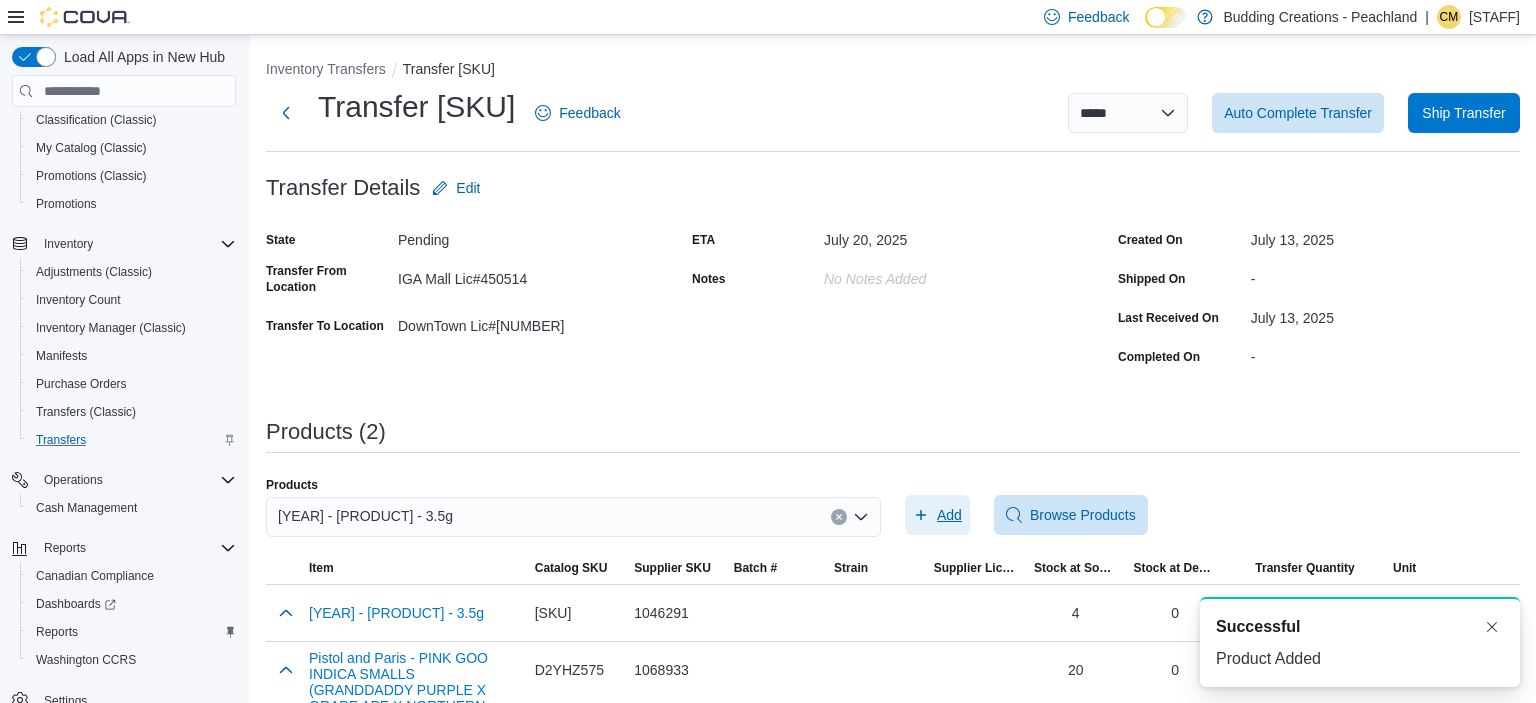 scroll, scrollTop: 192, scrollLeft: 0, axis: vertical 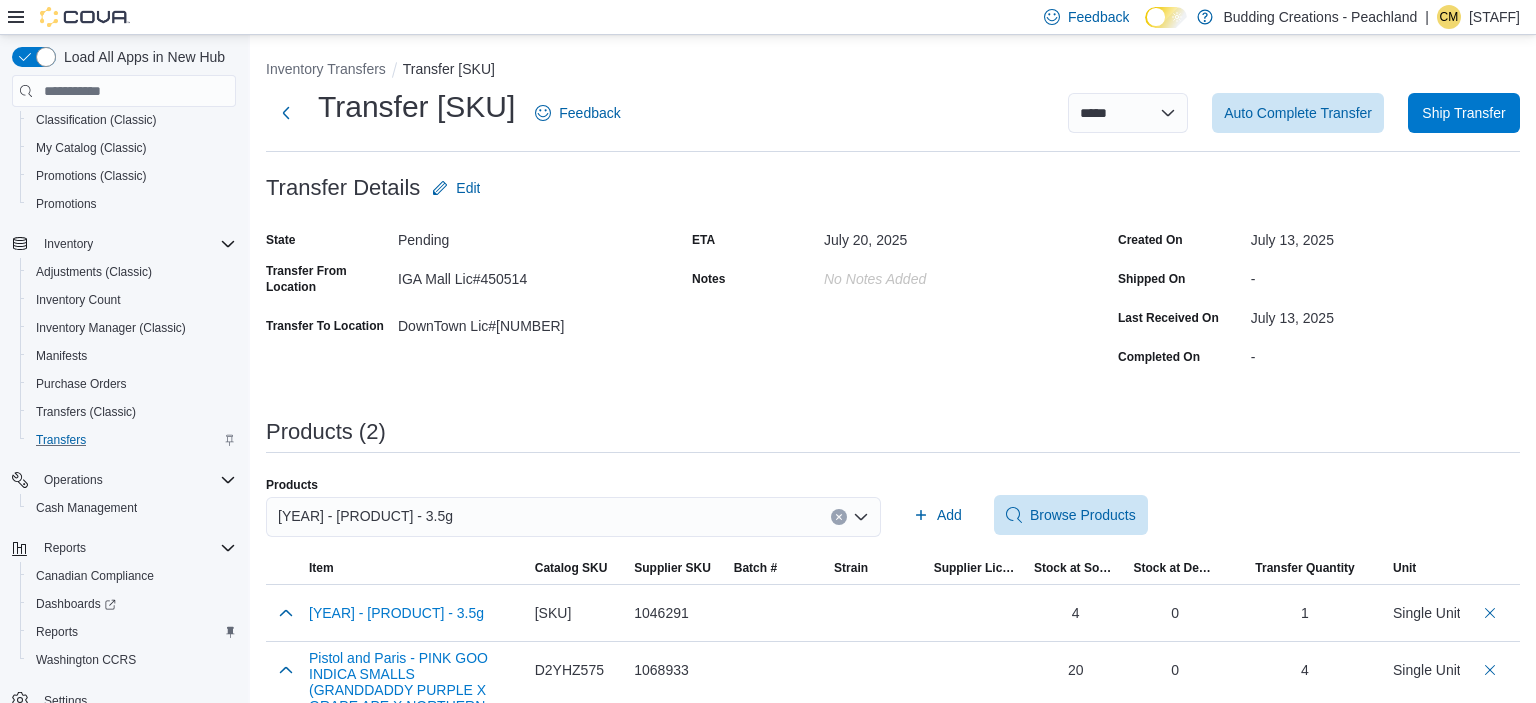 click at bounding box center (839, 517) 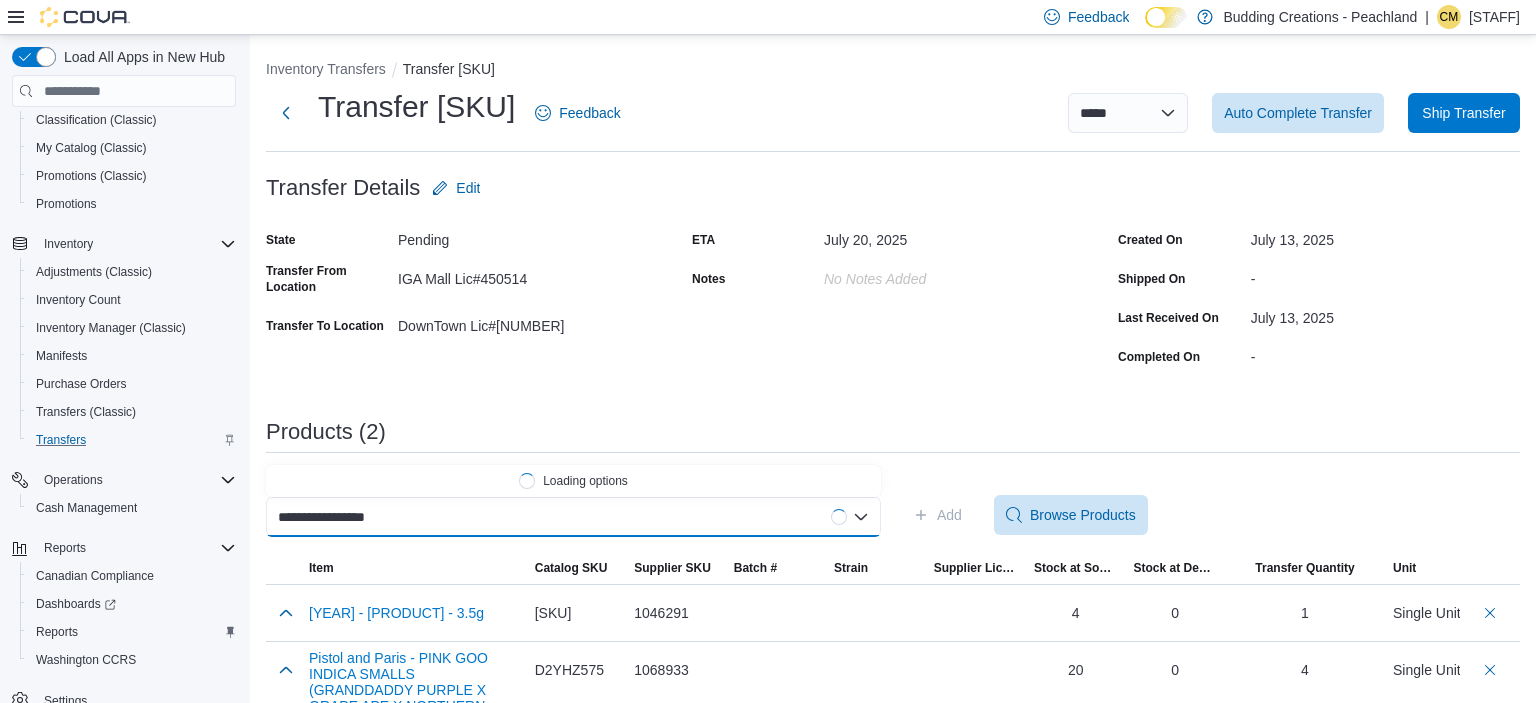 scroll, scrollTop: 0, scrollLeft: 5, axis: horizontal 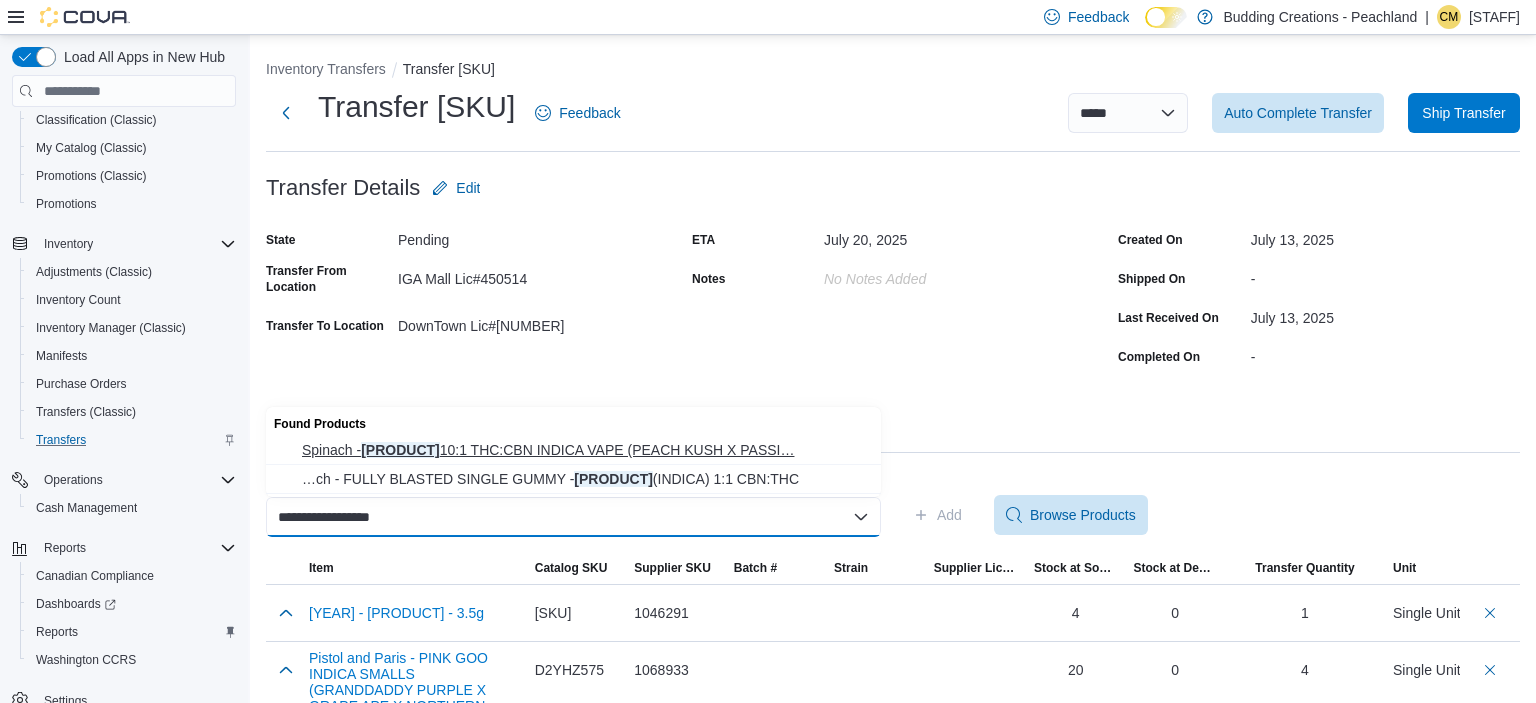 type on "**********" 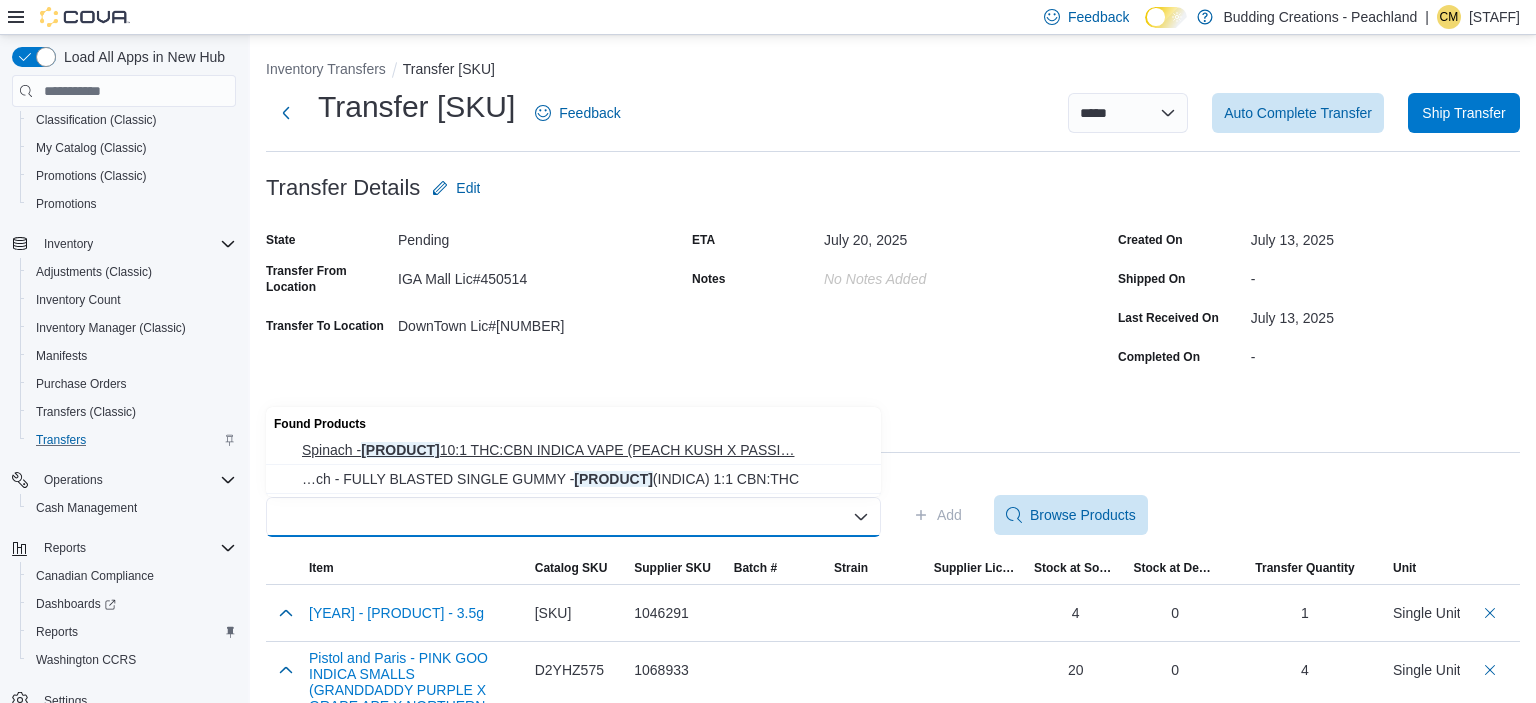 scroll, scrollTop: 0, scrollLeft: 0, axis: both 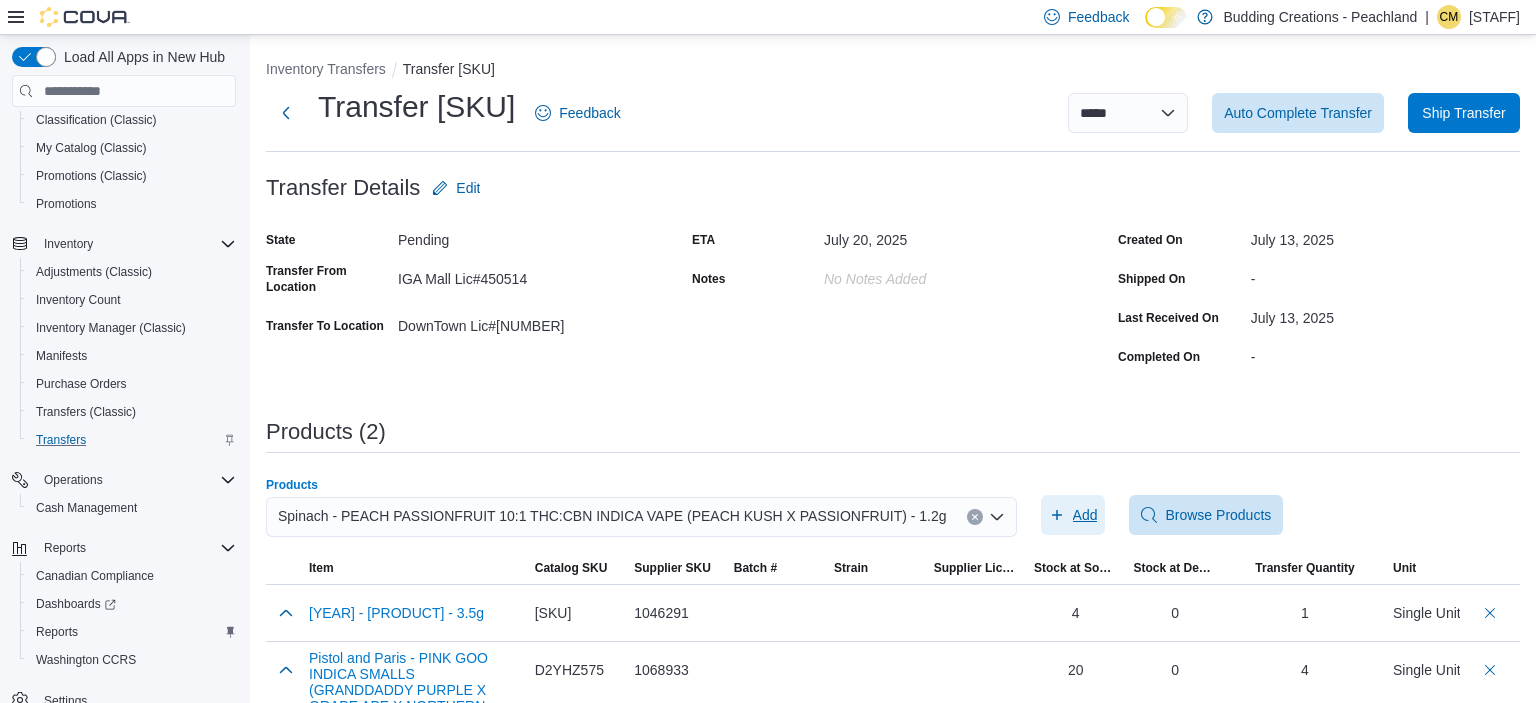 click on "Add" at bounding box center [1085, 515] 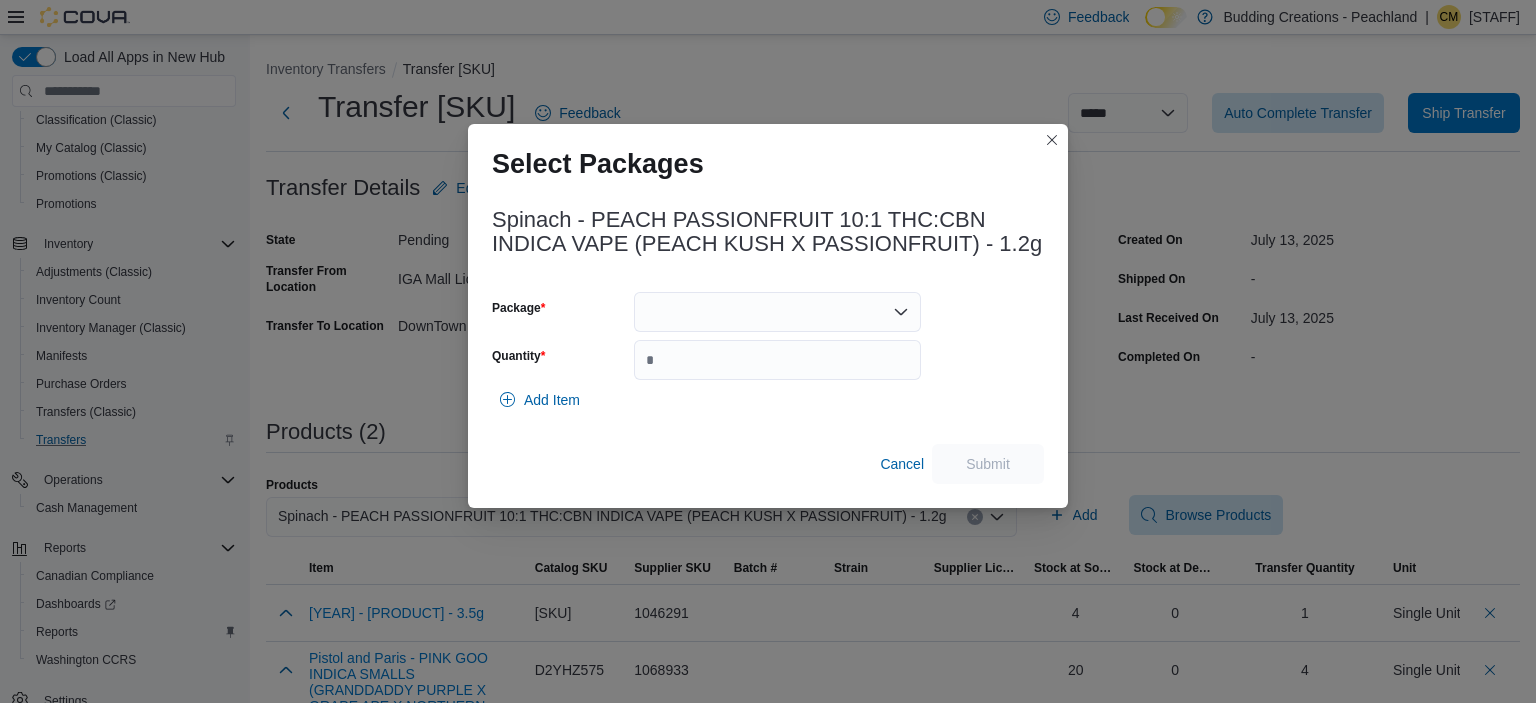 scroll, scrollTop: 192, scrollLeft: 0, axis: vertical 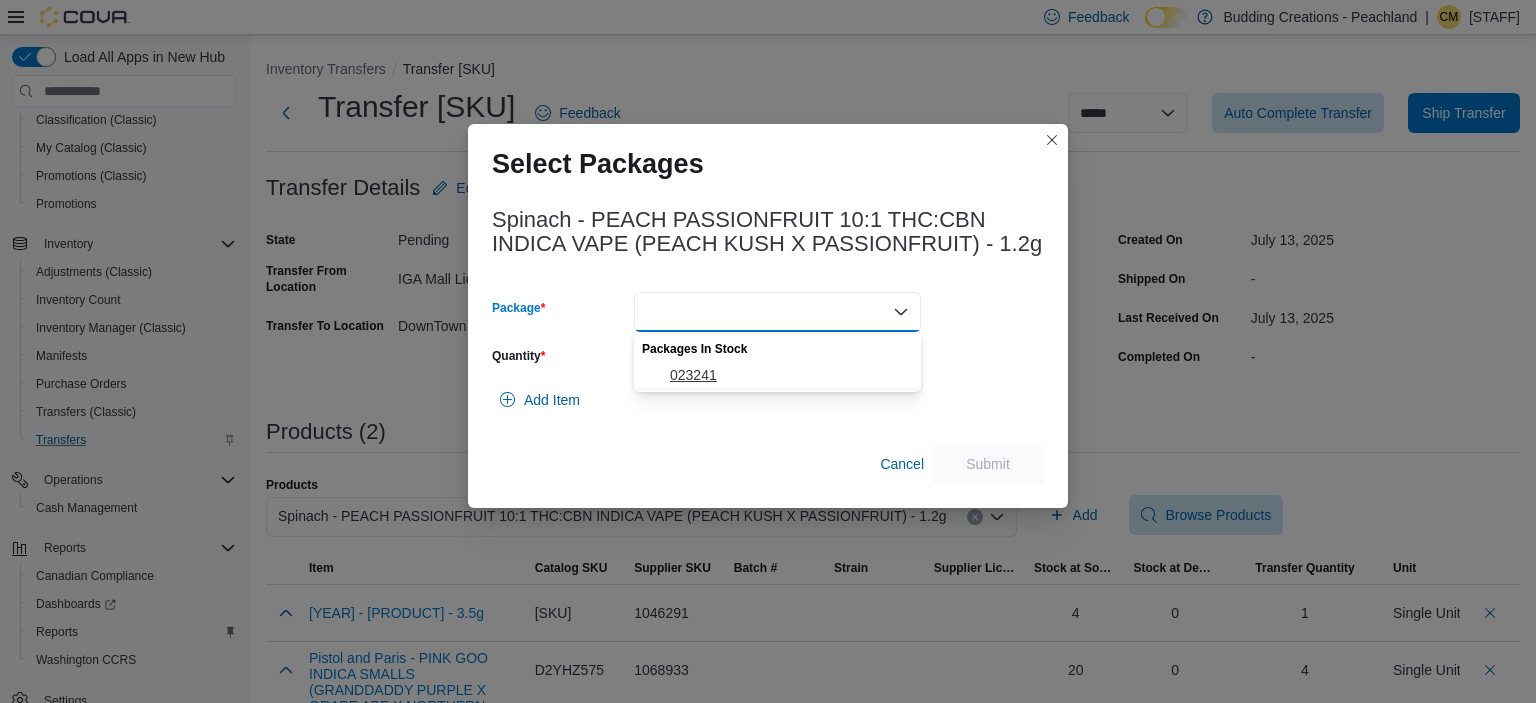 click on "023241" at bounding box center [789, 375] 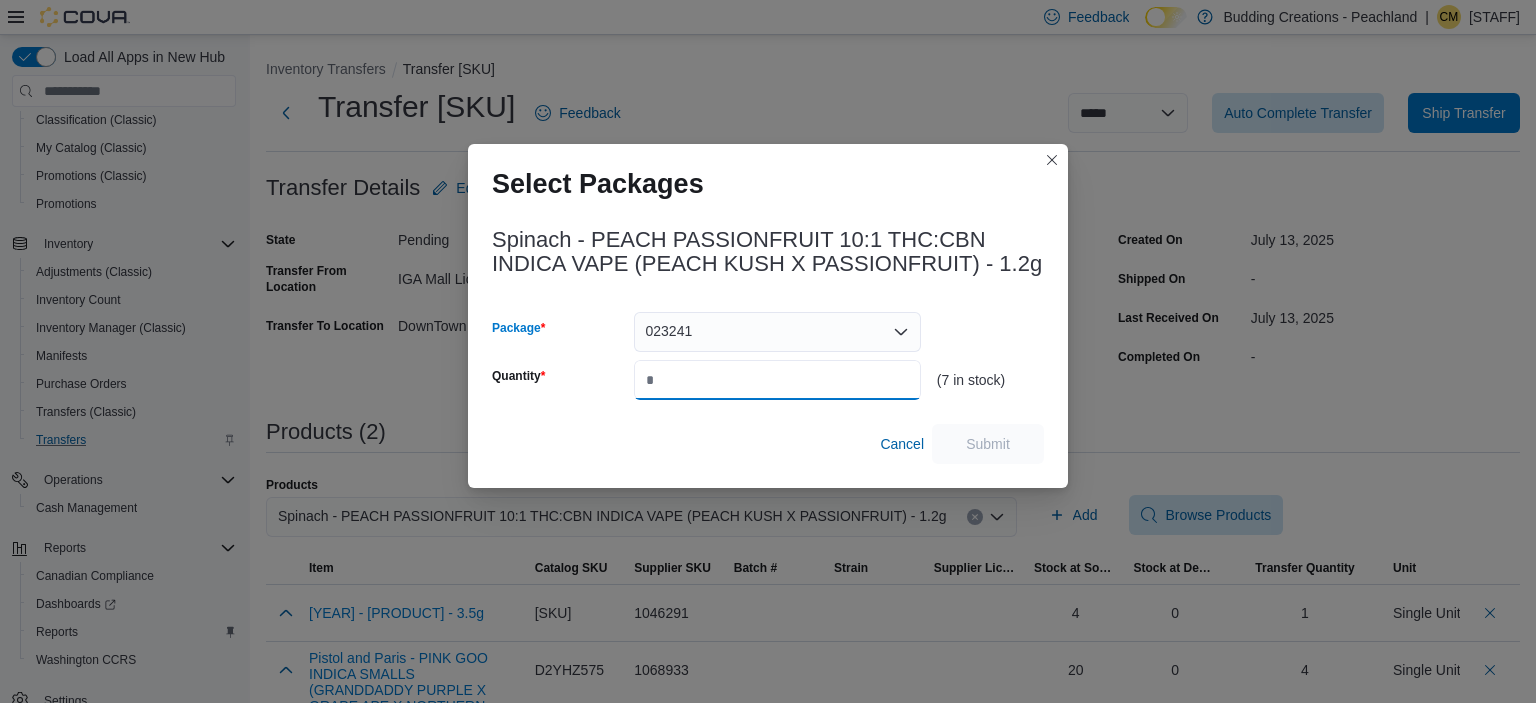 click on "Quantity" at bounding box center (777, 380) 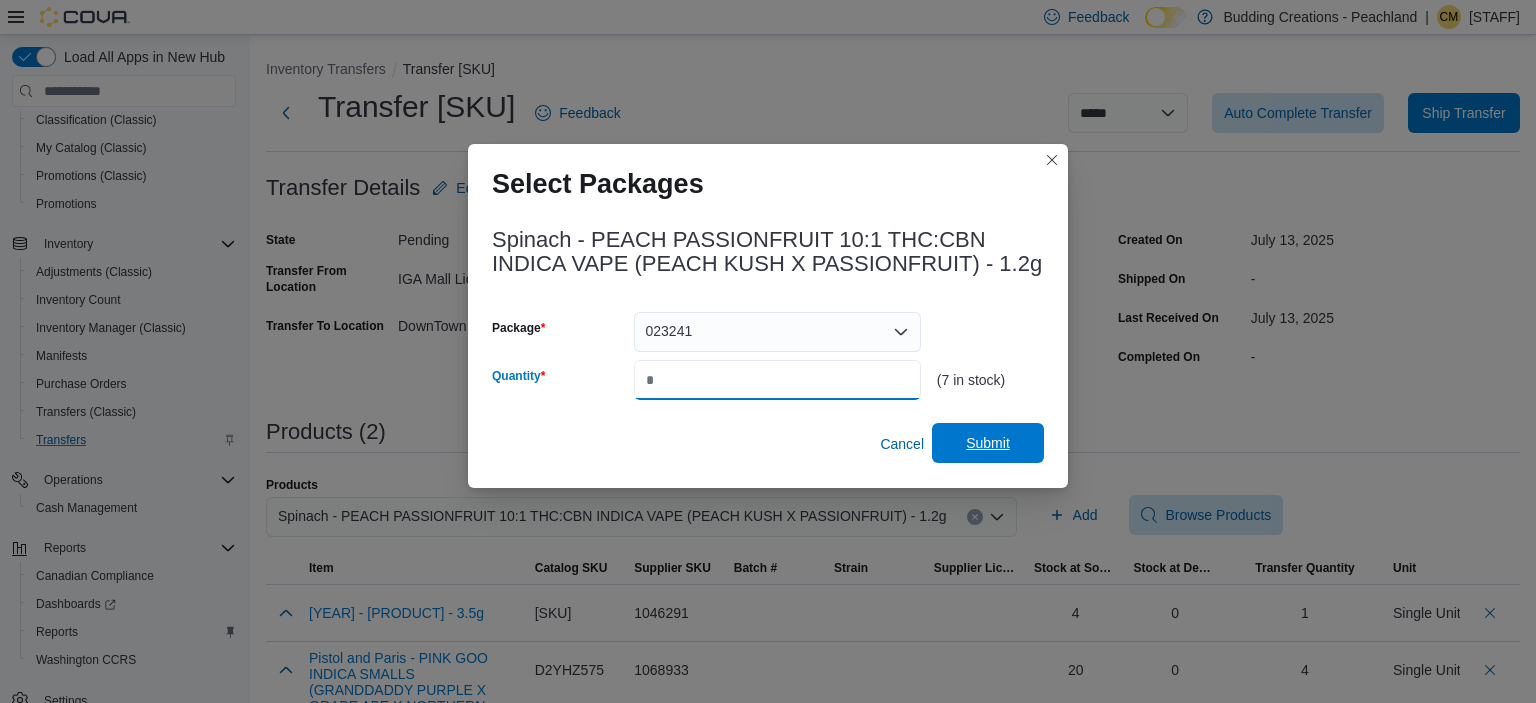 type on "*" 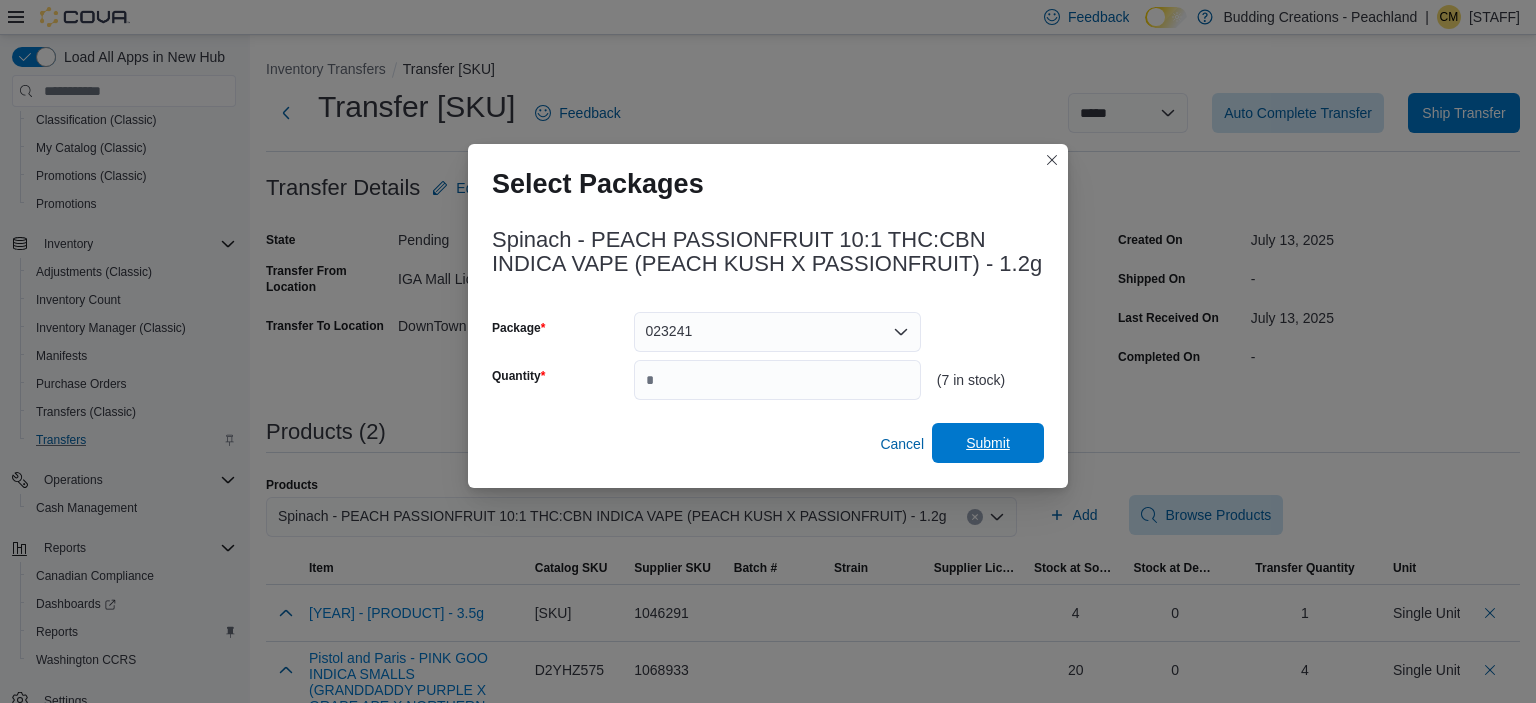 click on "Submit" at bounding box center (988, 443) 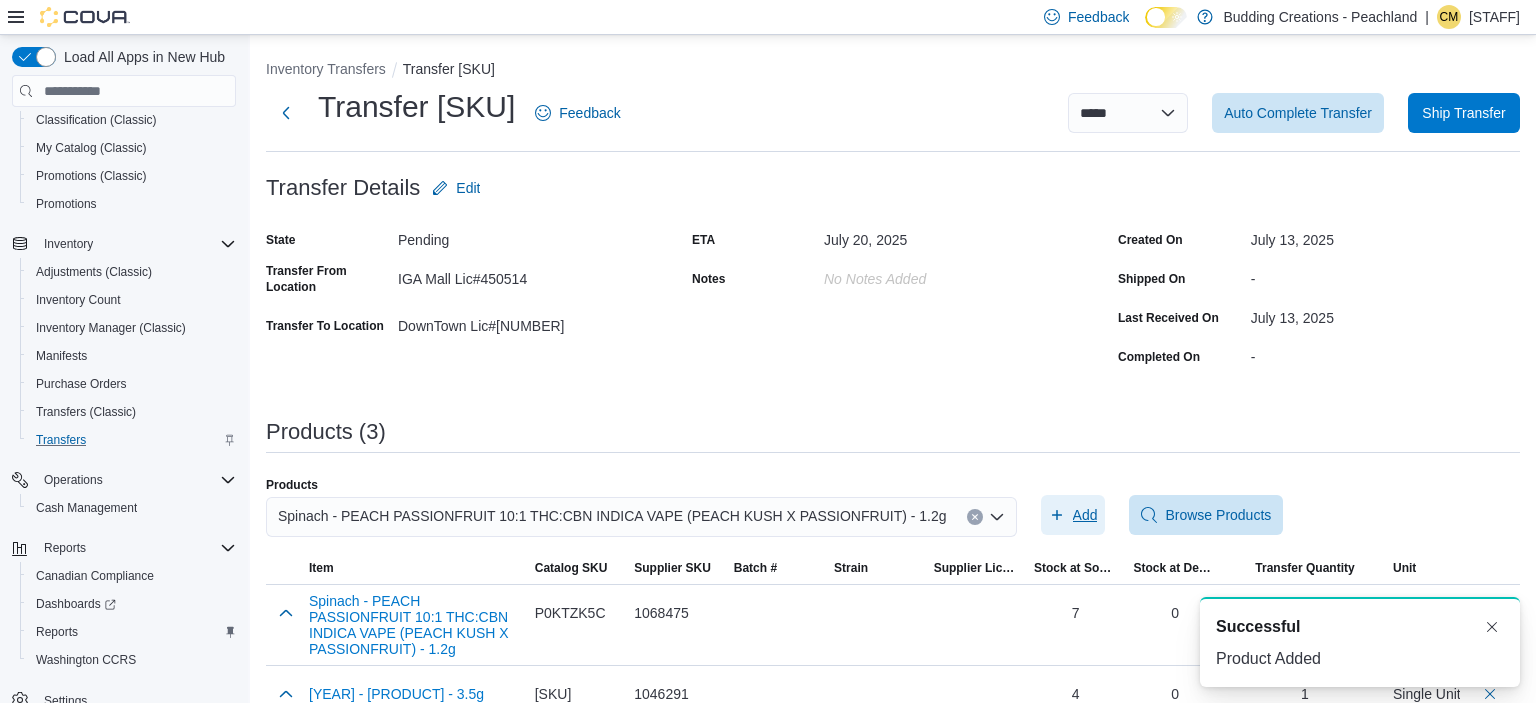 scroll, scrollTop: 192, scrollLeft: 0, axis: vertical 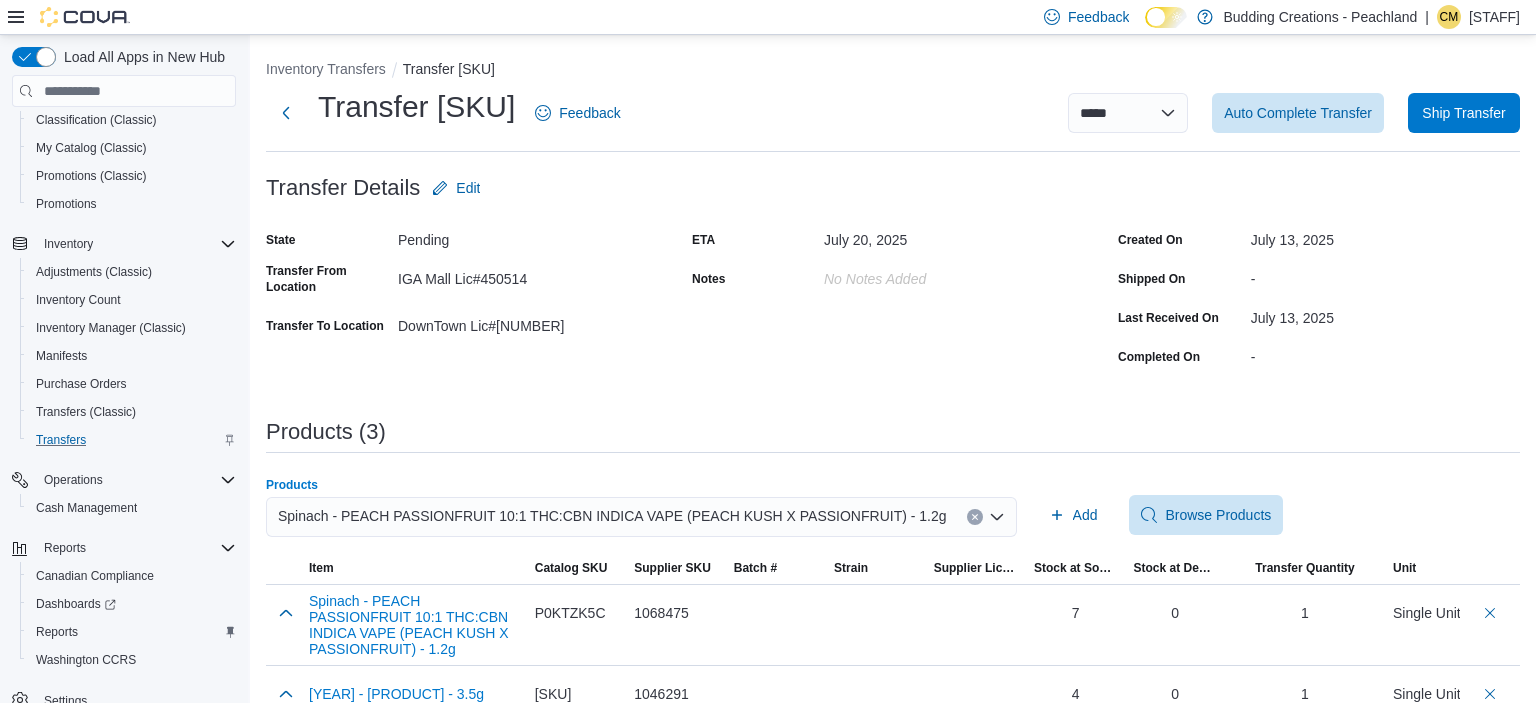 click at bounding box center [975, 517] 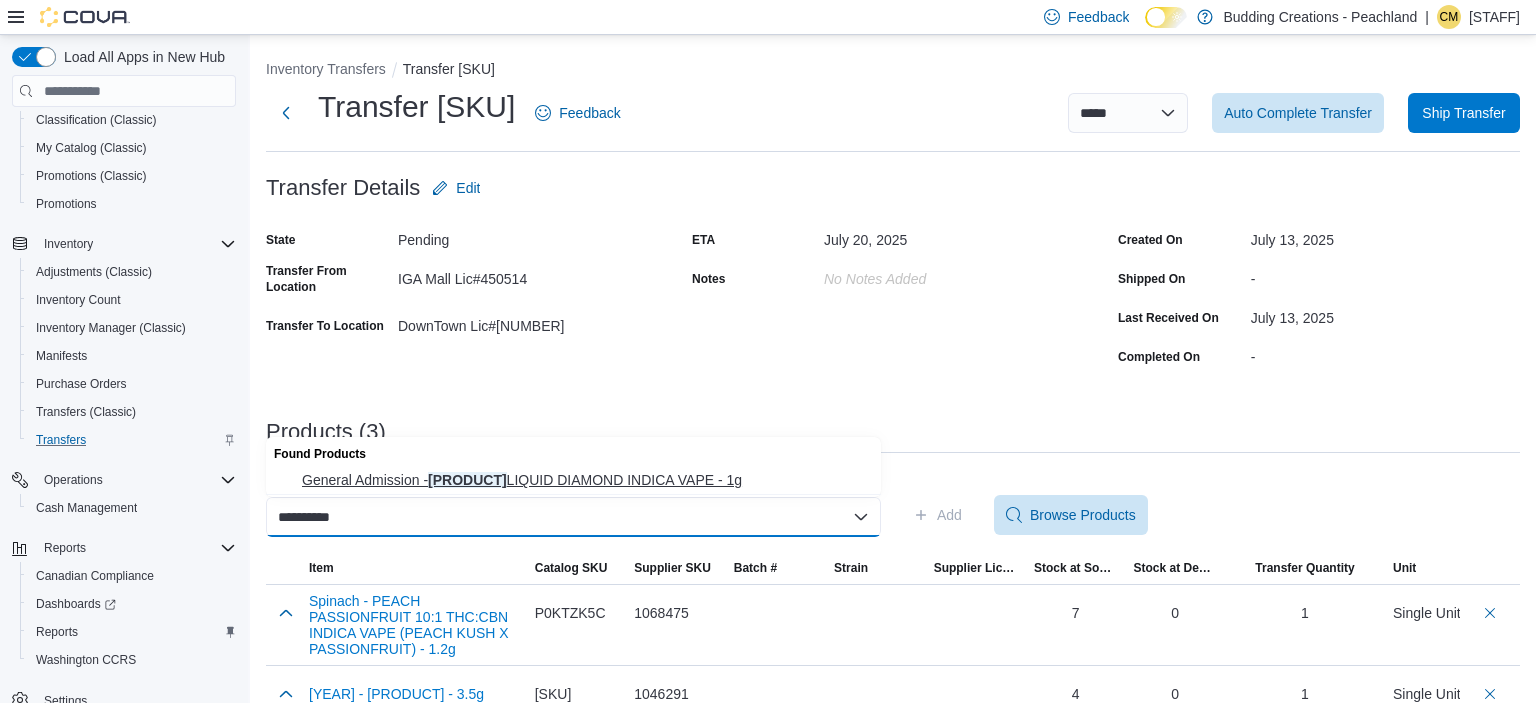 type on "**********" 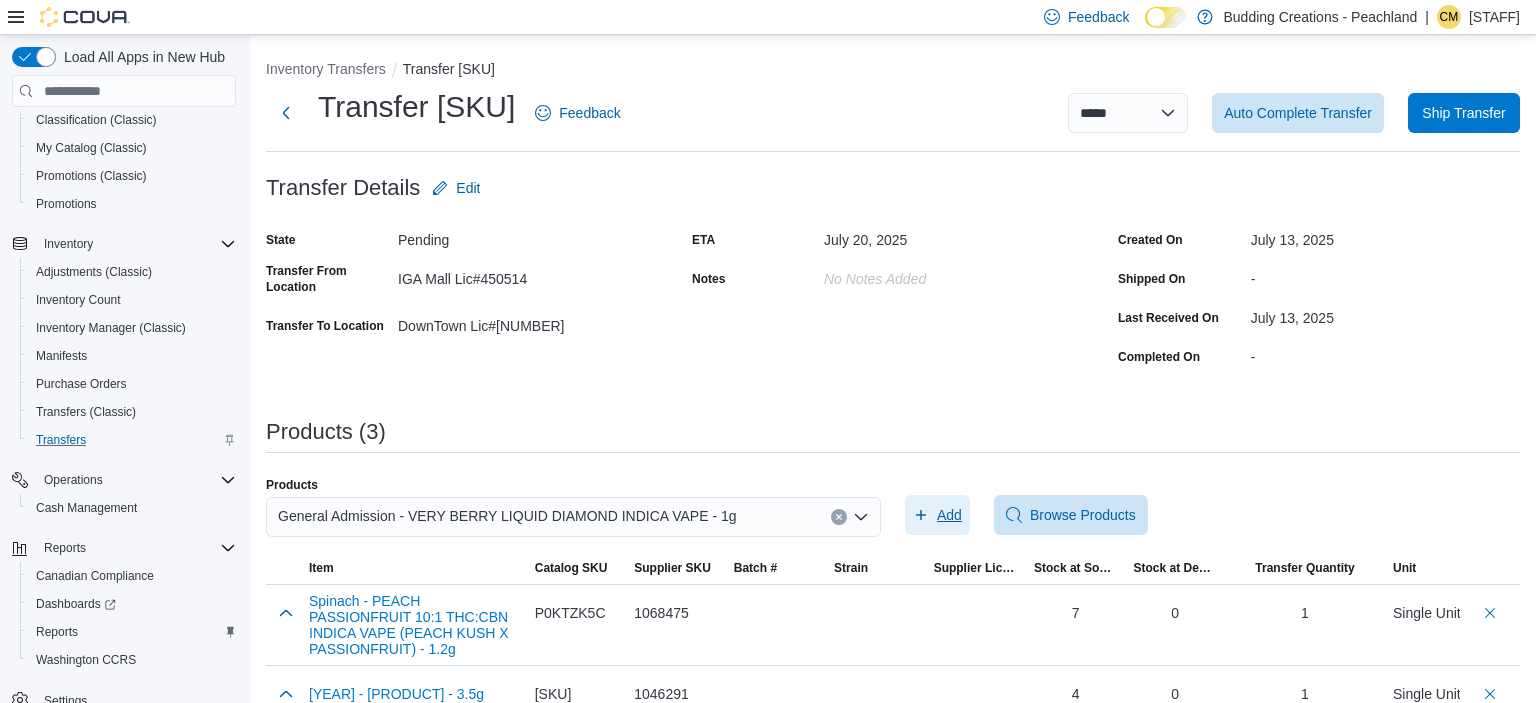 click on "Add" at bounding box center (937, 515) 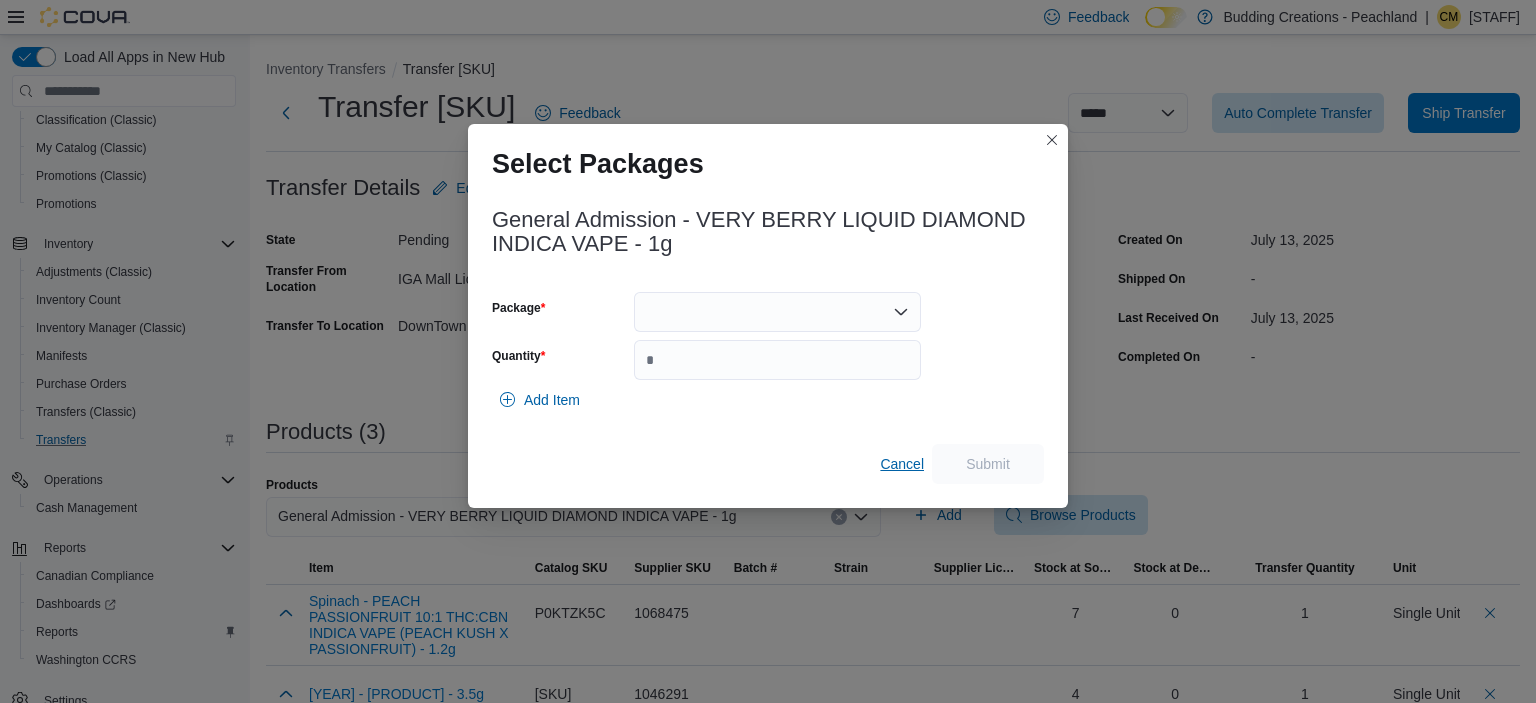 scroll, scrollTop: 192, scrollLeft: 0, axis: vertical 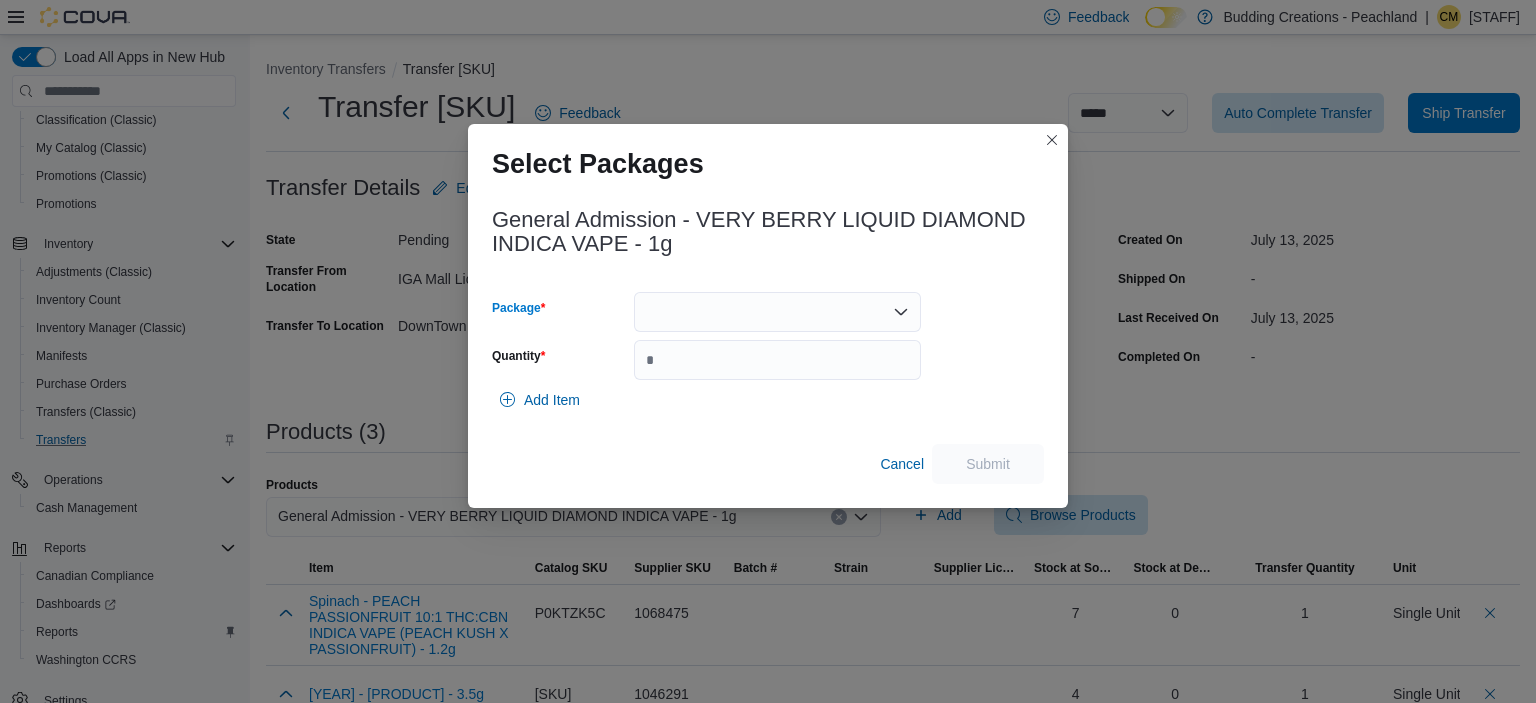 click at bounding box center [777, 312] 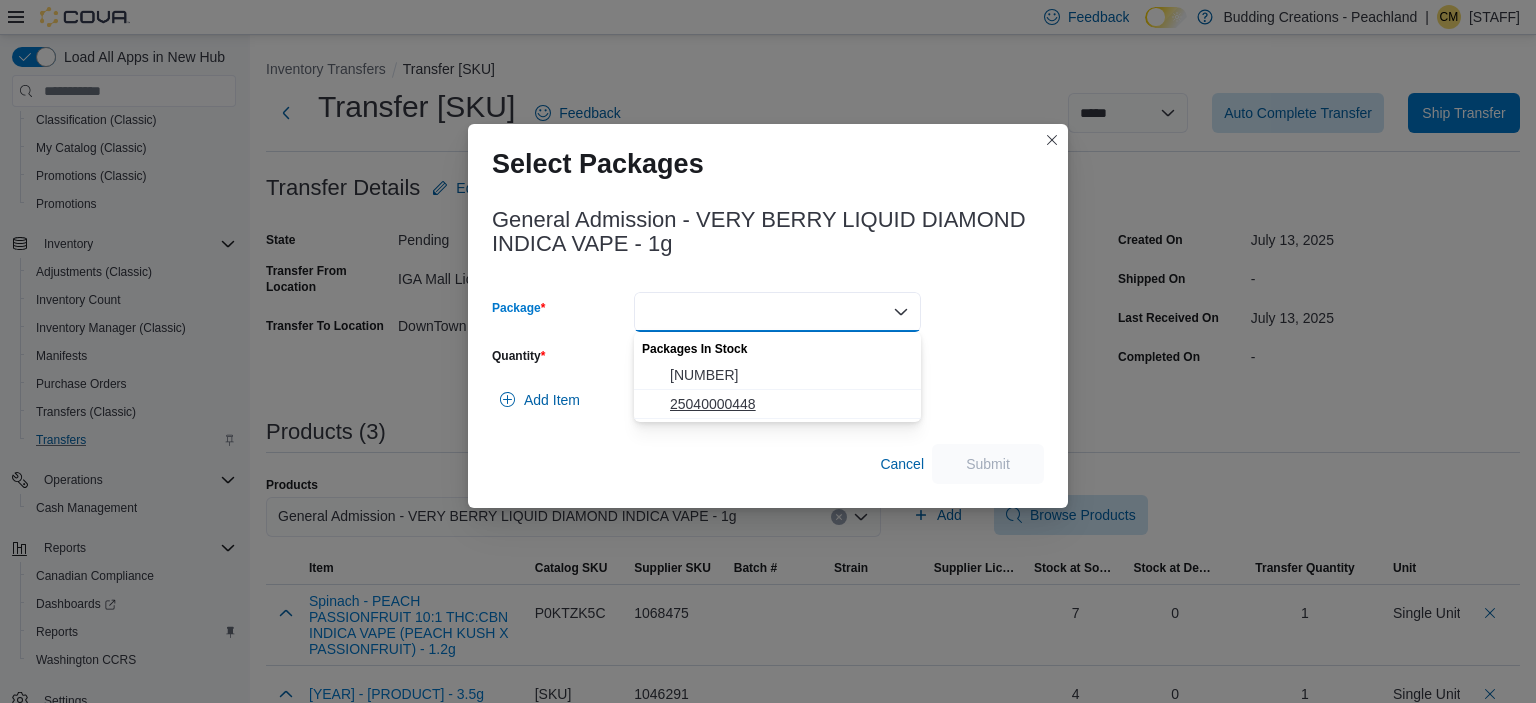 click on "25040000448" at bounding box center [789, 404] 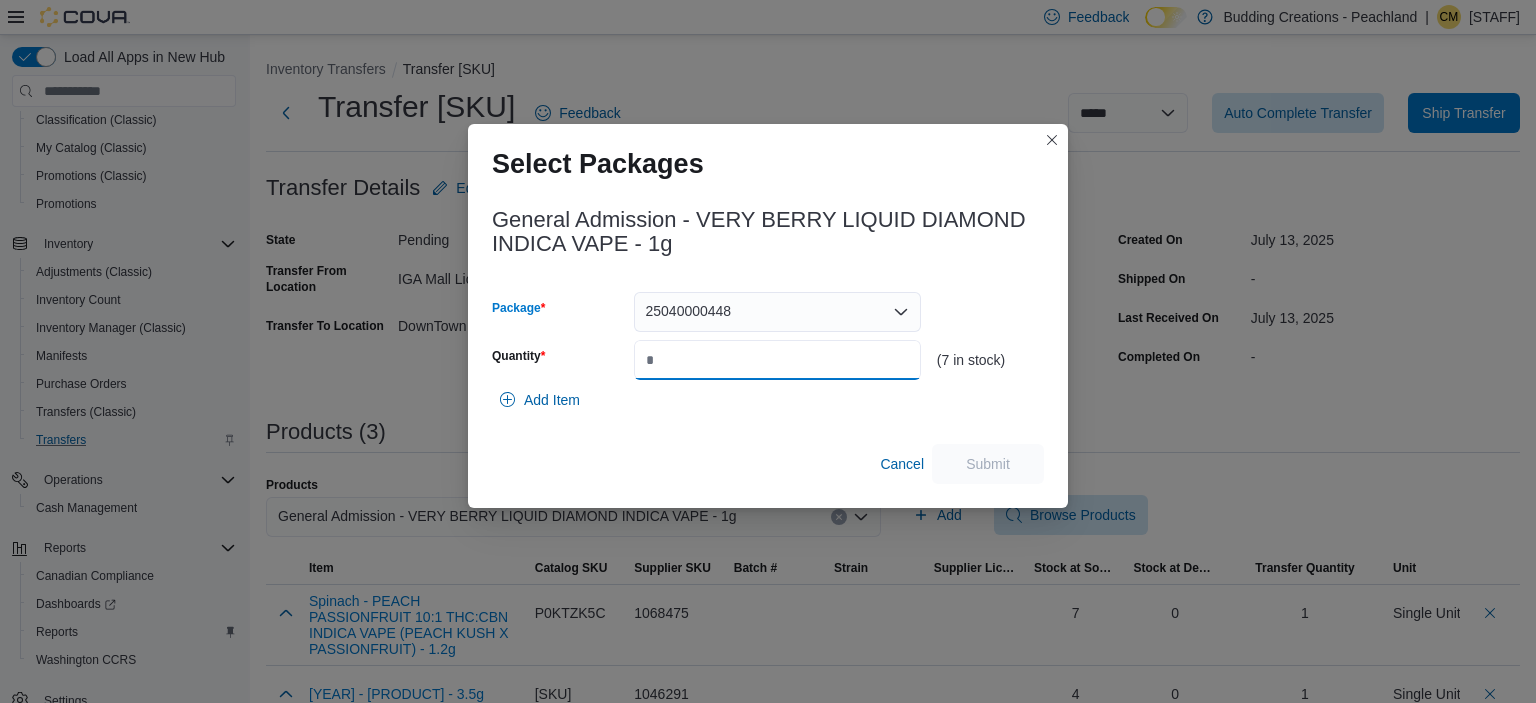 click on "Quantity" at bounding box center (777, 360) 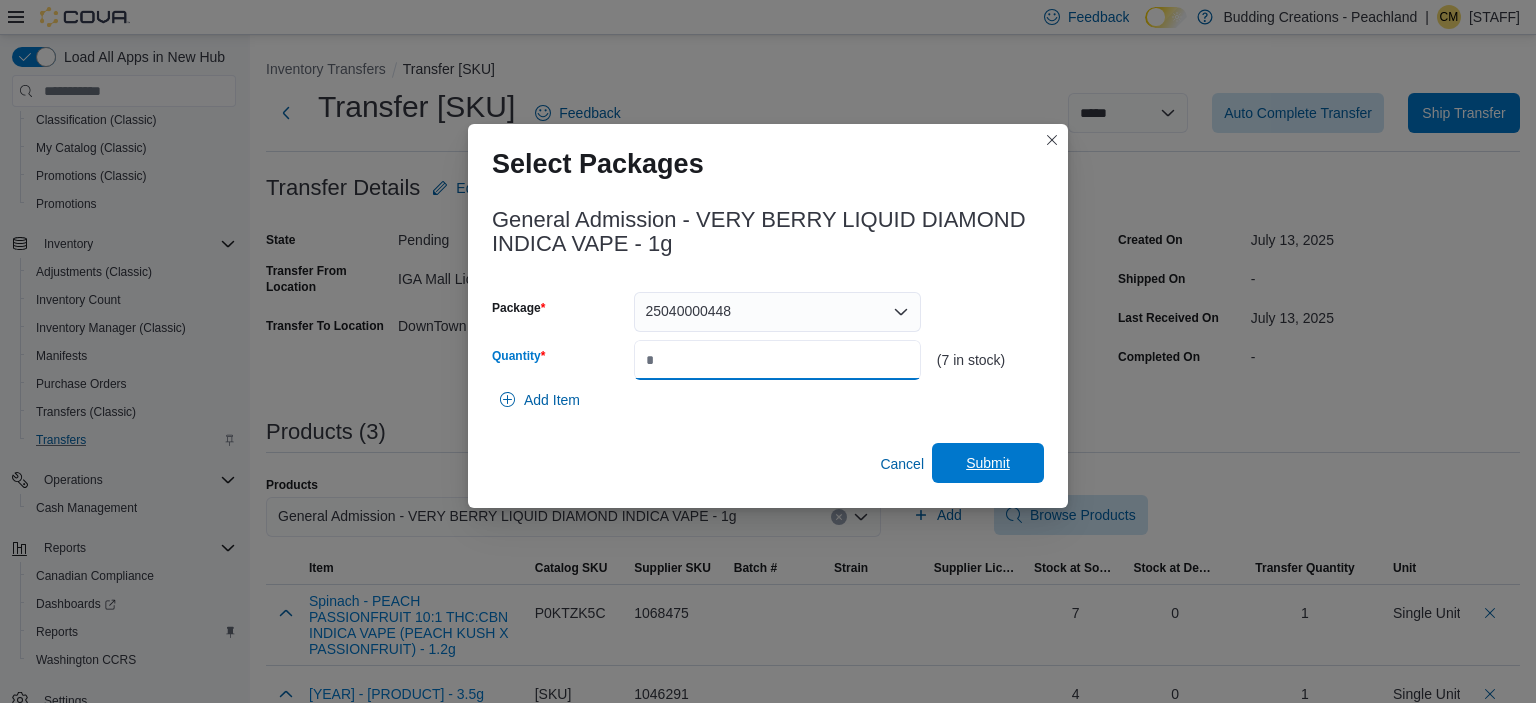 type on "*" 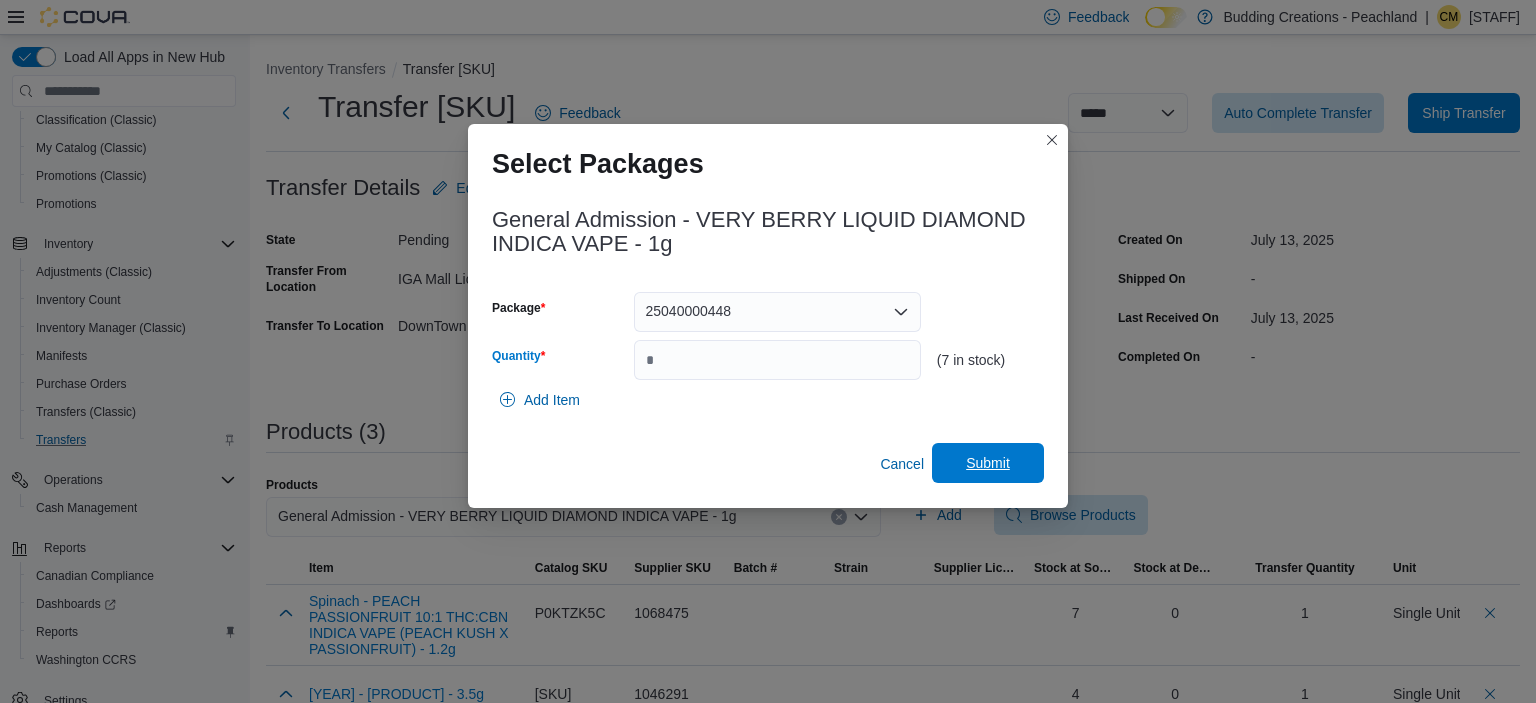 click on "Submit" at bounding box center (988, 463) 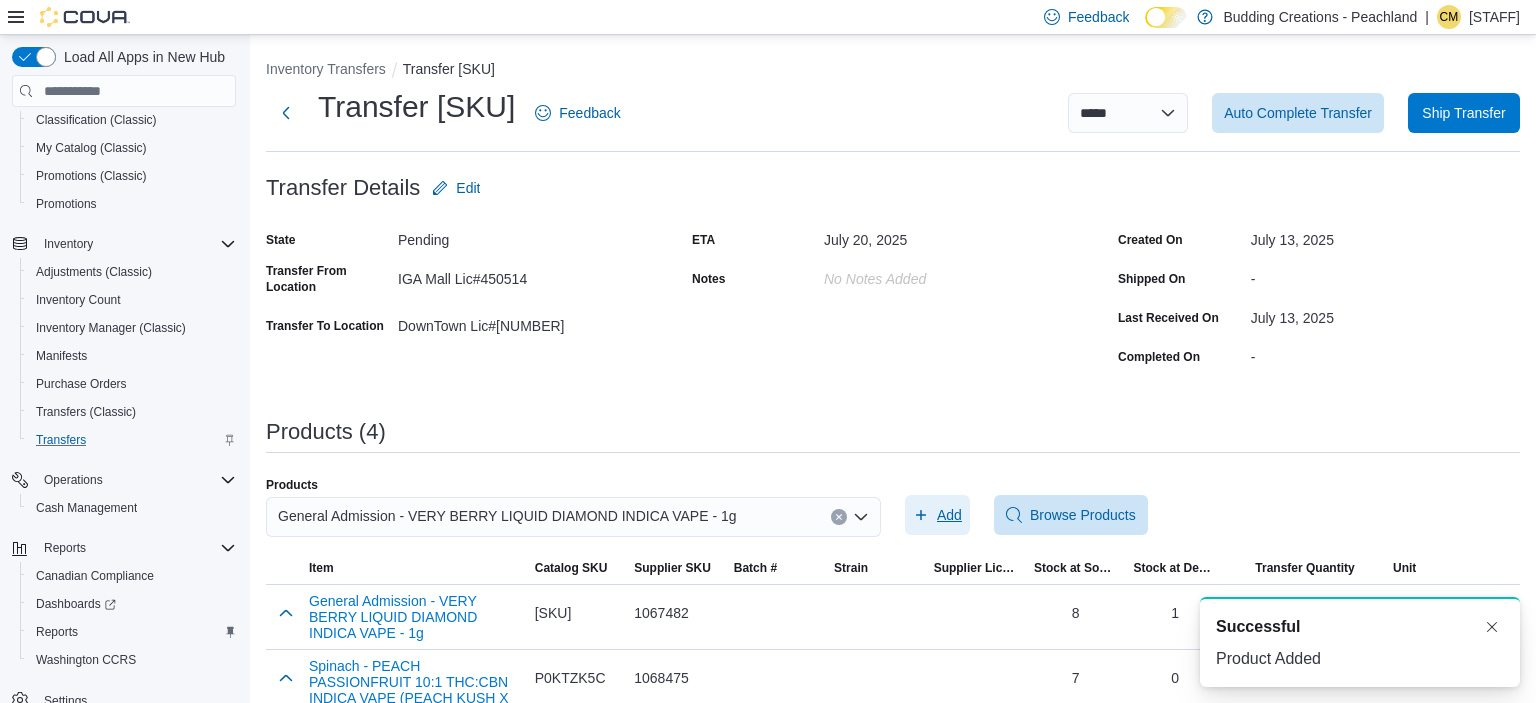 scroll, scrollTop: 192, scrollLeft: 0, axis: vertical 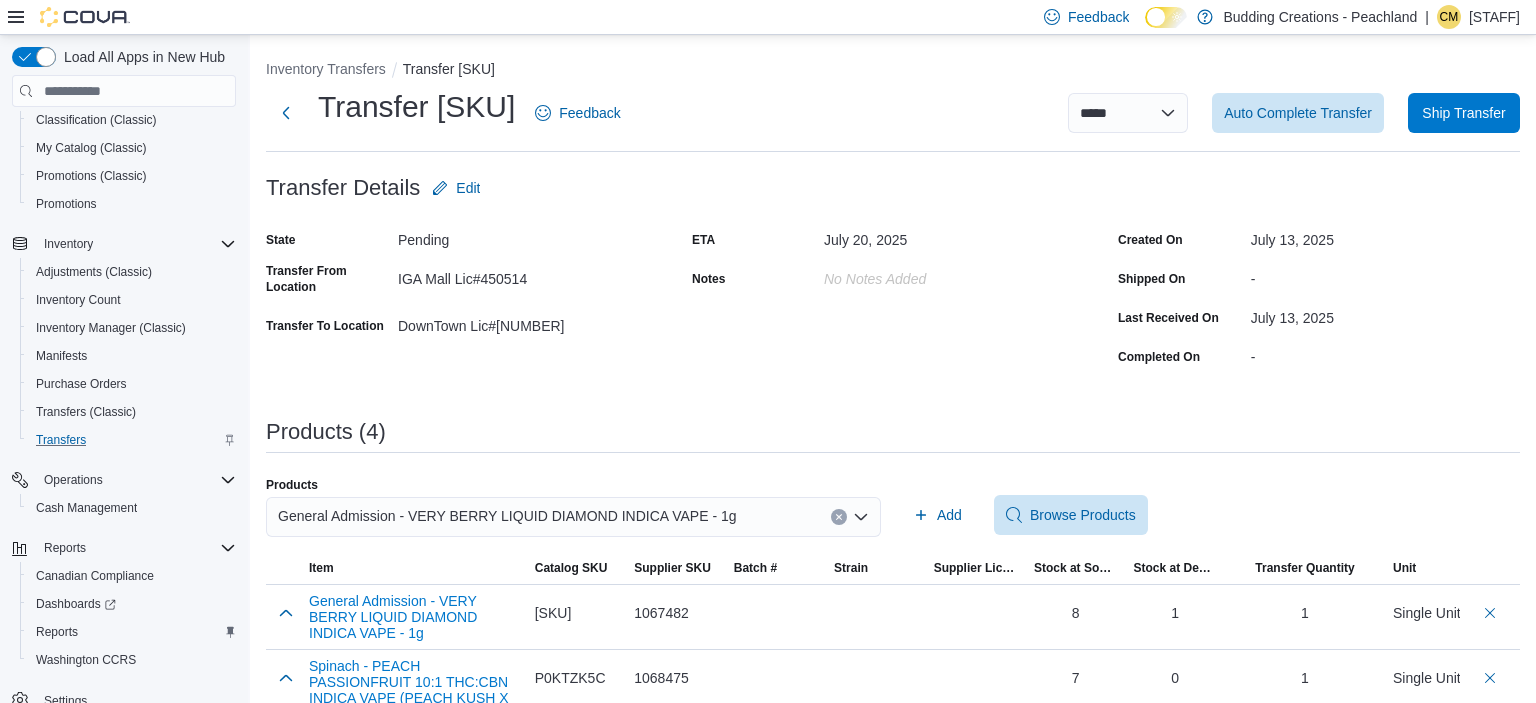 click at bounding box center (839, 517) 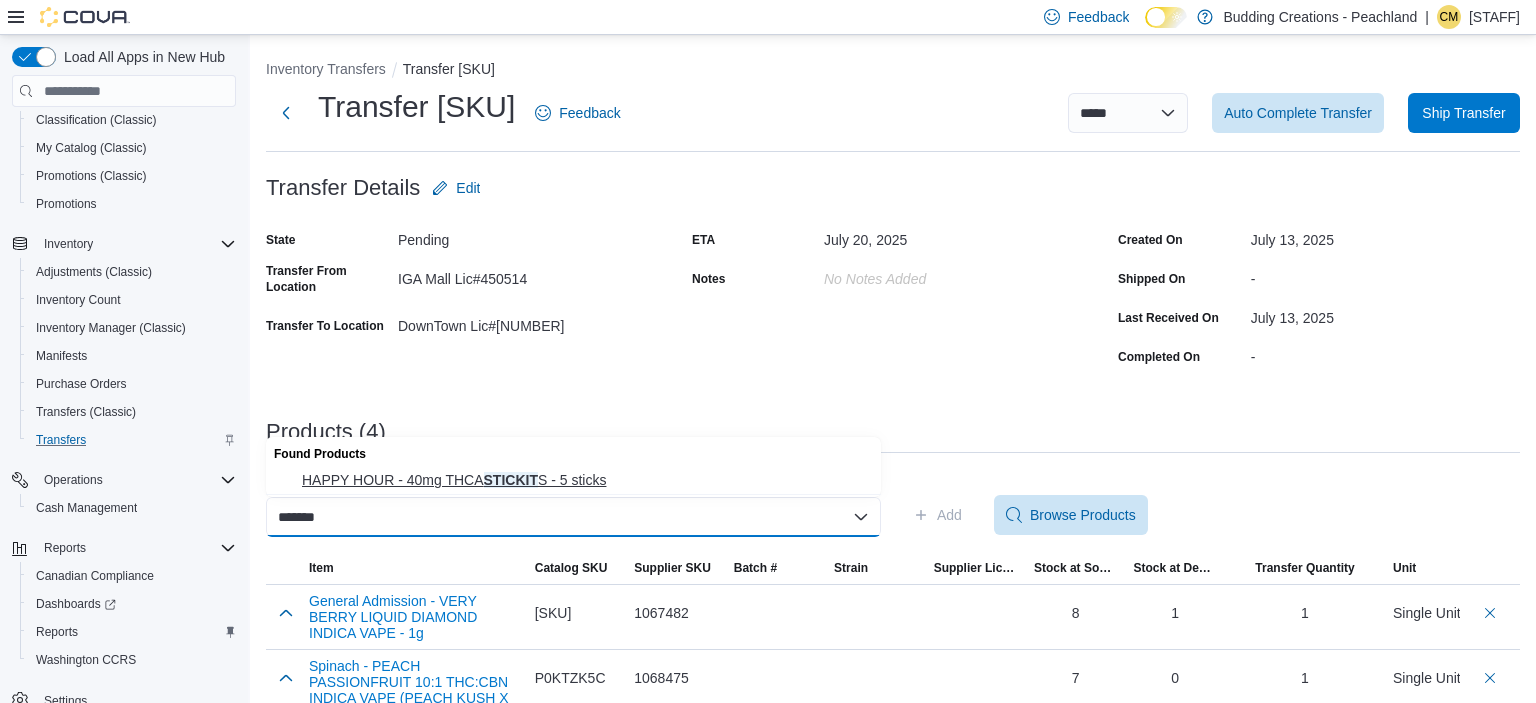 type on "*******" 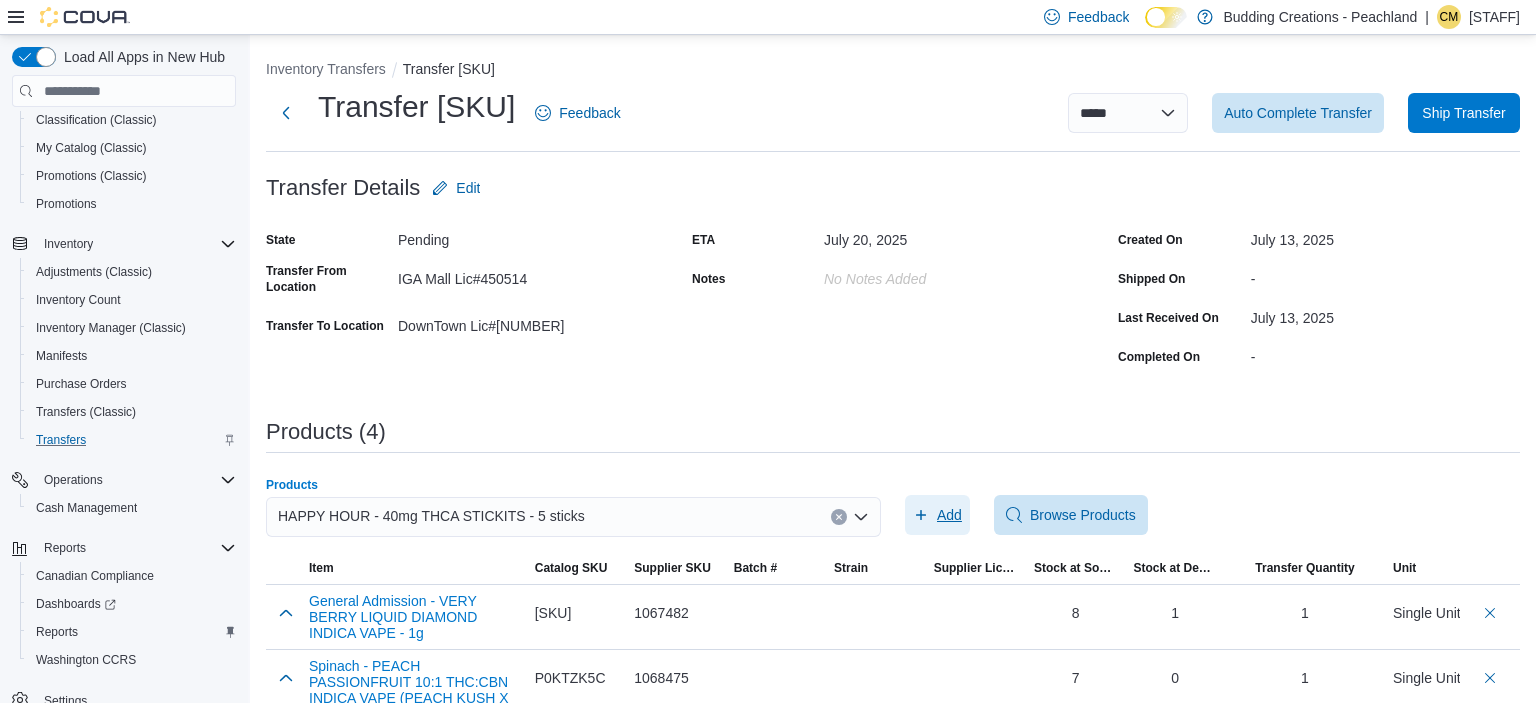 click on "Add" at bounding box center (949, 515) 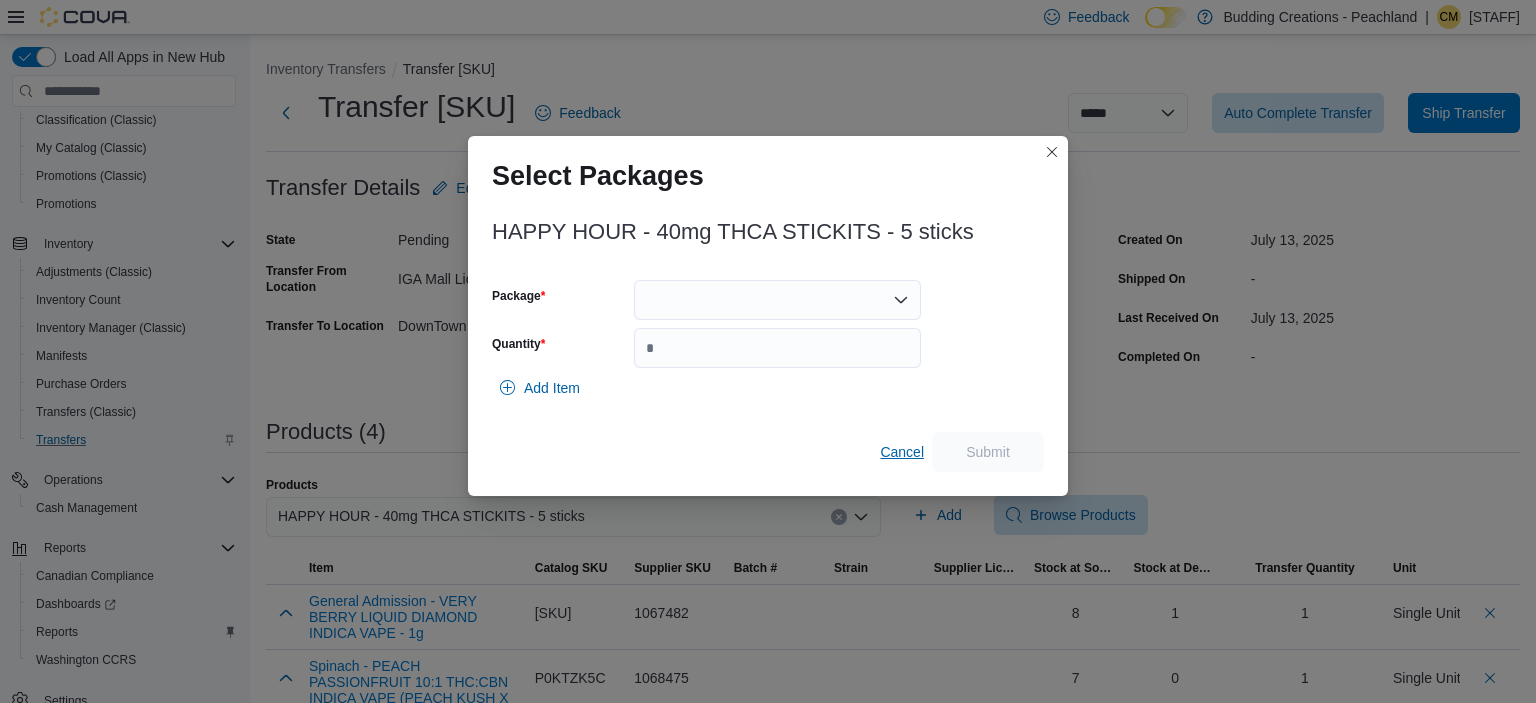 scroll, scrollTop: 192, scrollLeft: 0, axis: vertical 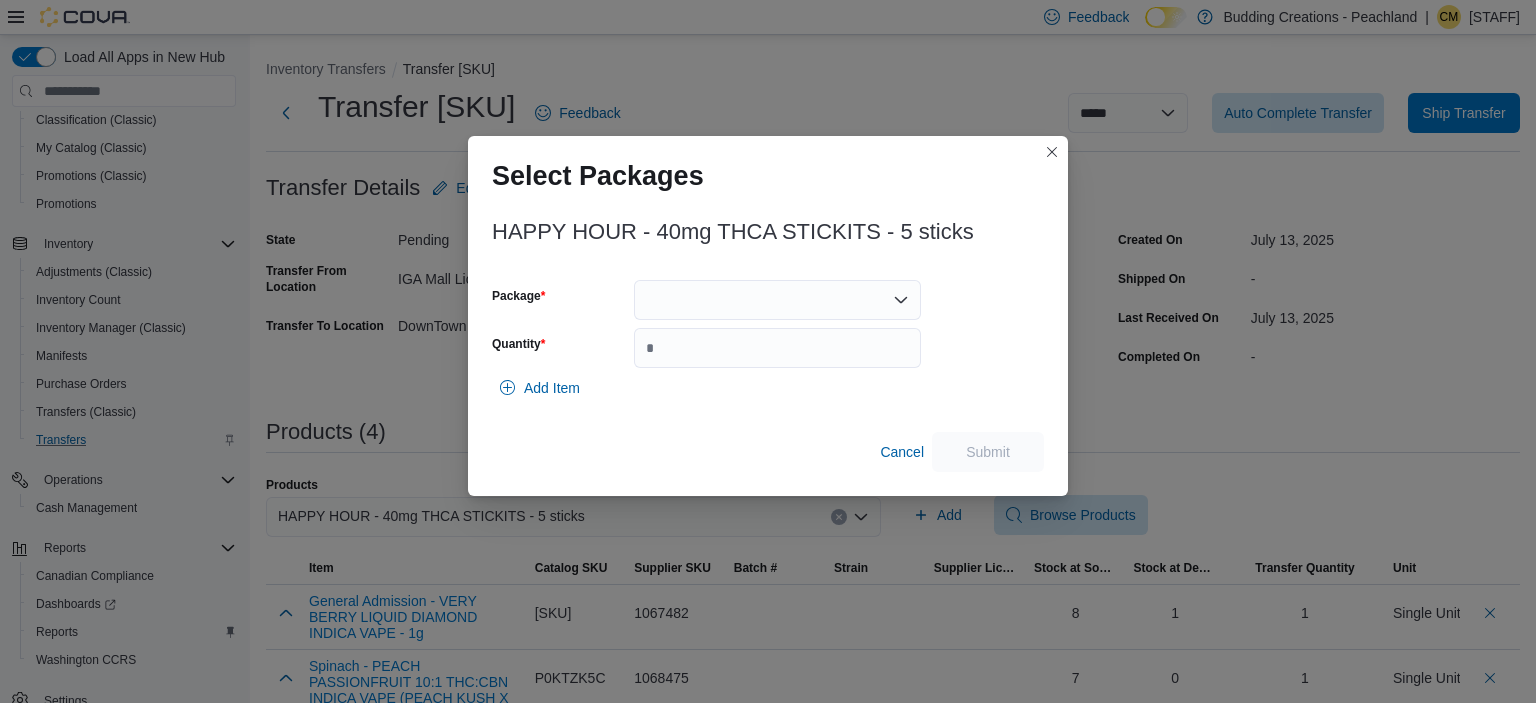 click at bounding box center [777, 300] 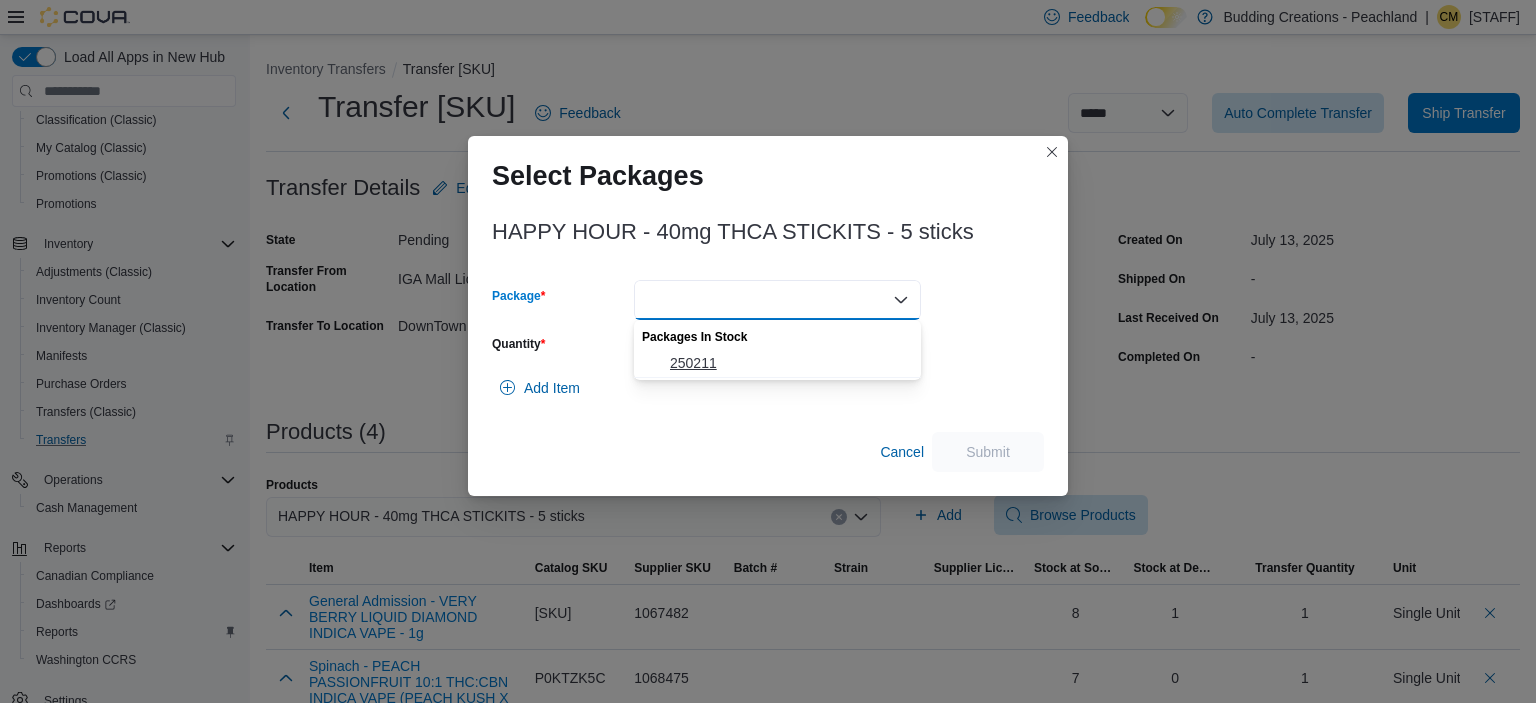 click on "250211" at bounding box center (789, 363) 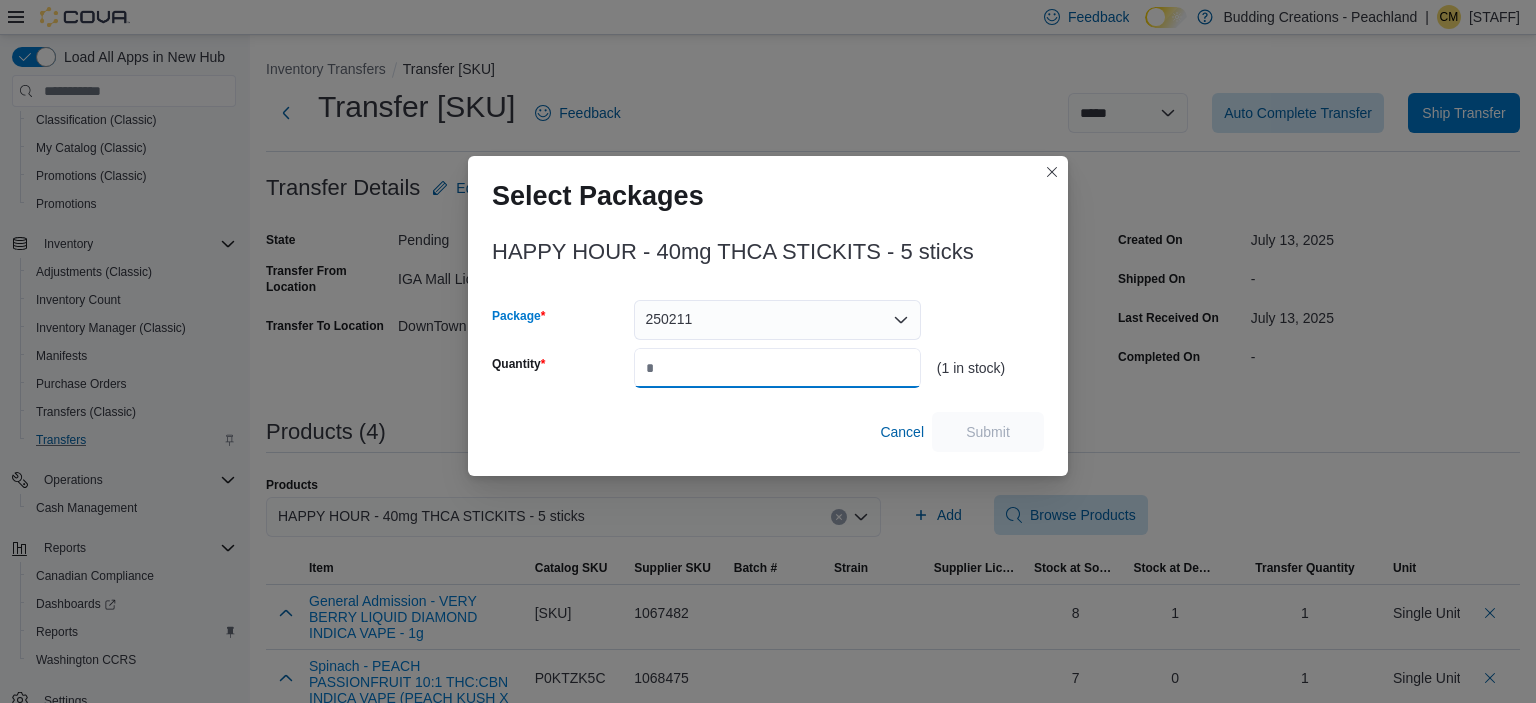 click on "Quantity" at bounding box center [777, 368] 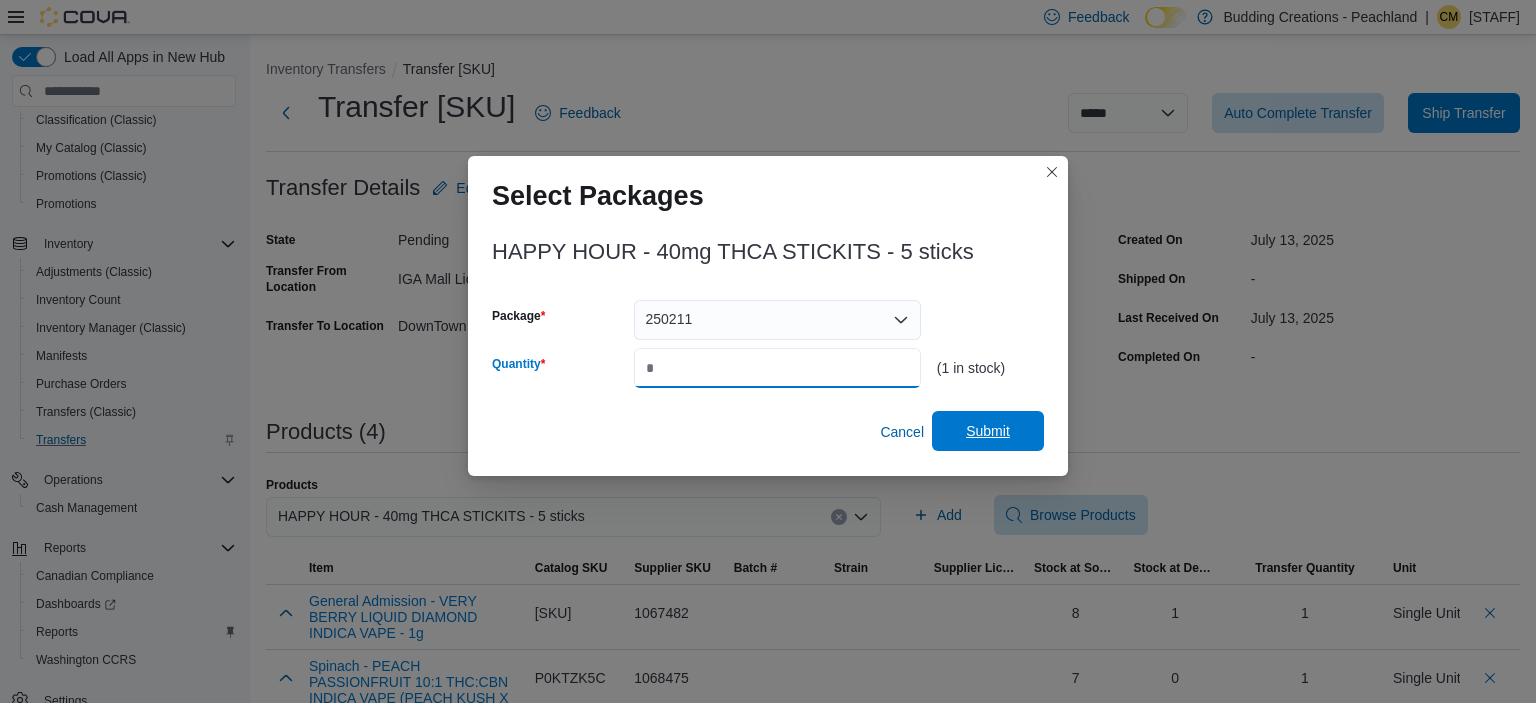 type on "*" 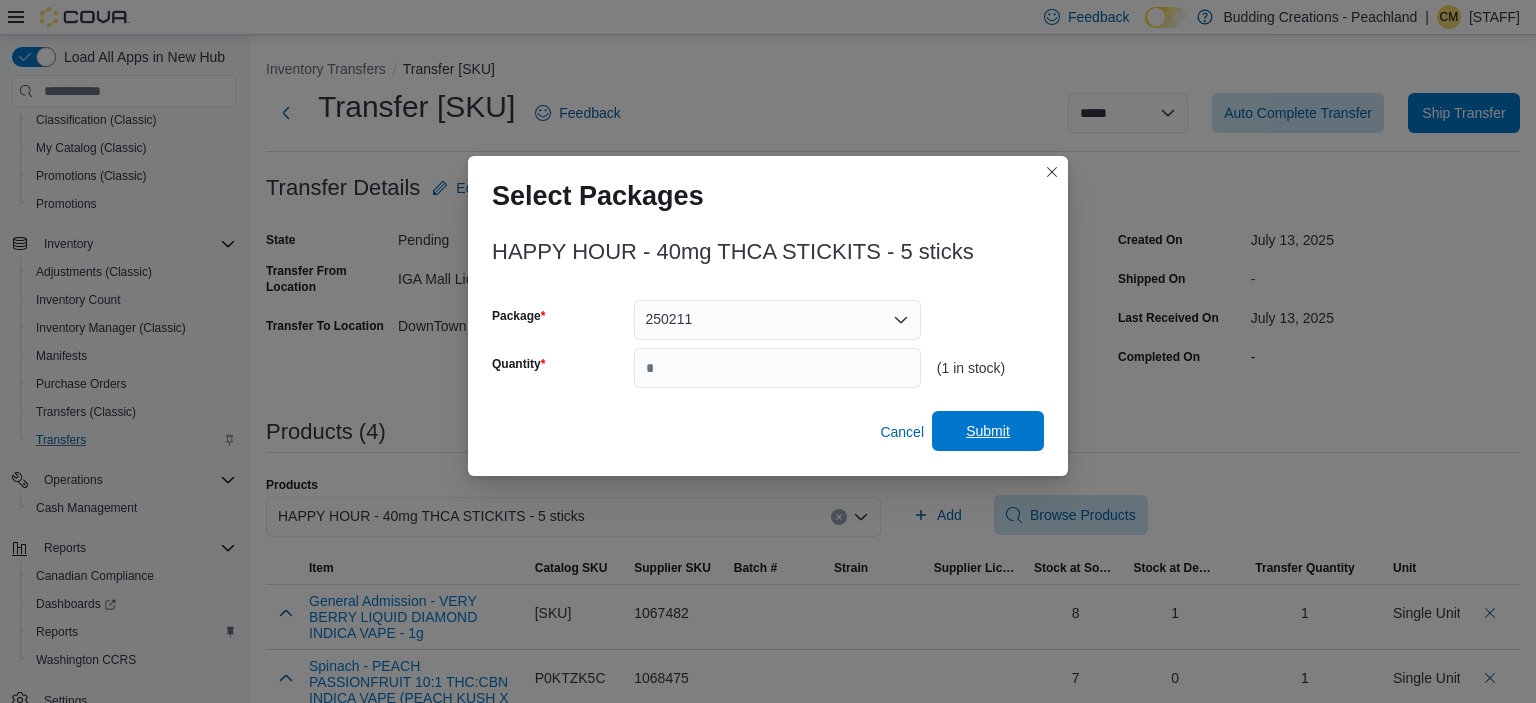 click on "Submit" at bounding box center [988, 431] 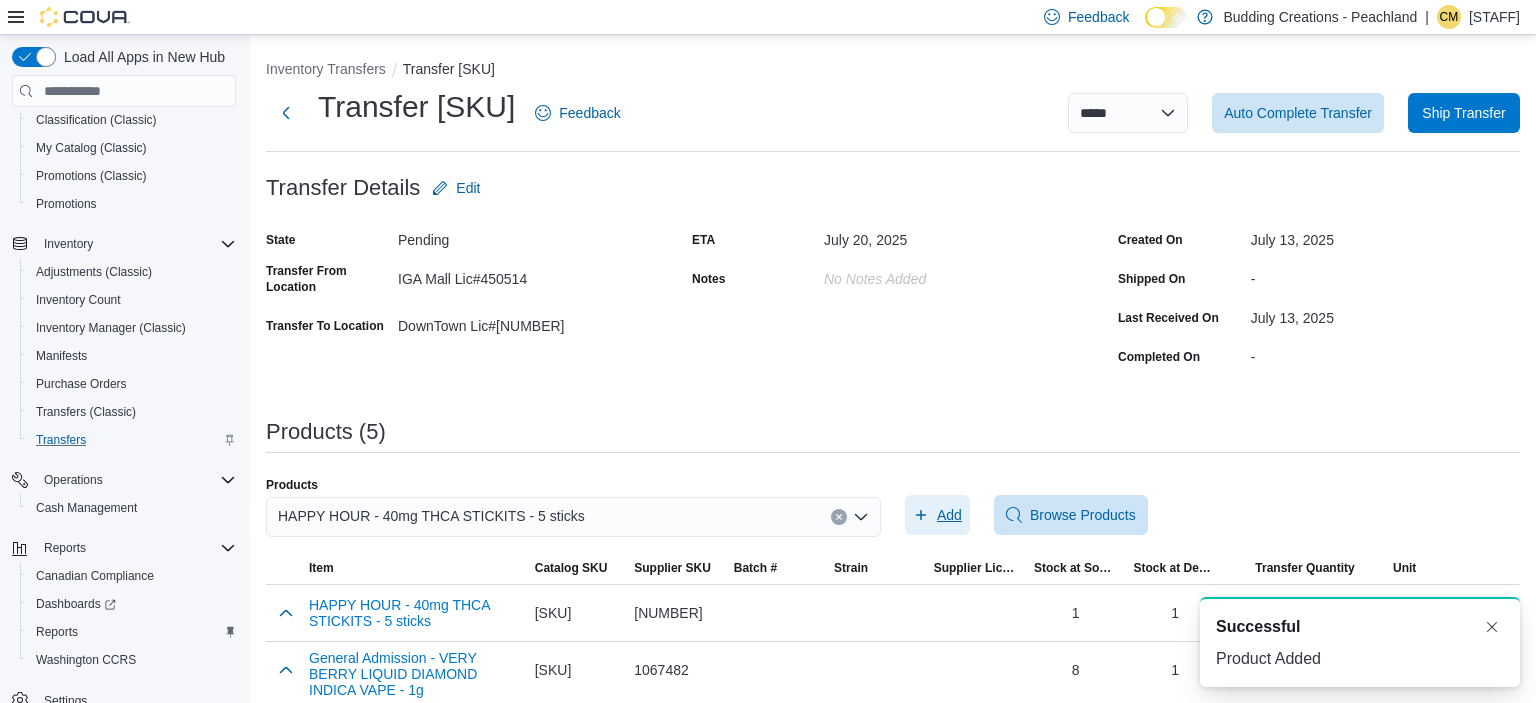 scroll, scrollTop: 192, scrollLeft: 0, axis: vertical 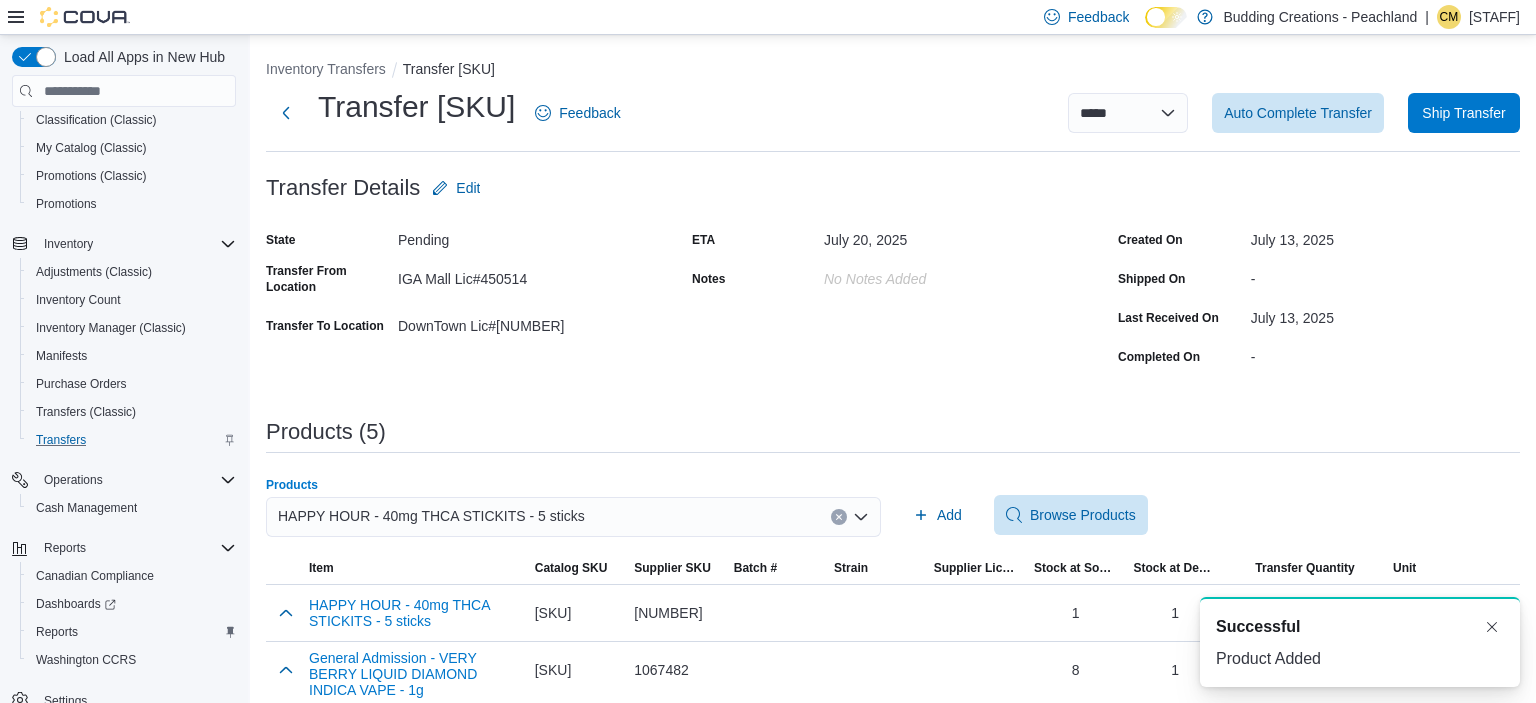click 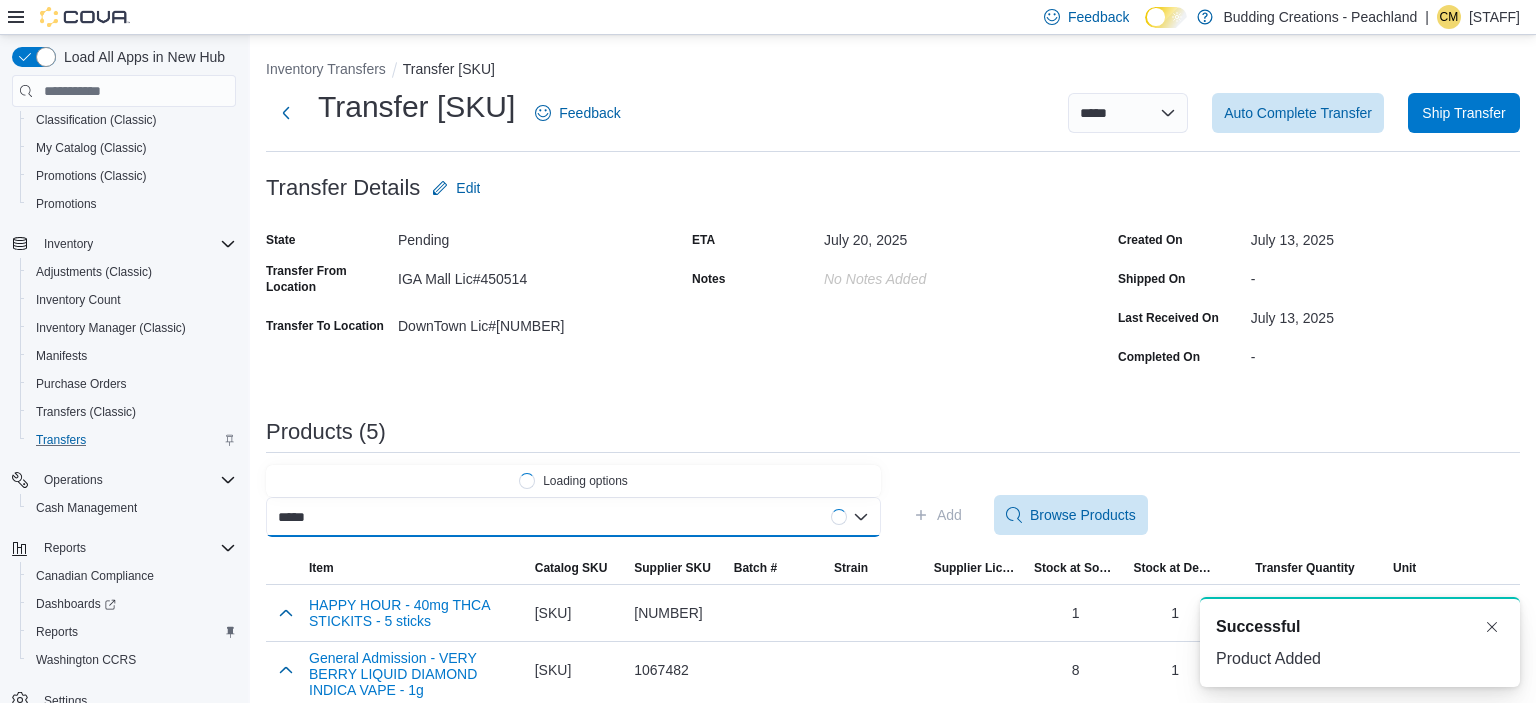 scroll, scrollTop: 0, scrollLeft: 1, axis: horizontal 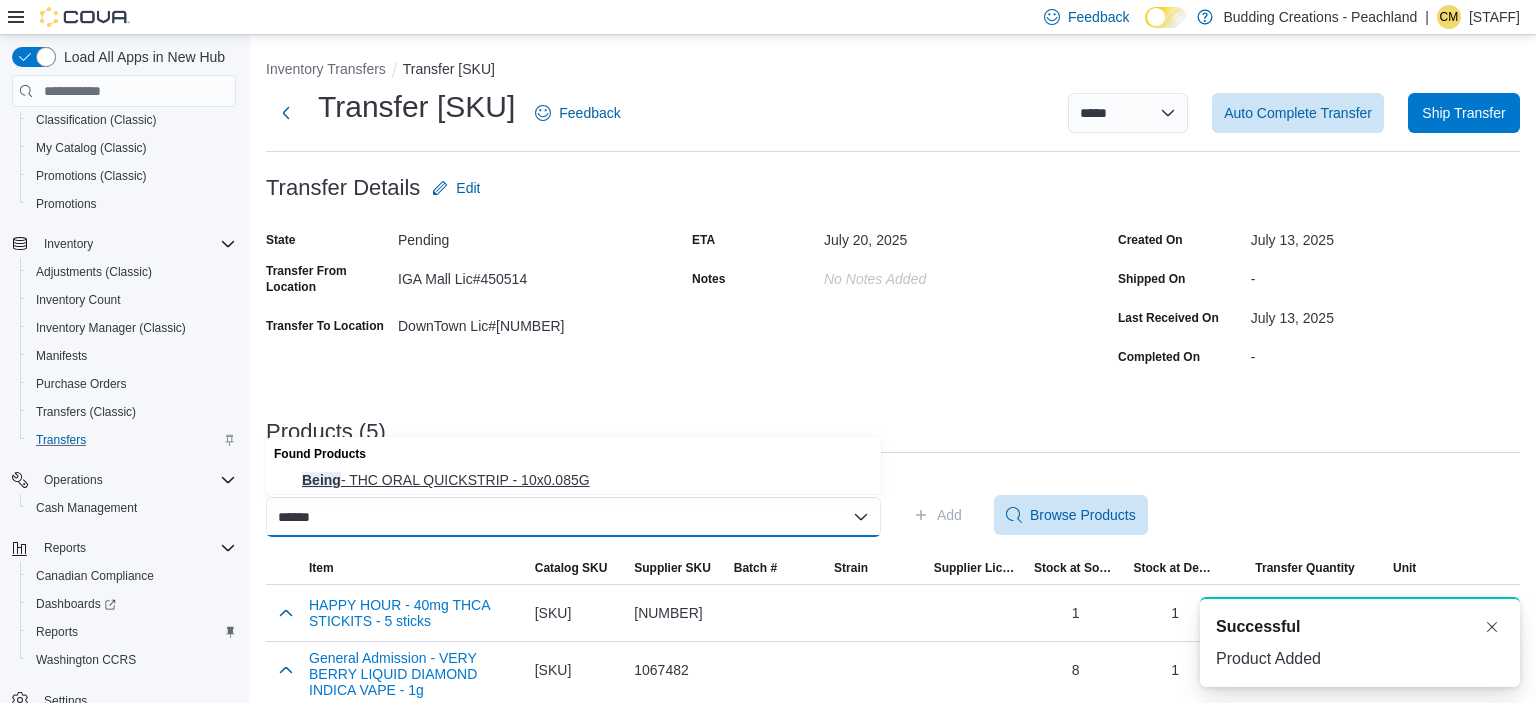 type on "*****" 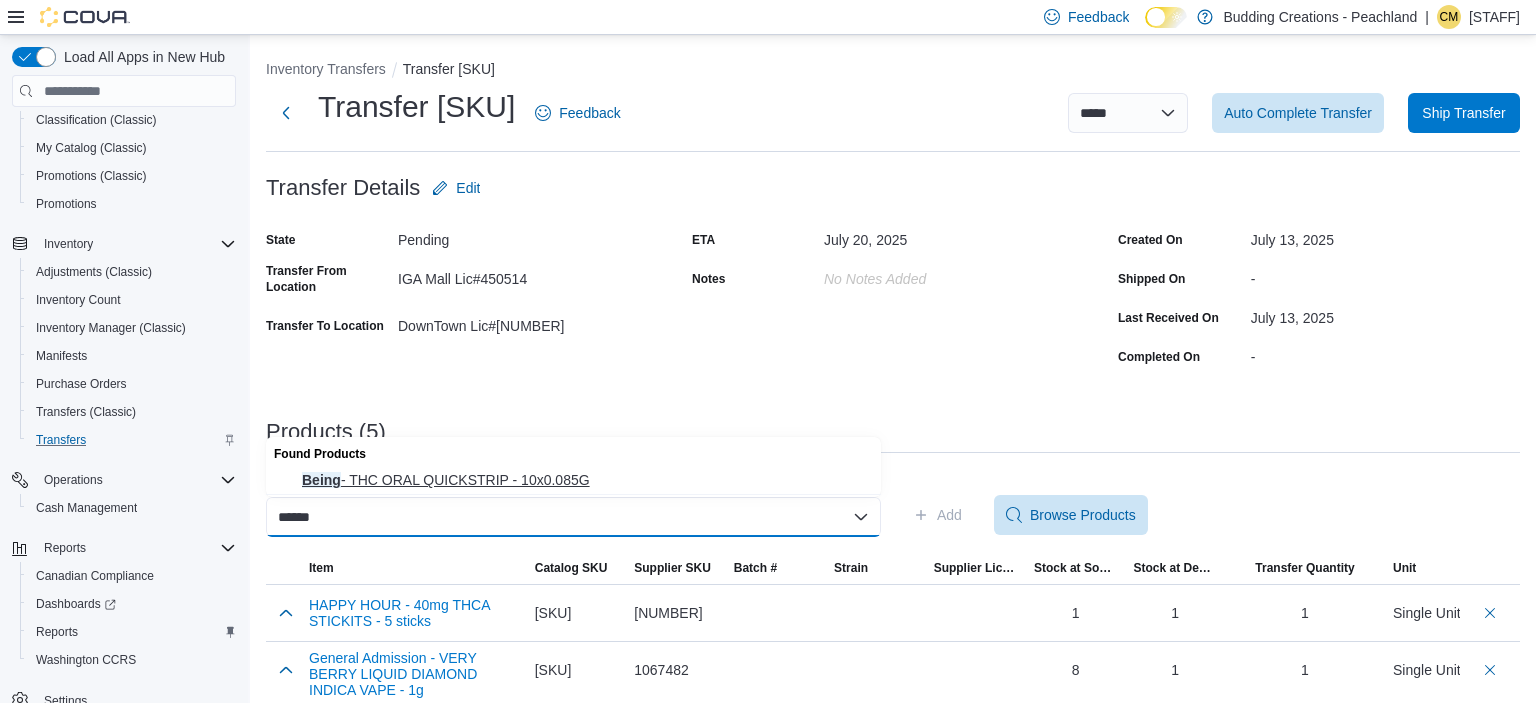 click on "Being   - THC ORAL QUICKSTRIP - 10x0.085G" at bounding box center (585, 480) 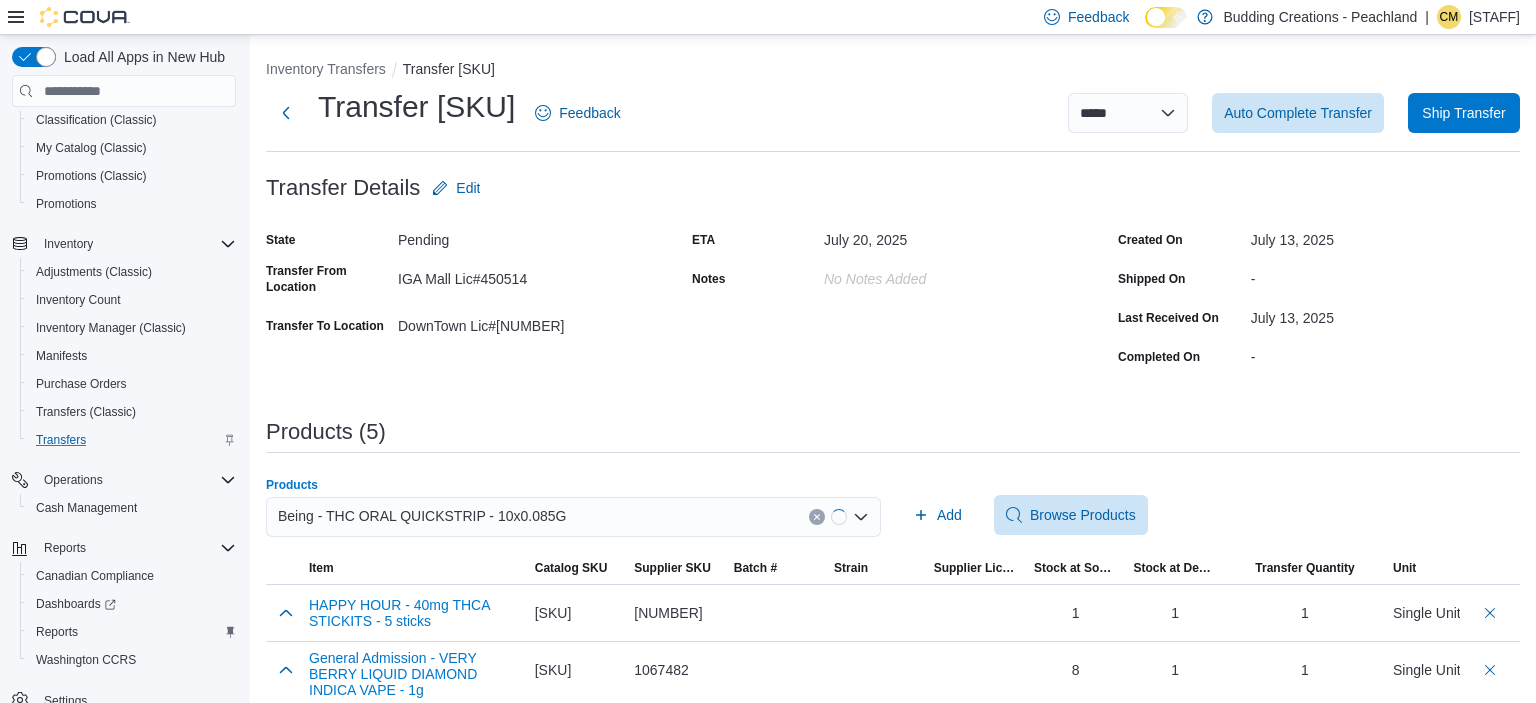 scroll, scrollTop: 0, scrollLeft: 0, axis: both 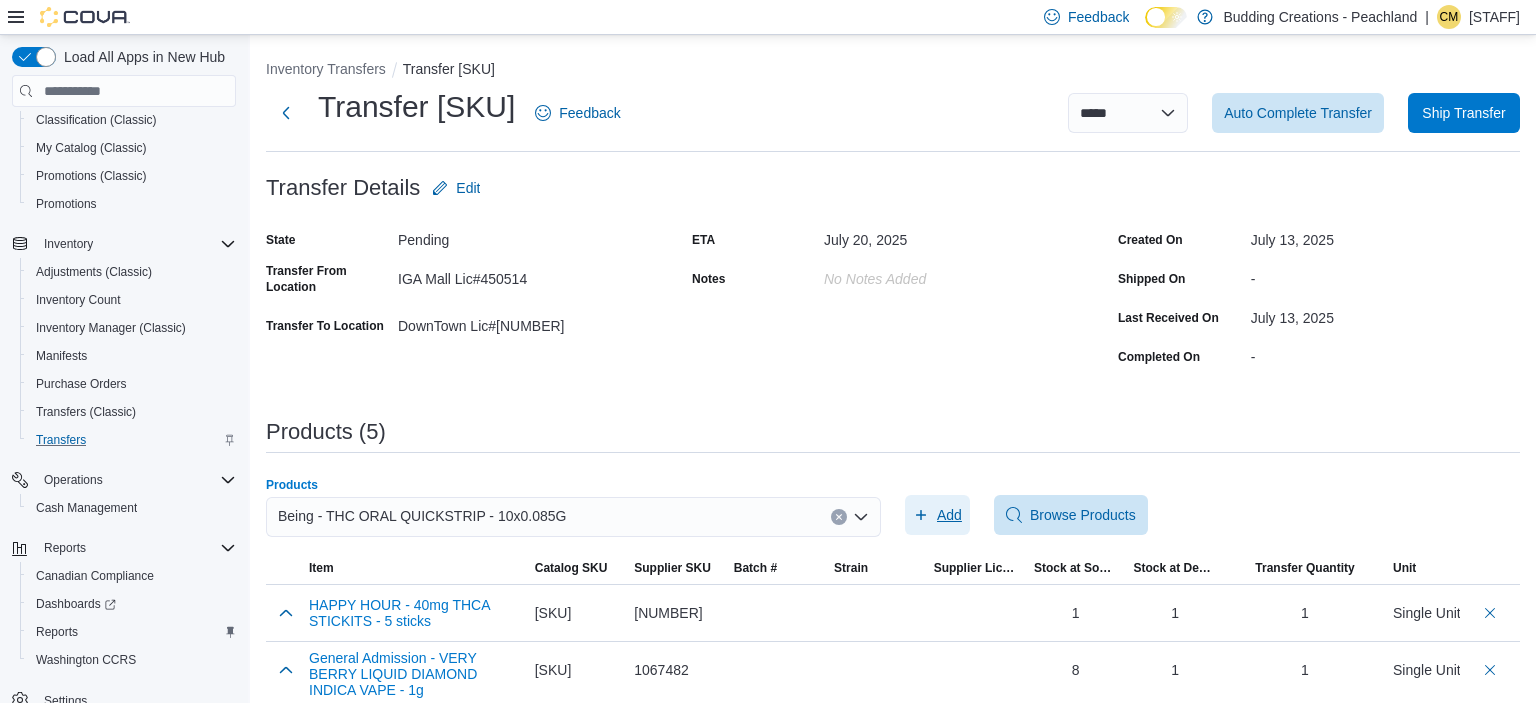 click on "Add" at bounding box center [949, 515] 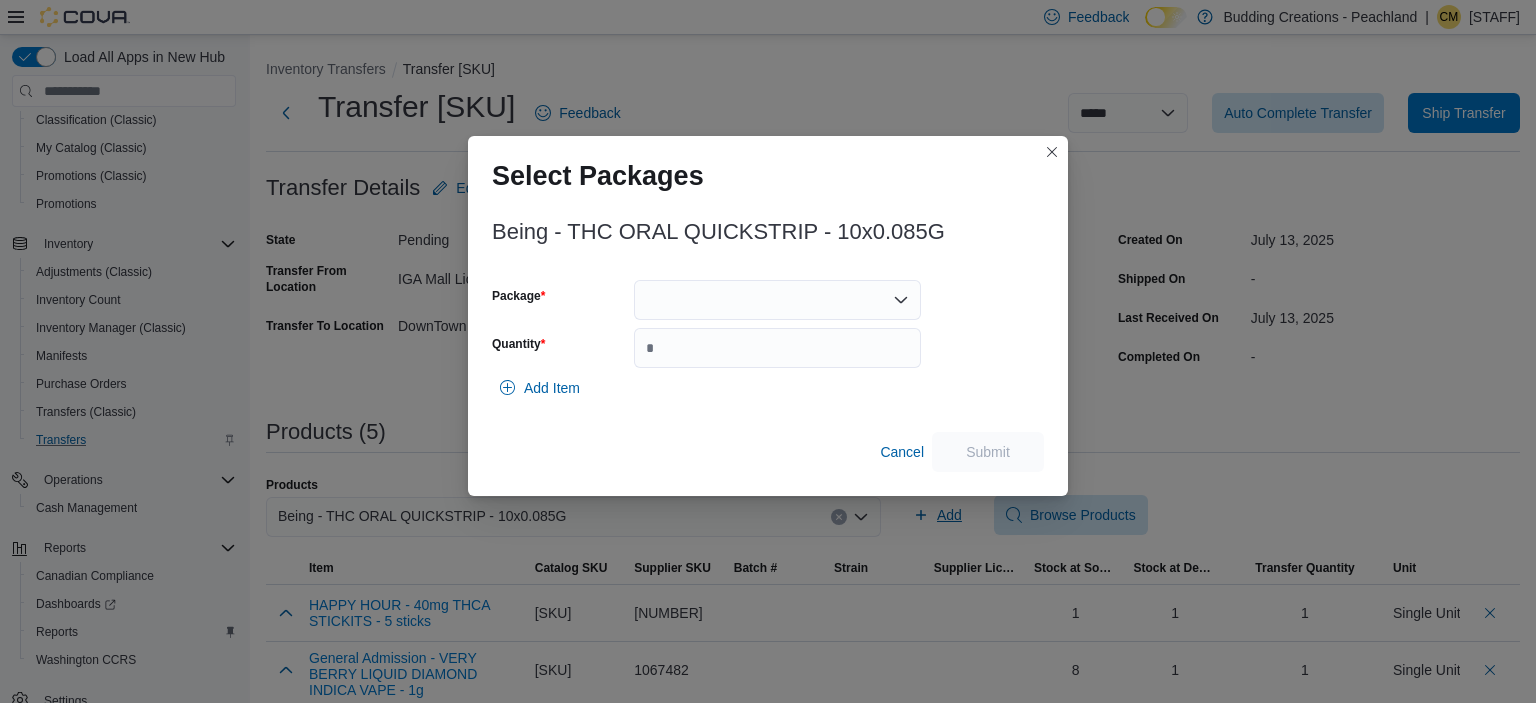 scroll, scrollTop: 192, scrollLeft: 0, axis: vertical 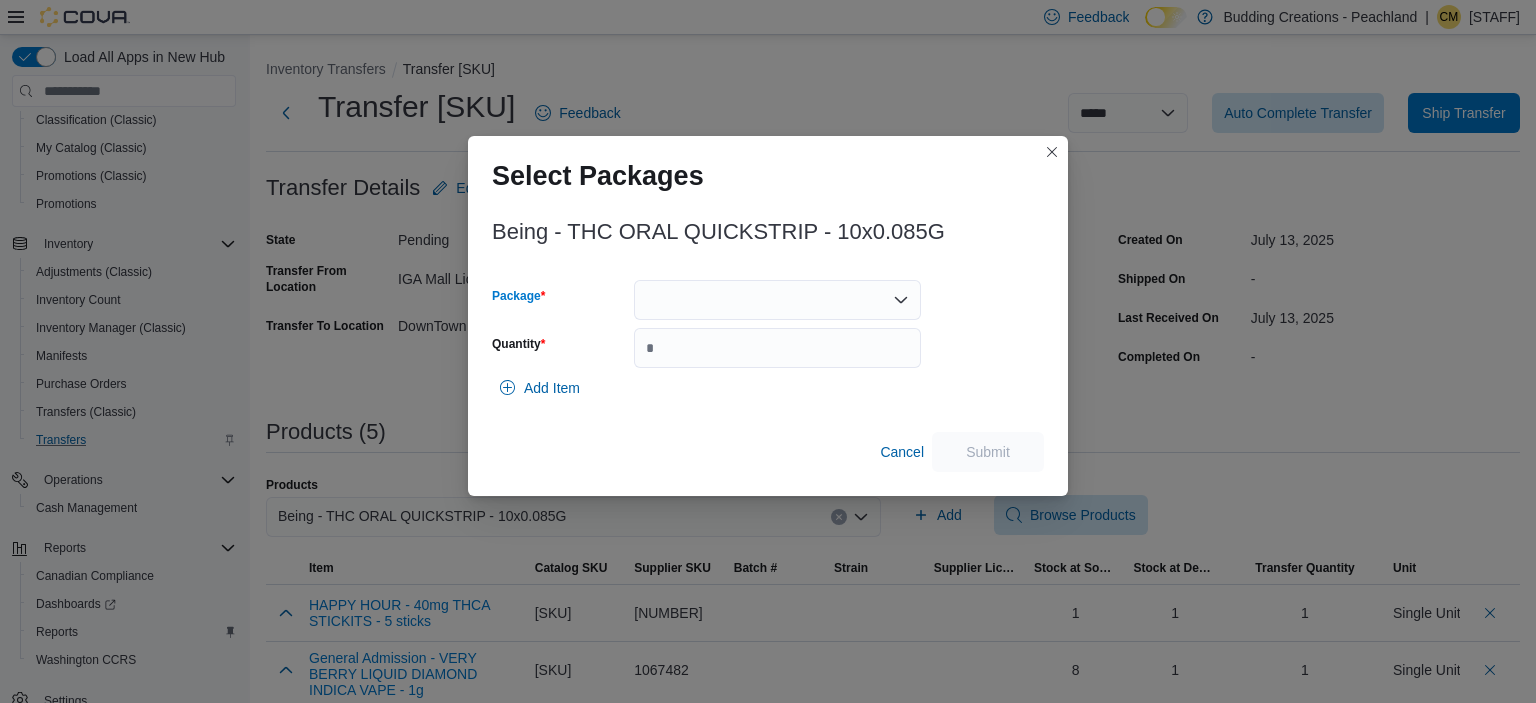click at bounding box center (777, 300) 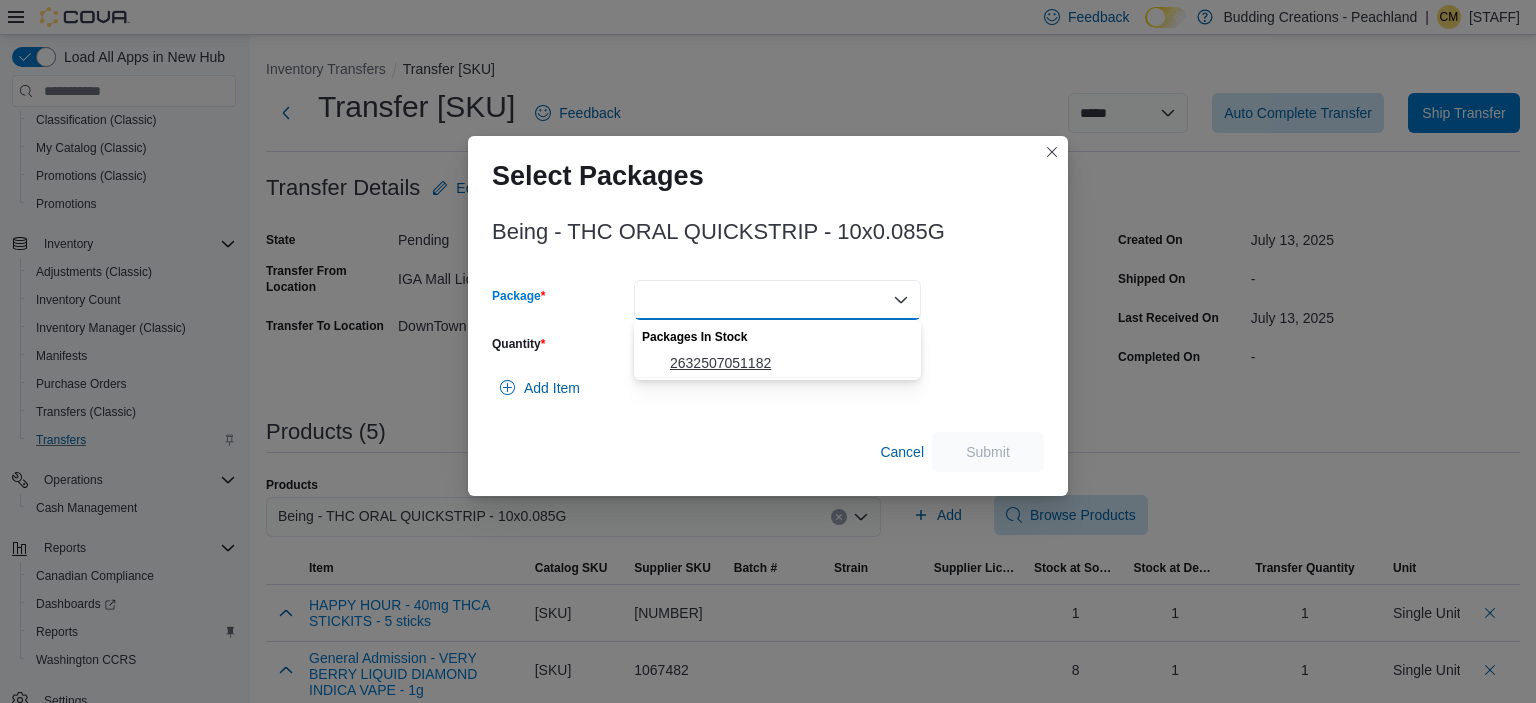 click on "2632507051182" at bounding box center (789, 363) 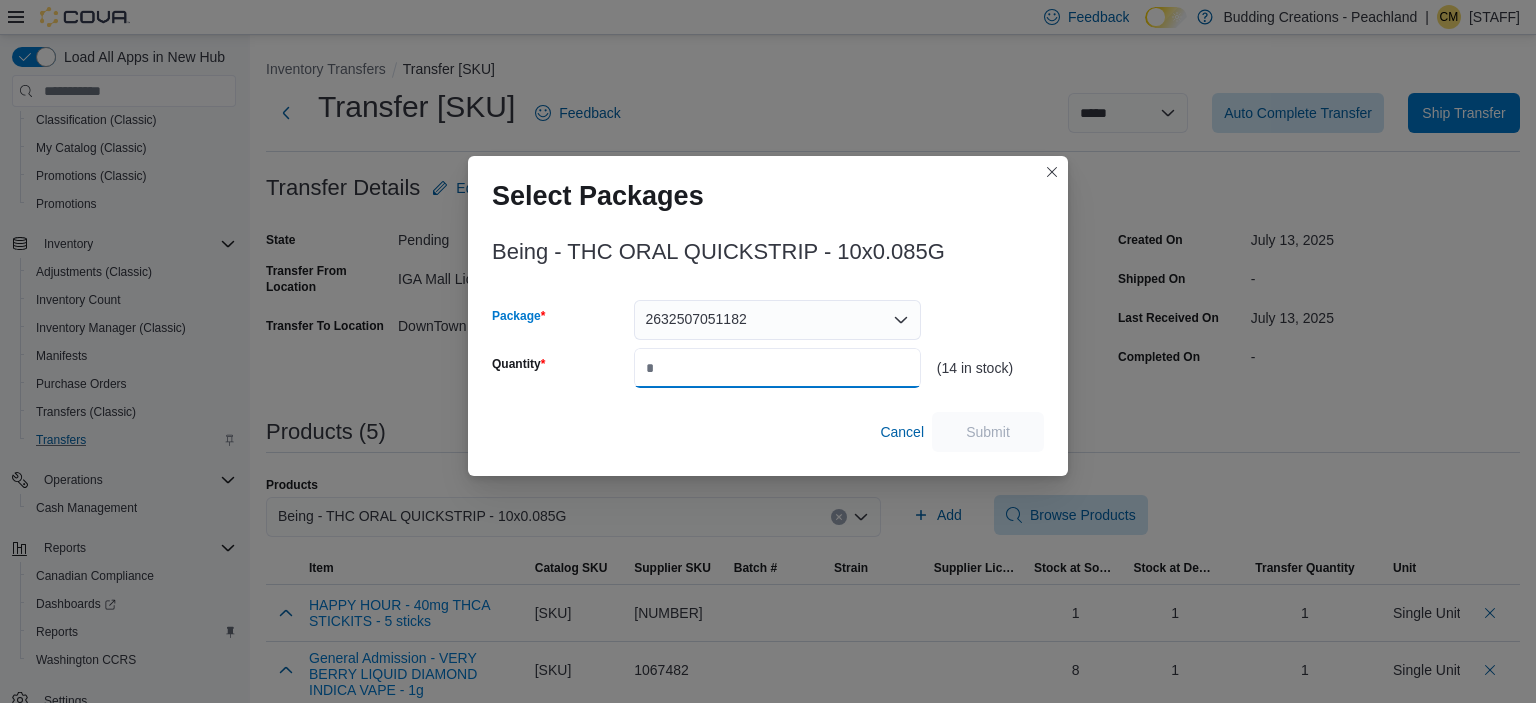 click on "Quantity" at bounding box center [777, 368] 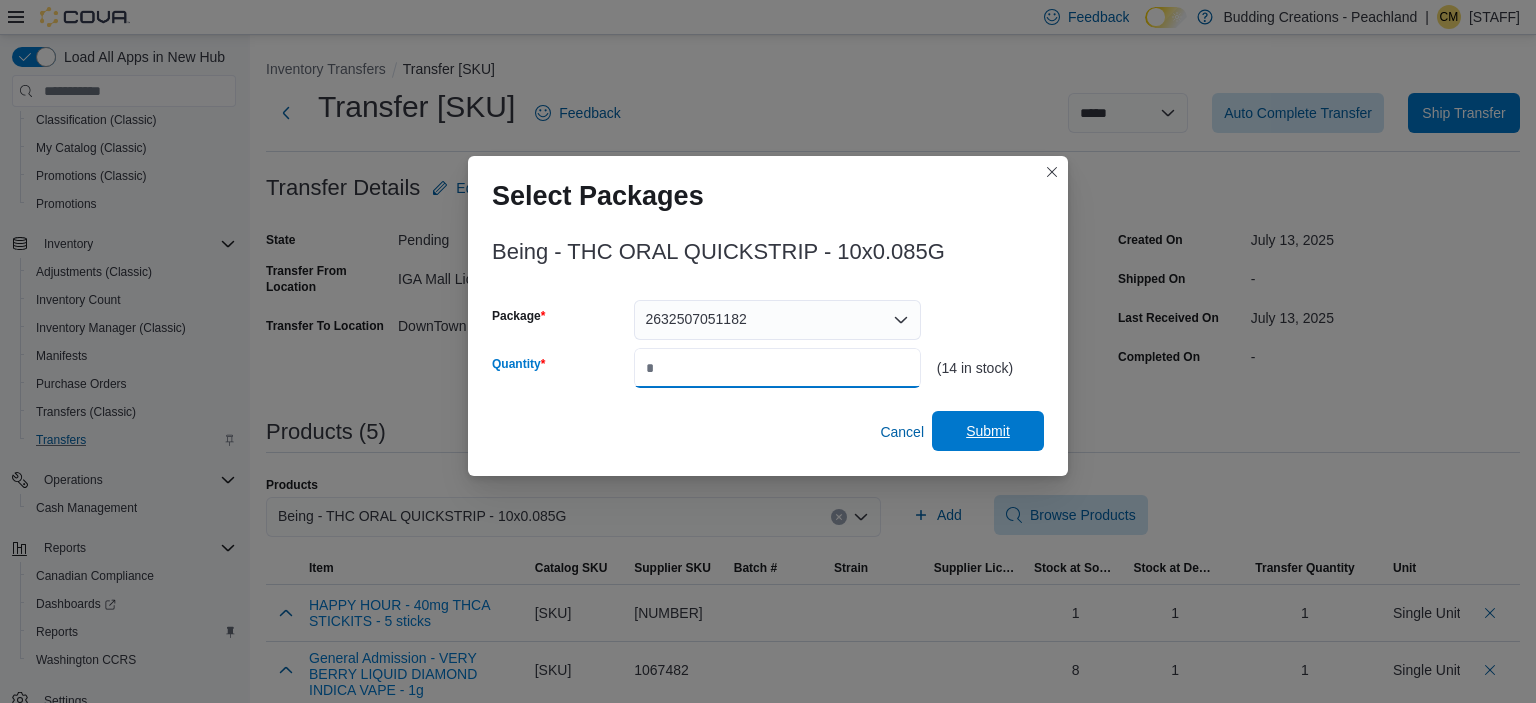 type on "*" 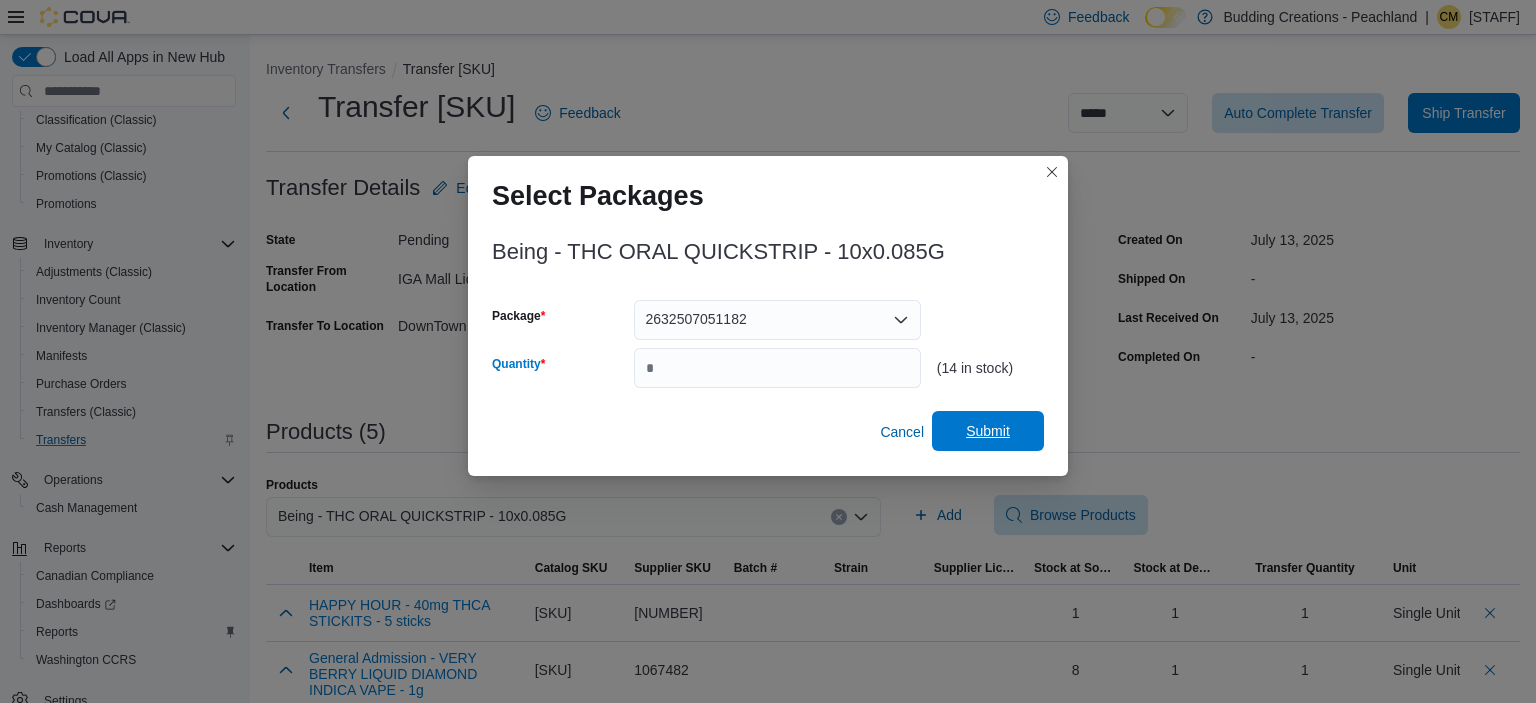 click on "Submit" at bounding box center [988, 431] 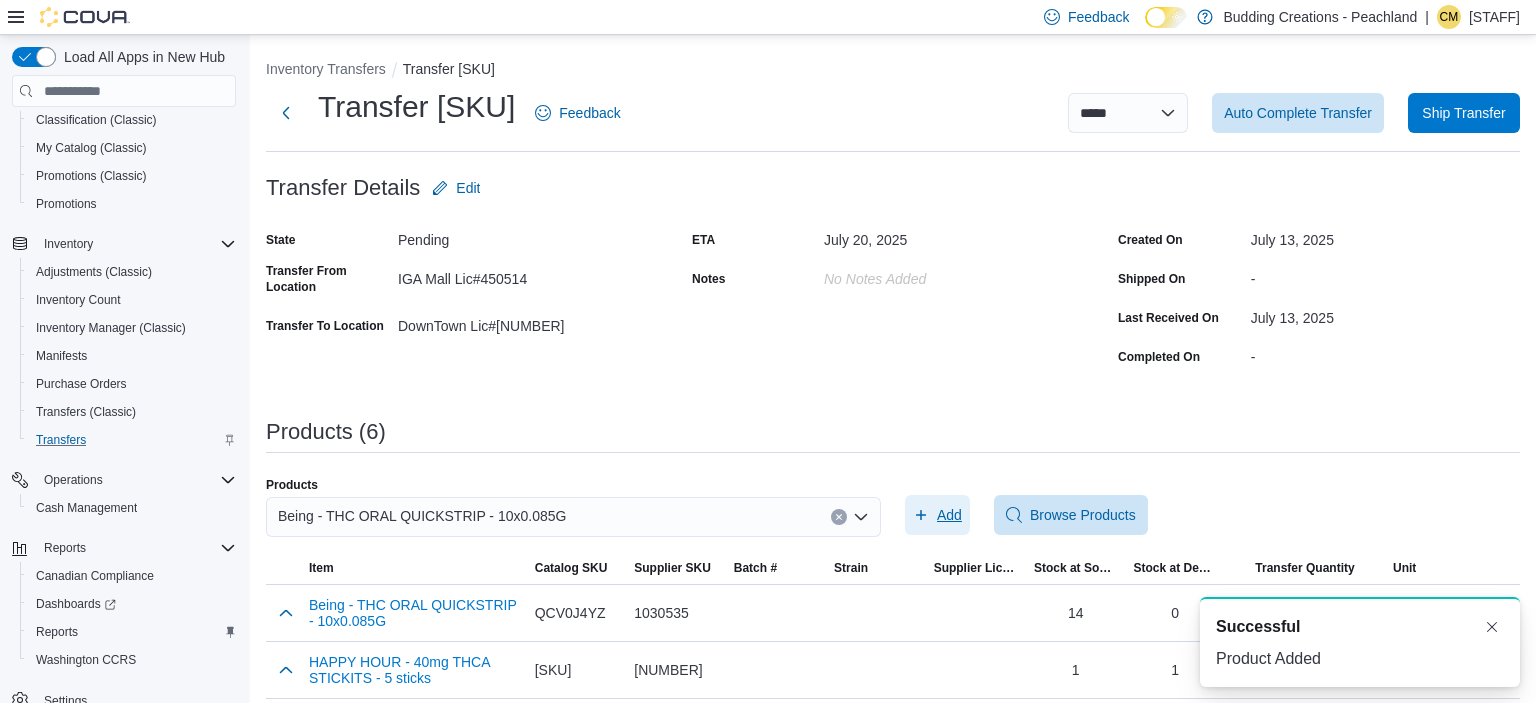 scroll, scrollTop: 192, scrollLeft: 0, axis: vertical 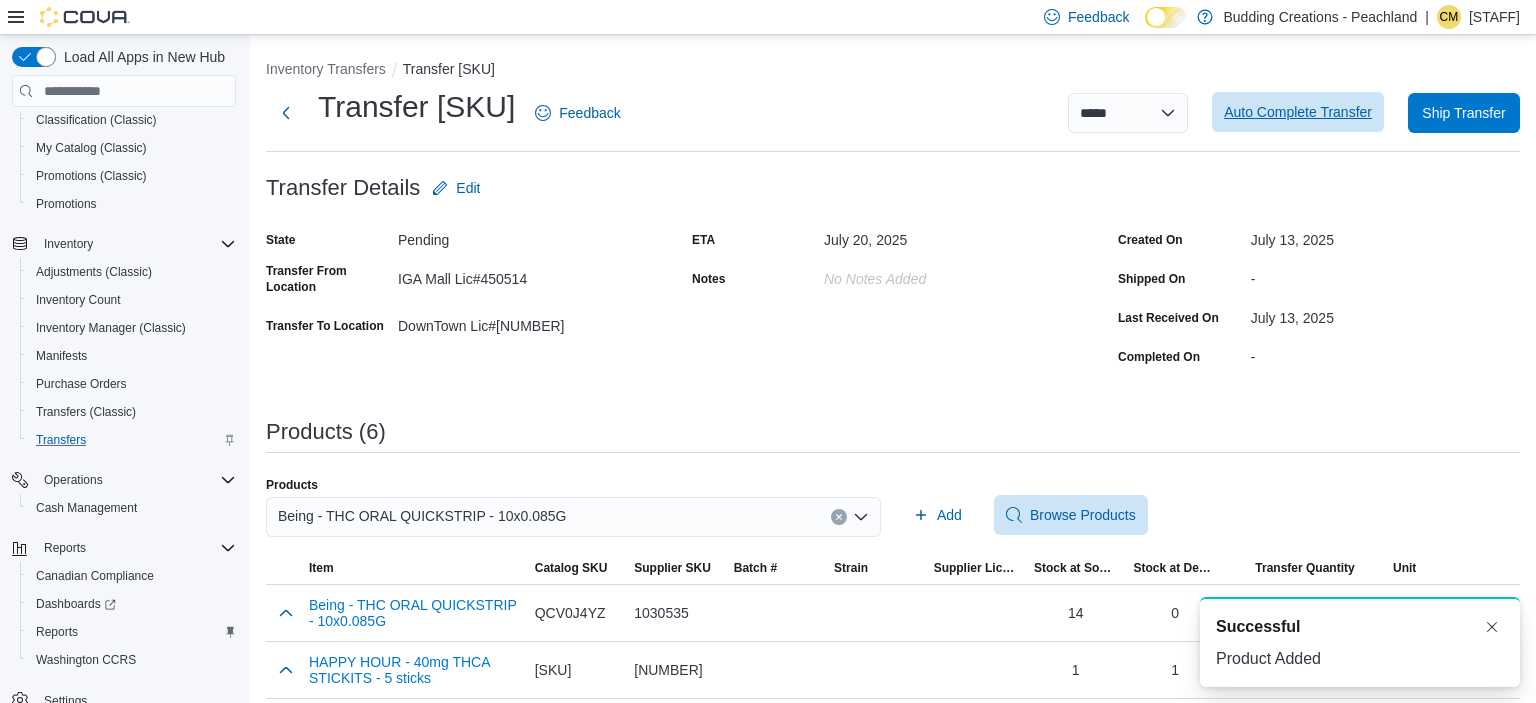 click on "Auto Complete Transfer" at bounding box center [1298, 112] 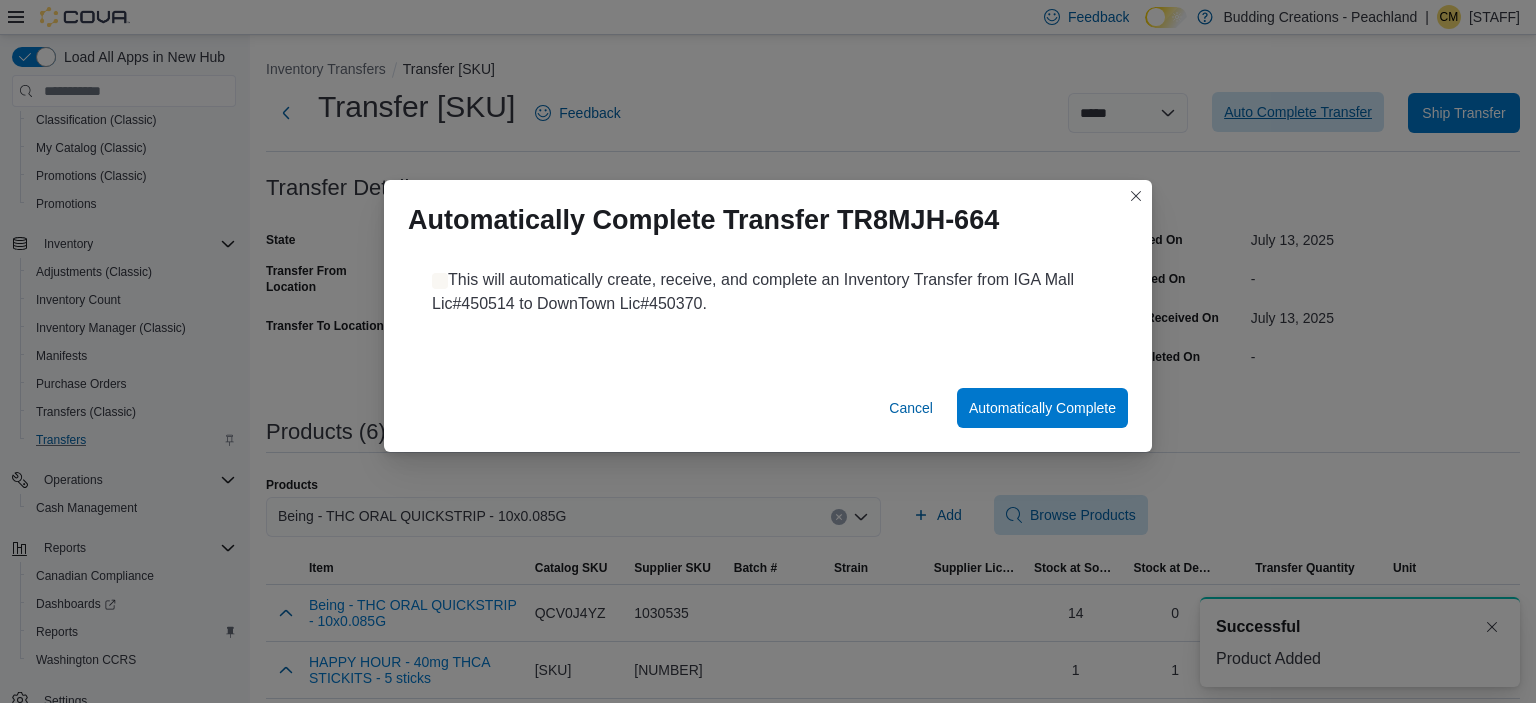 scroll, scrollTop: 192, scrollLeft: 0, axis: vertical 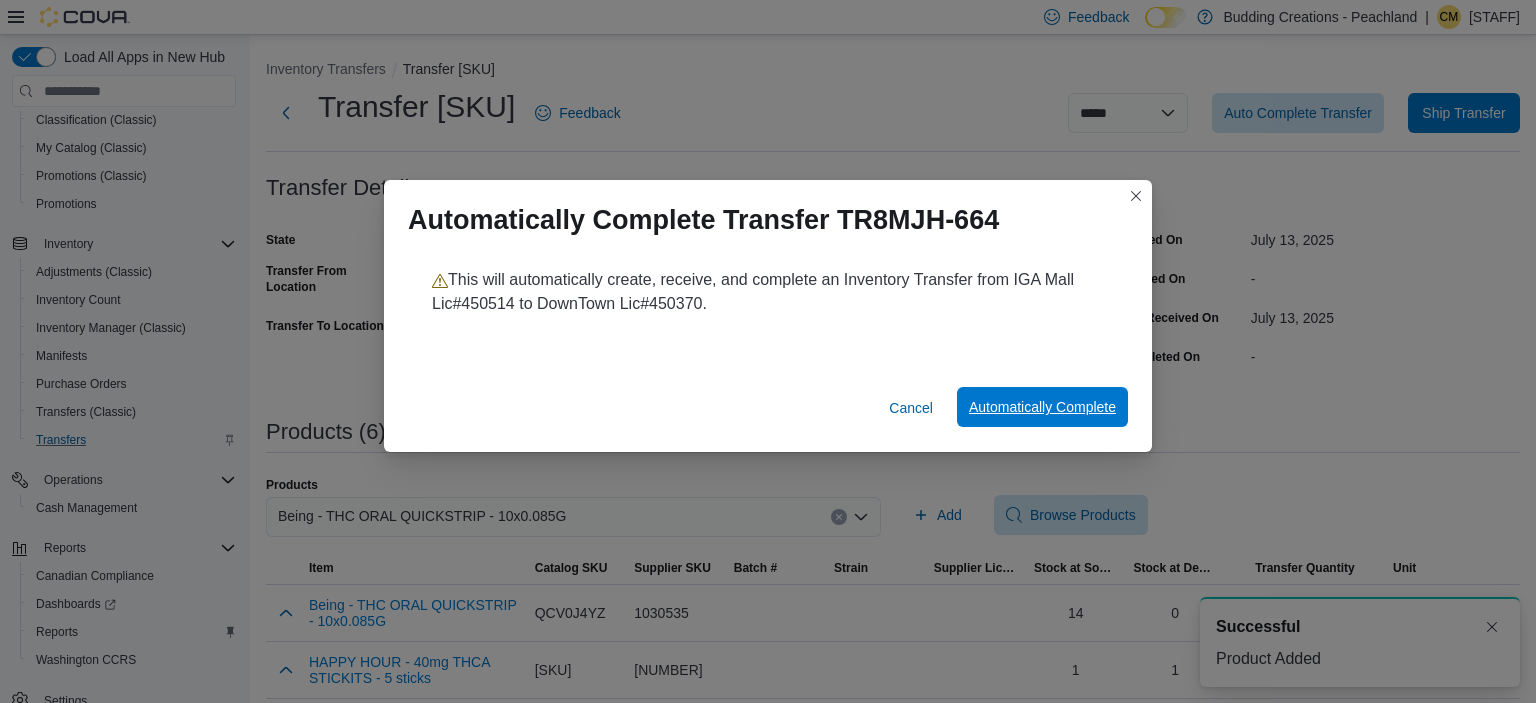 click on "Automatically Complete" at bounding box center [1042, 407] 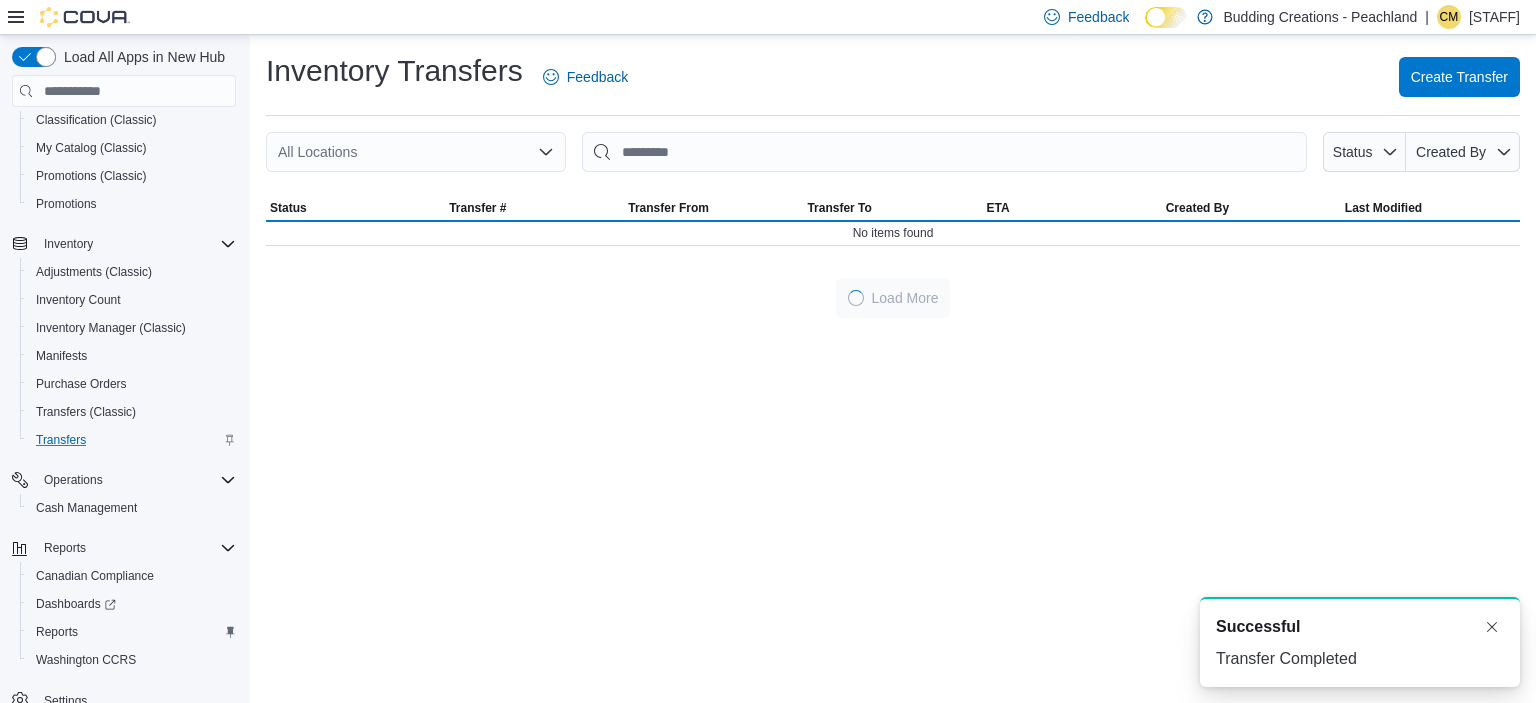 scroll, scrollTop: 192, scrollLeft: 0, axis: vertical 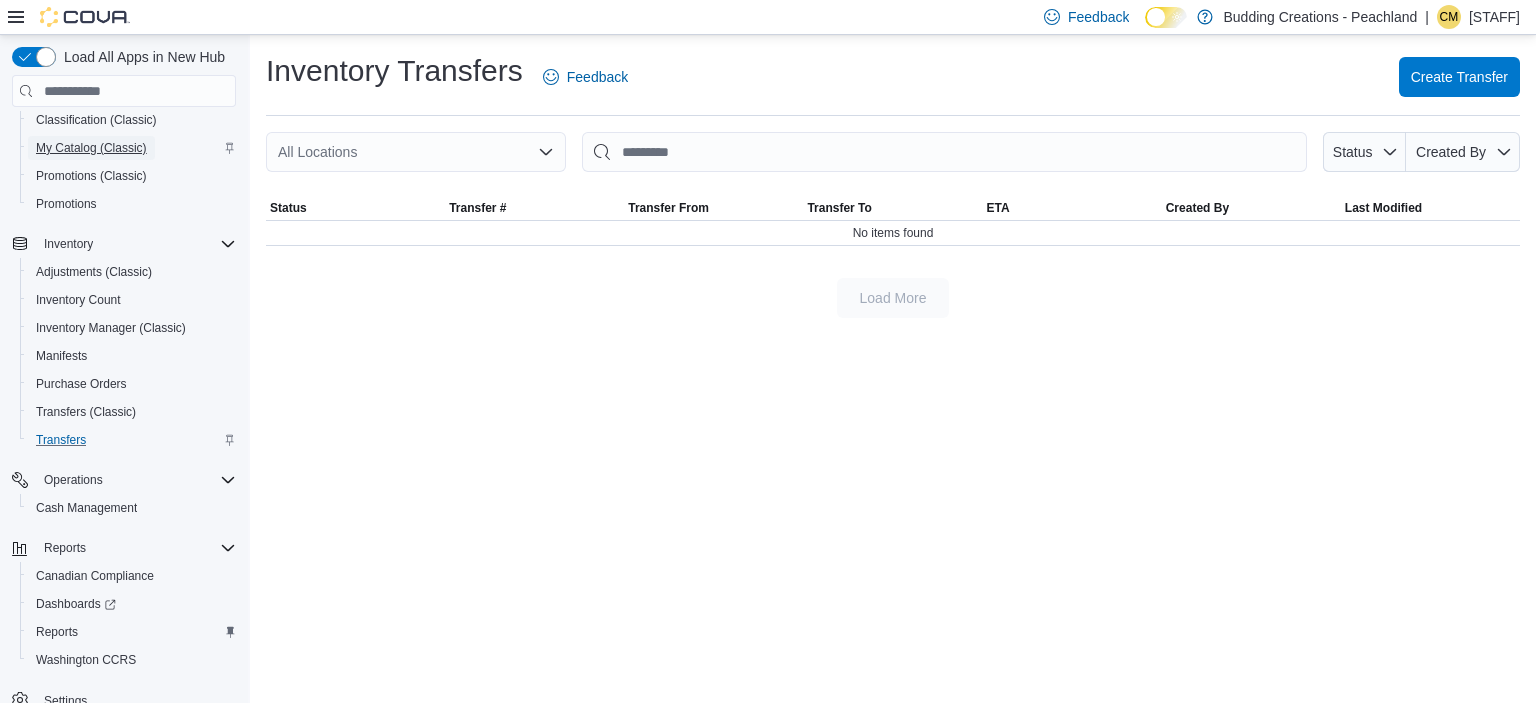 click on "My Catalog (Classic)" at bounding box center (91, 148) 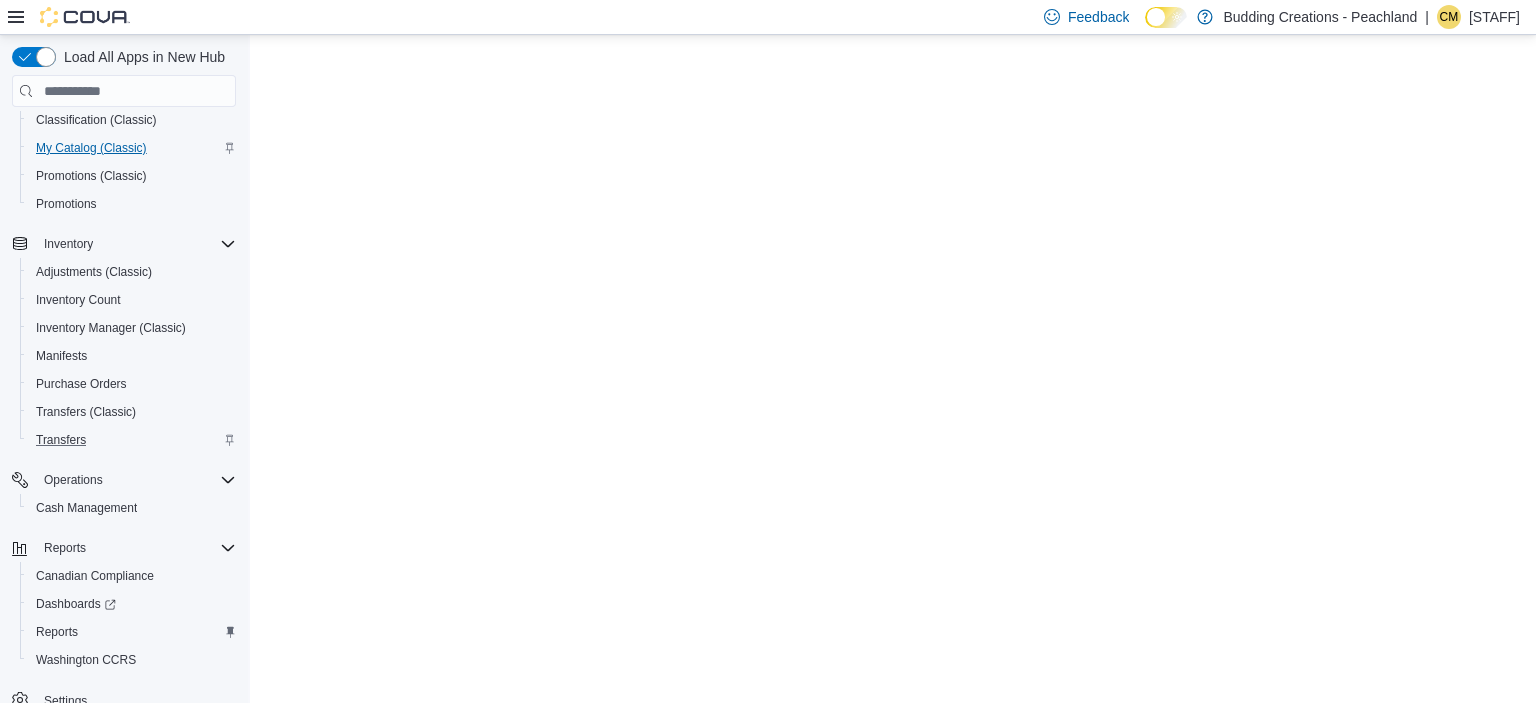 scroll, scrollTop: 0, scrollLeft: 0, axis: both 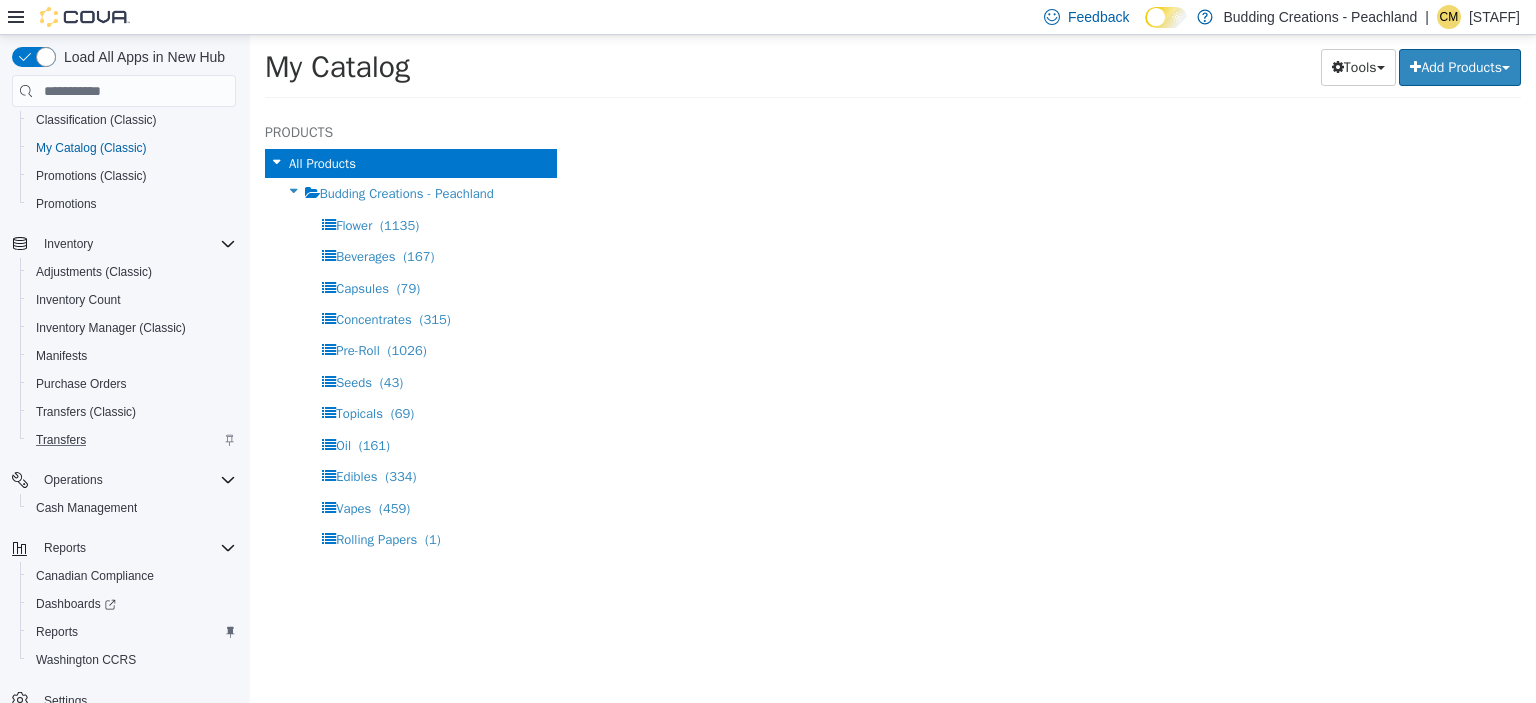 select on "**********" 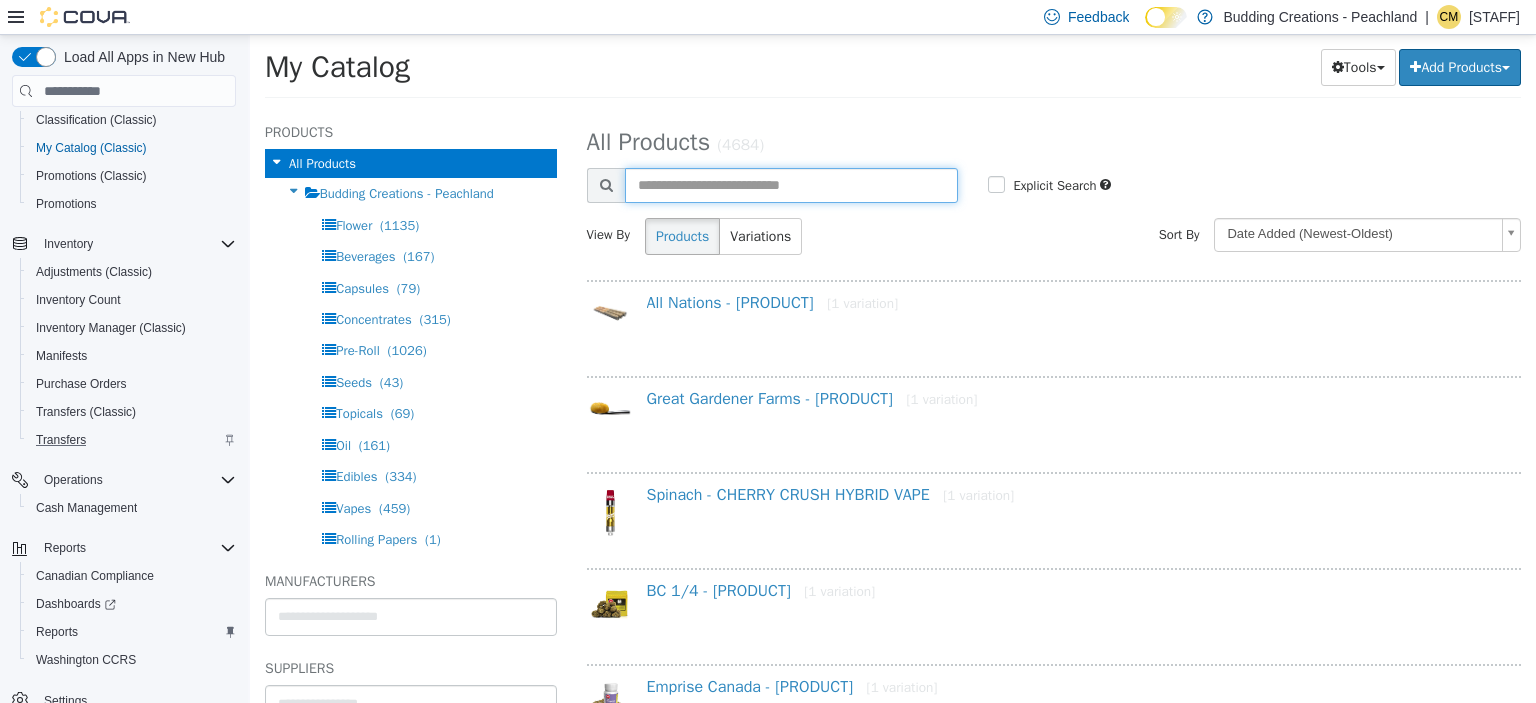 click at bounding box center (792, 185) 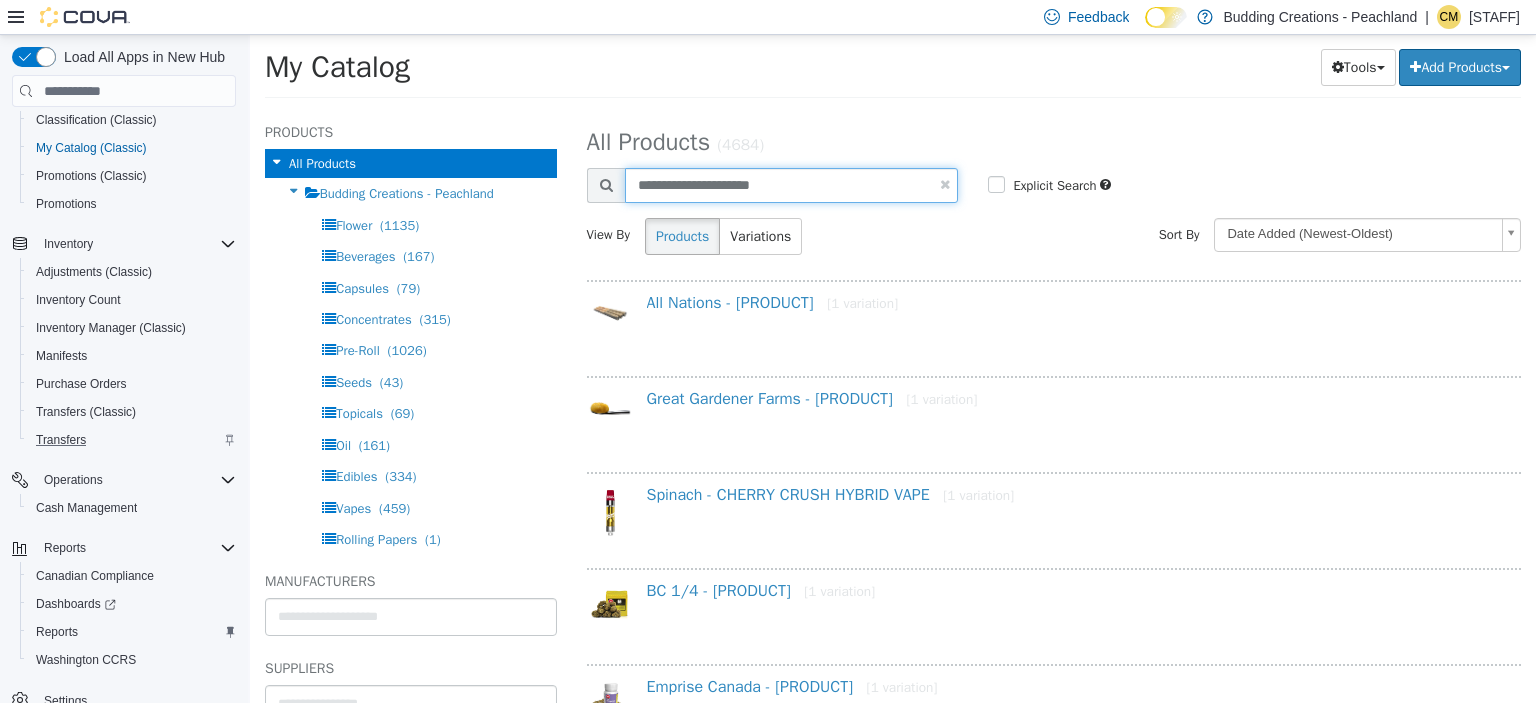 type on "**********" 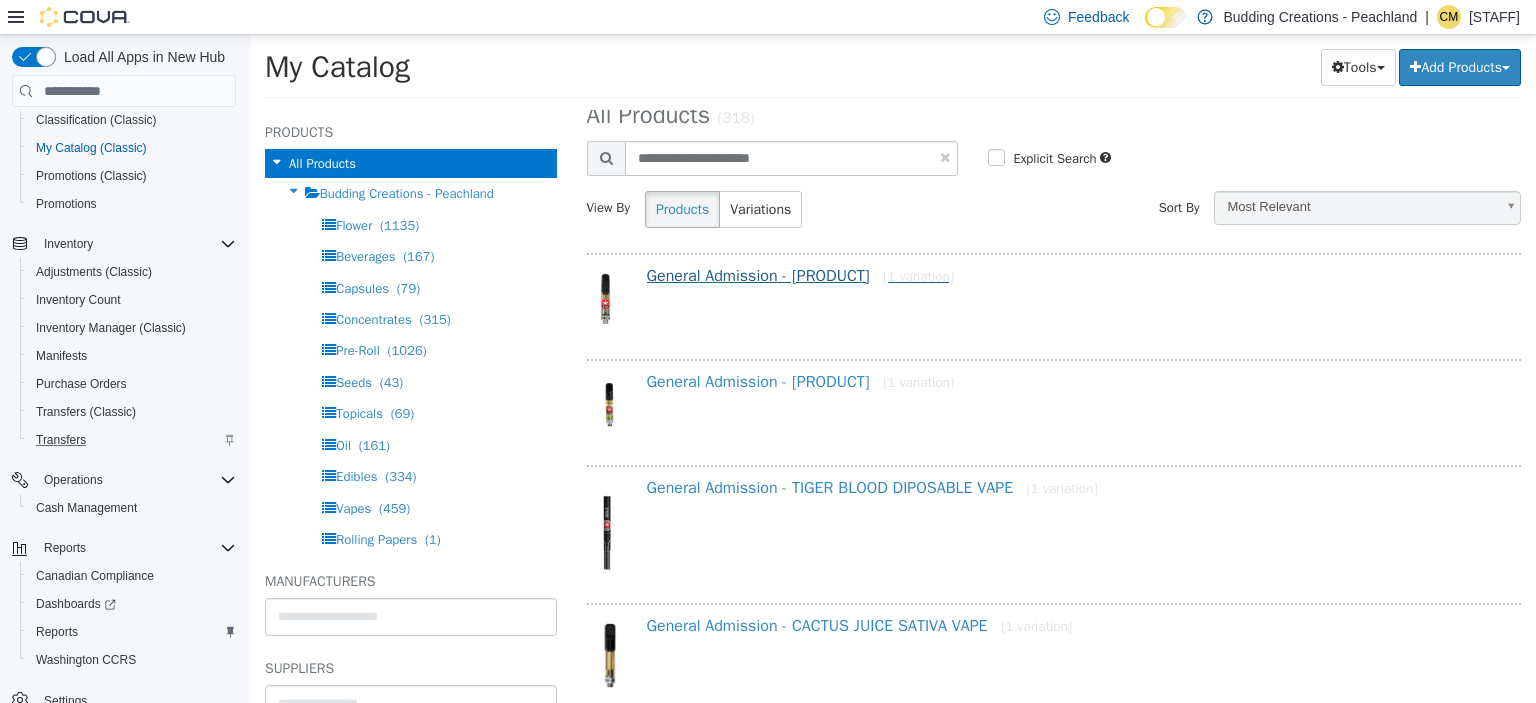scroll, scrollTop: 0, scrollLeft: 0, axis: both 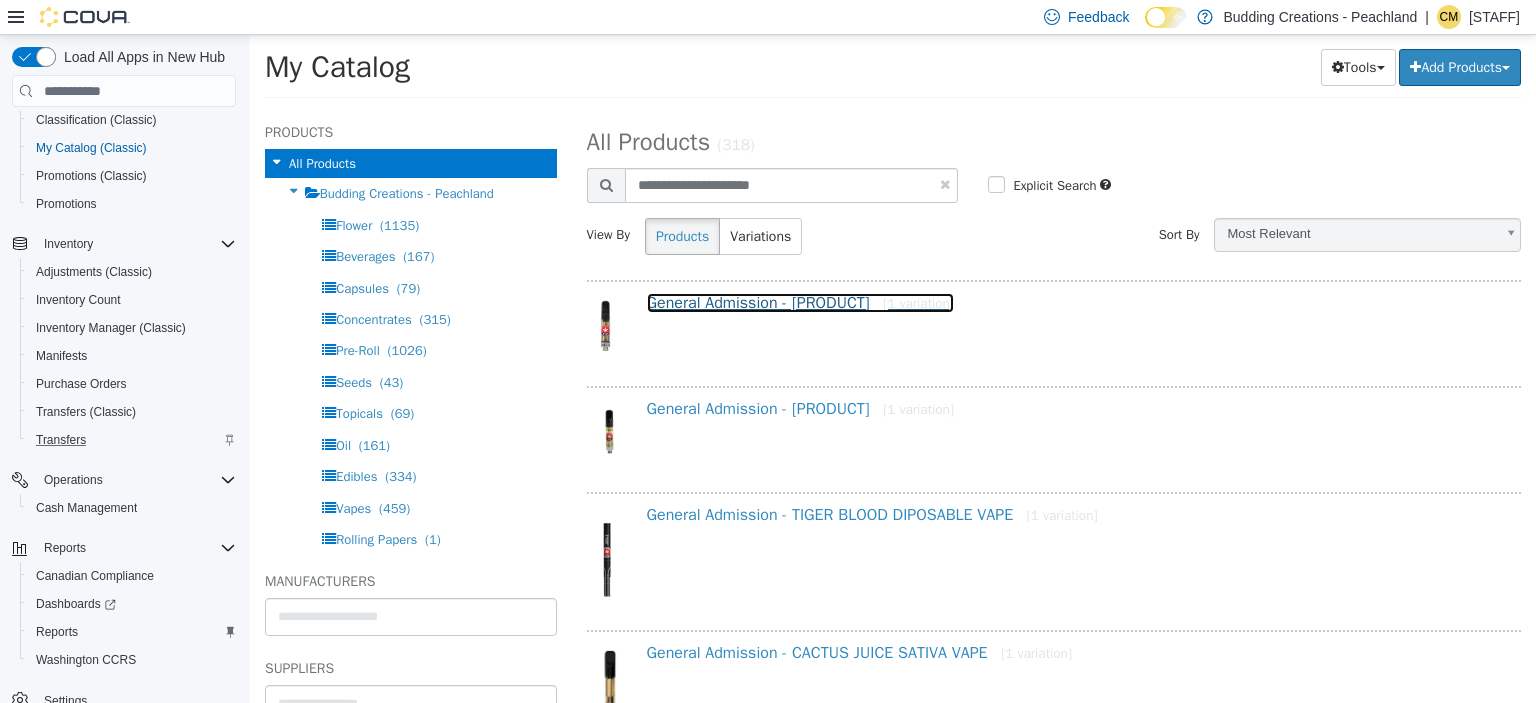 click on "General Admission - RAINBOW SHERB VAPE CARTRIDGE
[1 variation]" at bounding box center [801, 303] 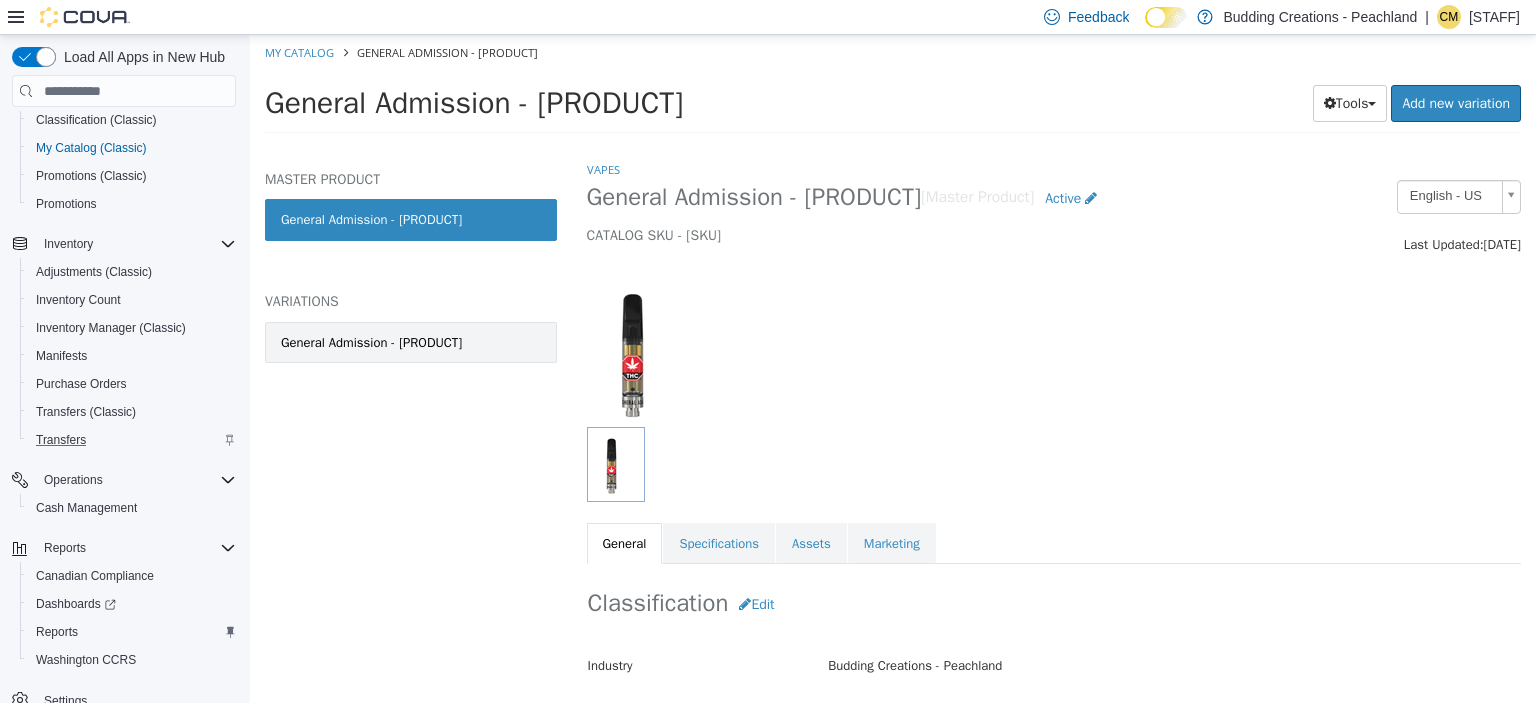 click on "General Admission - RAINBOW SHERB VAPE CARTRIDGE - 1g" at bounding box center (371, 343) 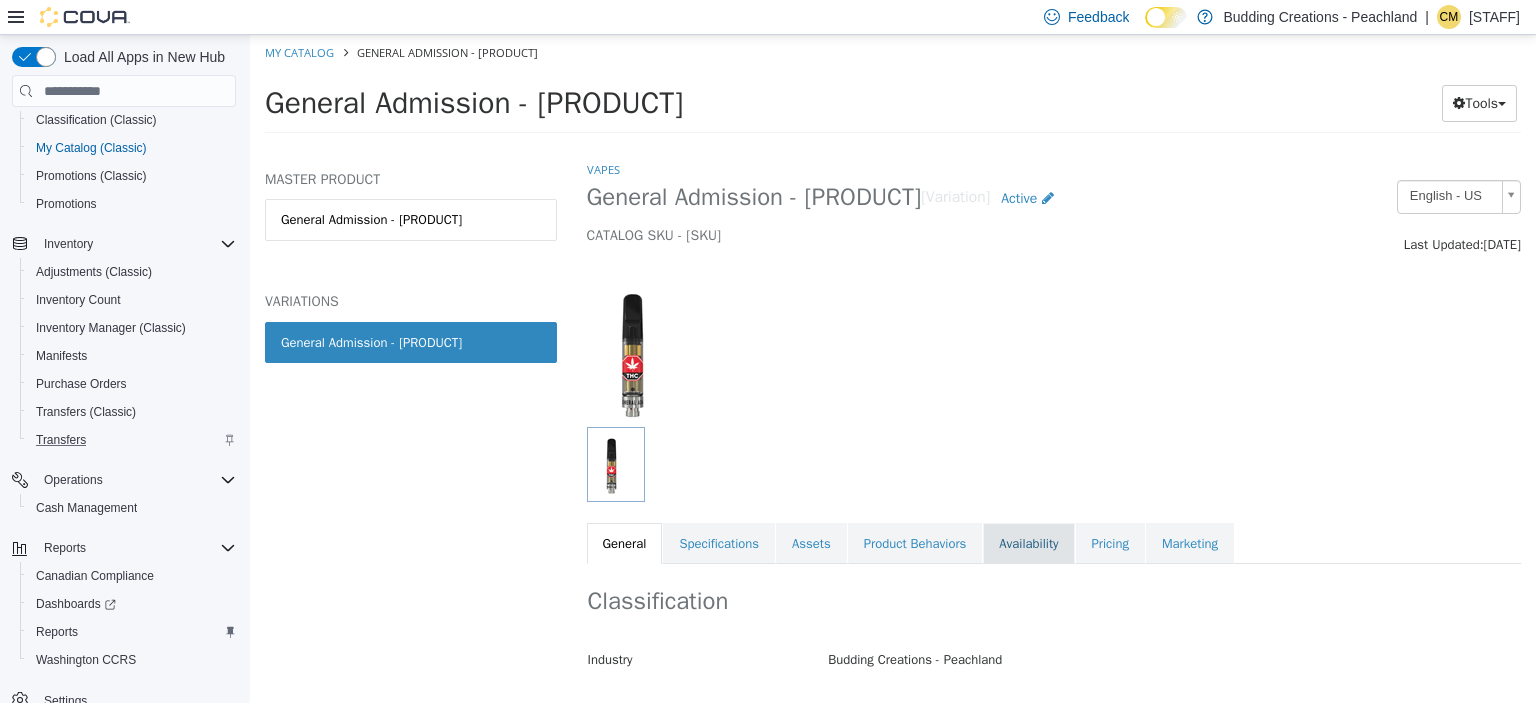 click on "Availability" at bounding box center (1028, 544) 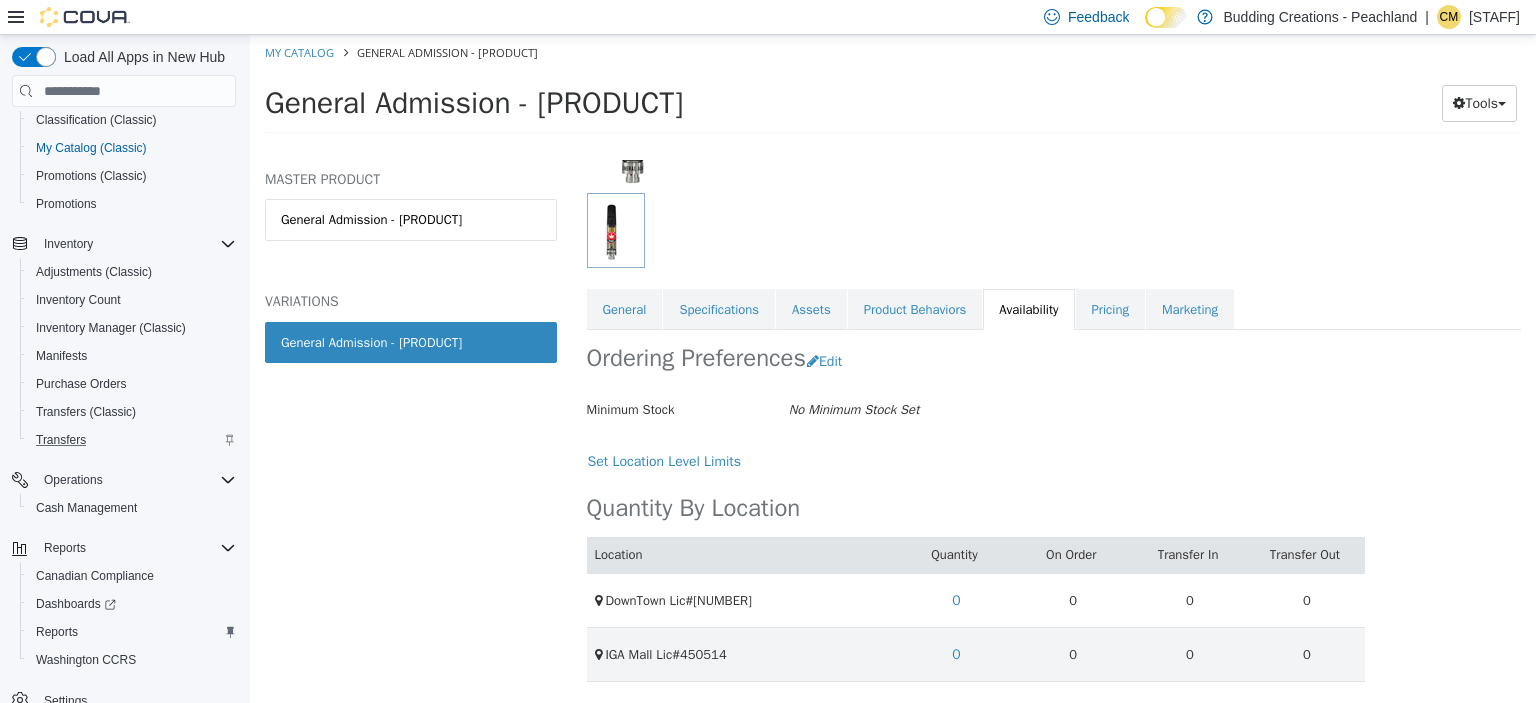 scroll, scrollTop: 0, scrollLeft: 0, axis: both 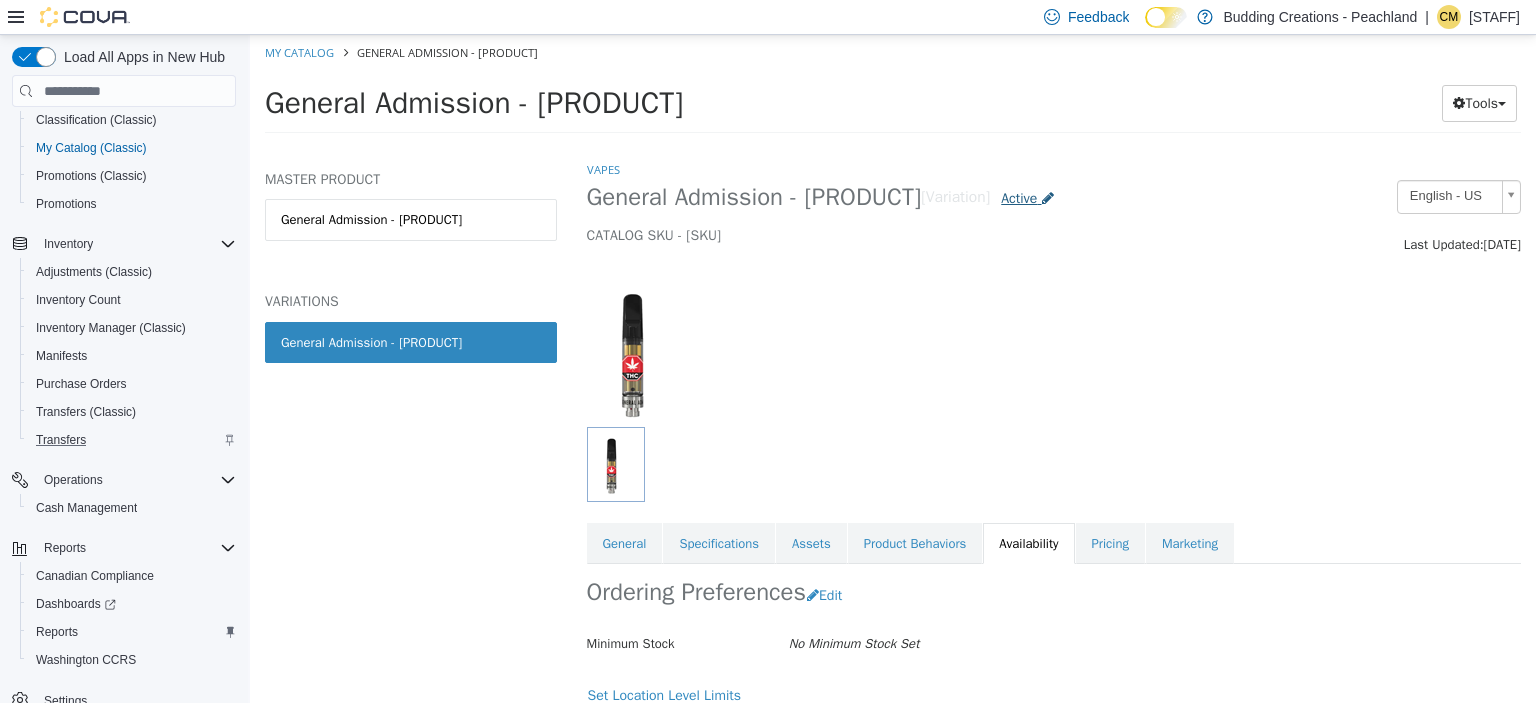 click on "Active" at bounding box center [1019, 198] 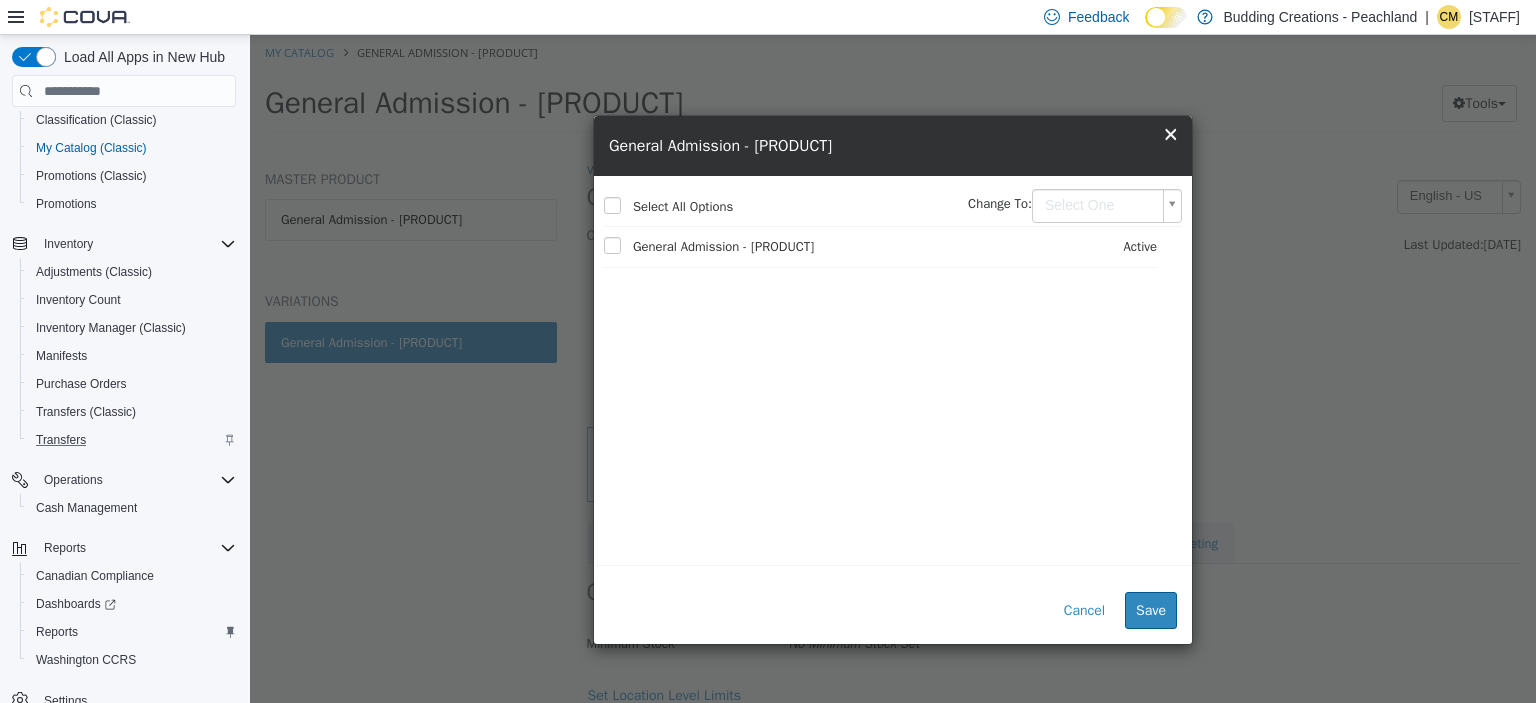 click on "Saving Bulk Changes...
×
My Catalog
General Admission - RAINBOW SHERB VAPE CARTRIDGE
General Admission - RAINBOW SHERB VAPE CARTRIDGE
Tools  Move Variations
Print Labels
MASTER PRODUCT
General Admission - RAINBOW SHERB VAPE CARTRIDGE
VARIATIONS
General Admission - RAINBOW SHERB VAPE CARTRIDGE - 1g
Vapes
General Admission - RAINBOW SHERB VAPE CARTRIDGE - 1g
[Variation] Active   CATALOG SKU - JHJZE257     English - US                             Last Updated:  April 12, 2023
General Specifications Assets Product Behaviors Availability Pricing
Marketing Ordering Preferences    Edit Minimum Stock No Minimum Stock Set
Cancel Save
Set Location Level Limits
Quantity By Location Location Quantity On Order Transfer In Transfer Out   DownTown  Lic#450370 0 0 0 0   IGA Mall  Lic#450514 0 0 0 0 There is no availability information on this product
× Close
×" at bounding box center [893, 90] 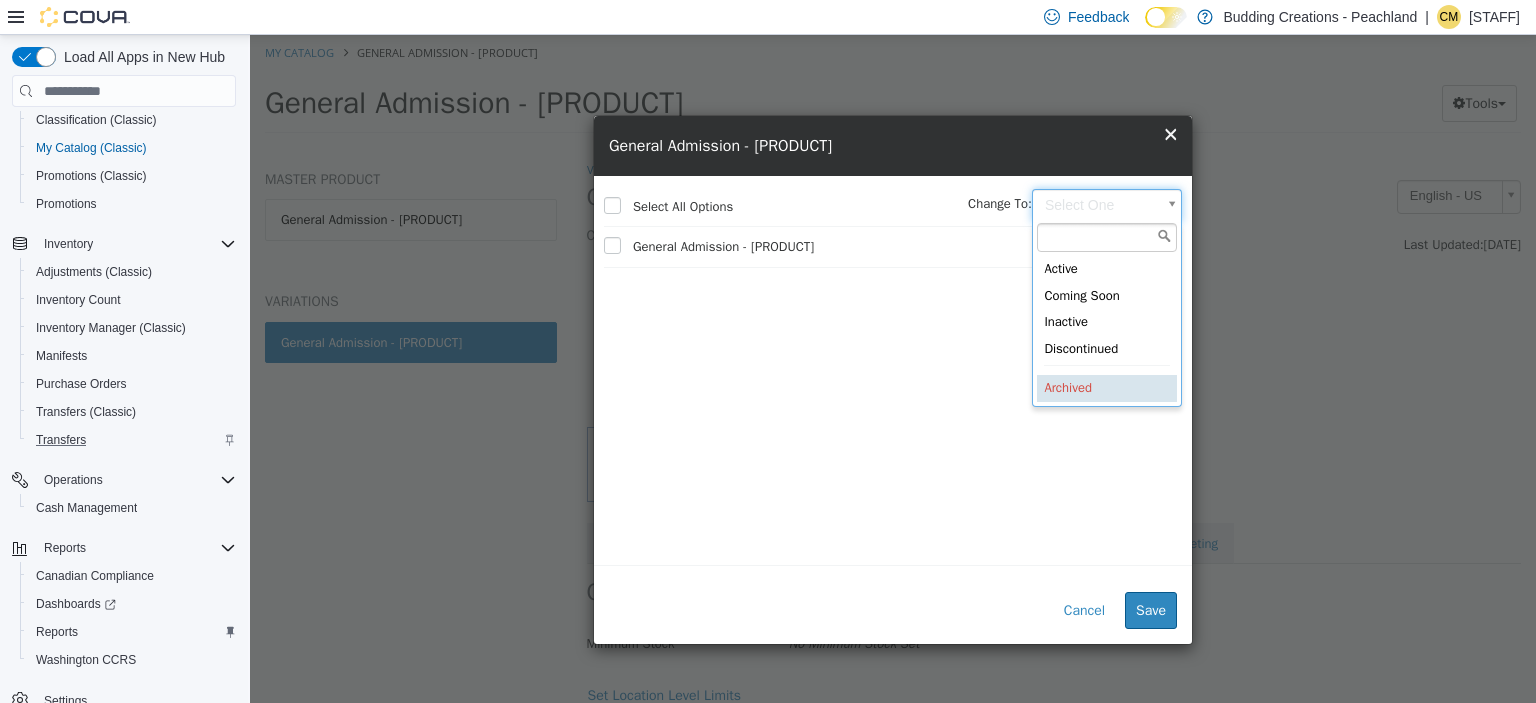 type on "********" 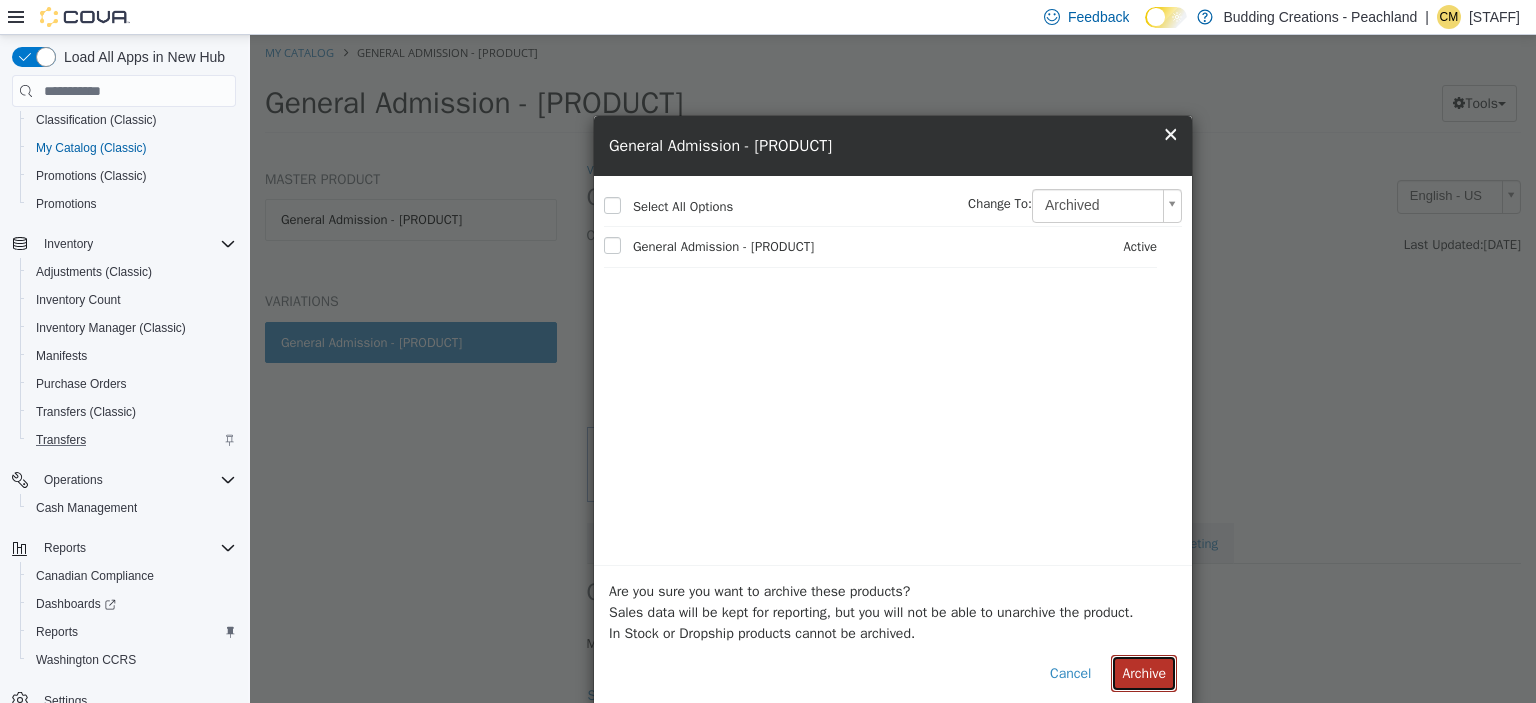 click on "Archive" at bounding box center (1144, 673) 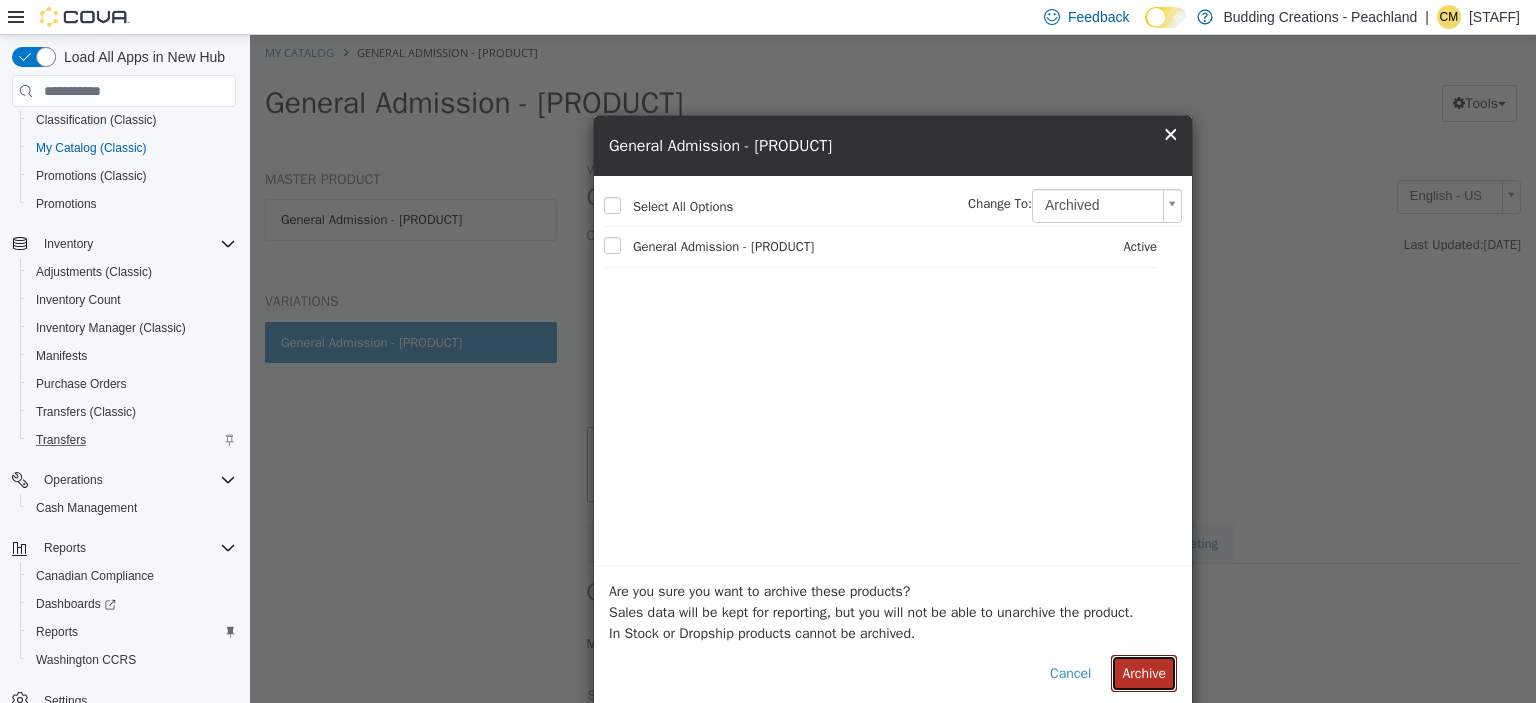 select on "**********" 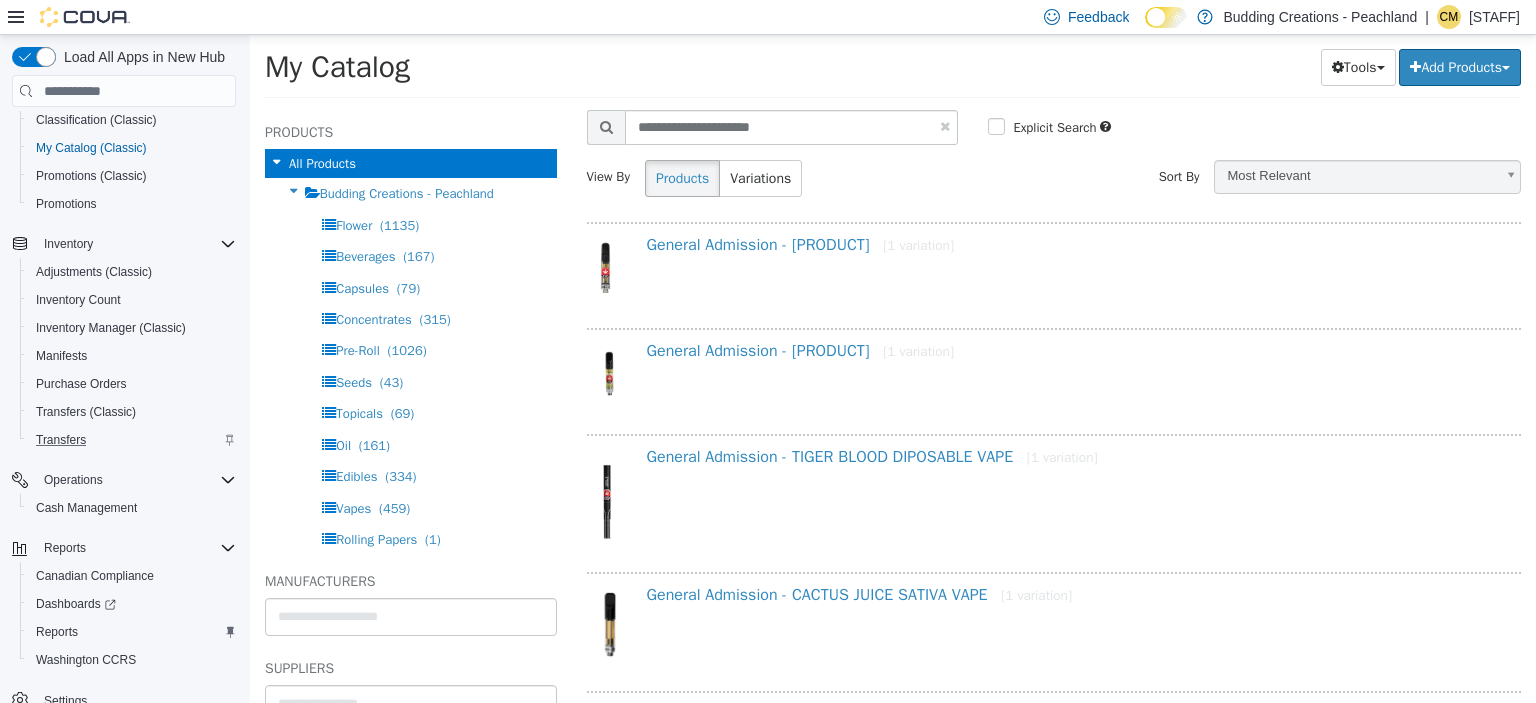 scroll, scrollTop: 86, scrollLeft: 0, axis: vertical 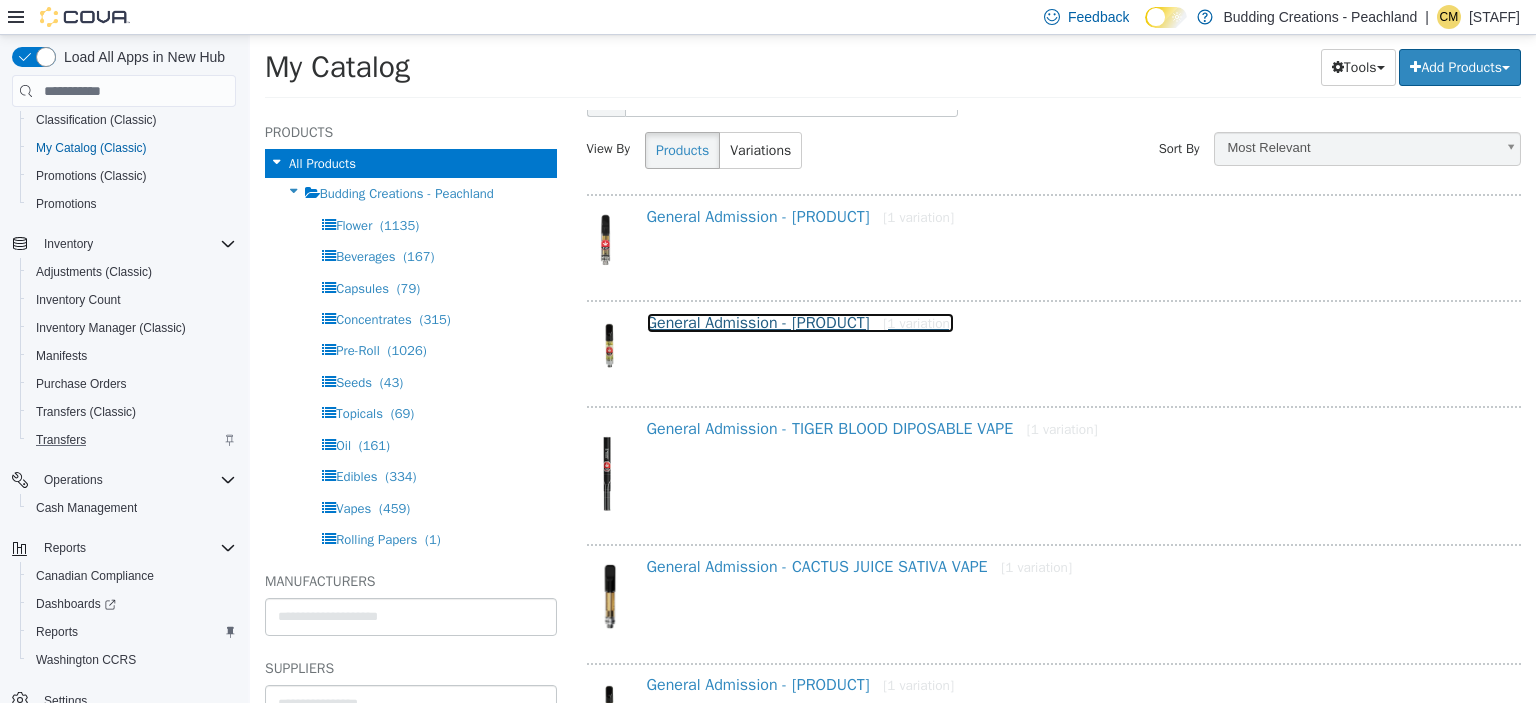 click on "General Admission - WATERMELON SPLASH DISTILLATE VAPE
[1 variation]" at bounding box center (801, 323) 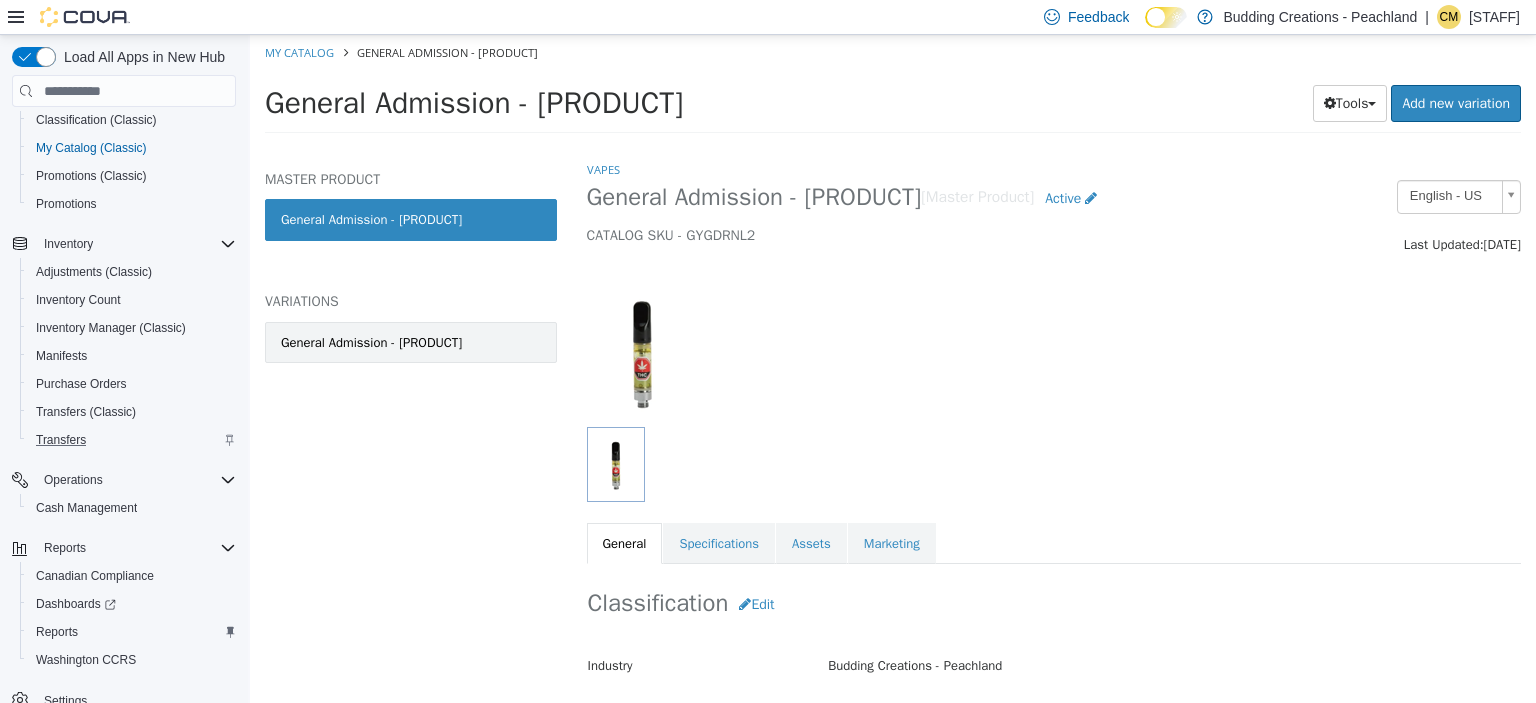 click on "General Admission - WATERMELON SPLASH DISTILLATE VAPE - 1g" at bounding box center [411, 343] 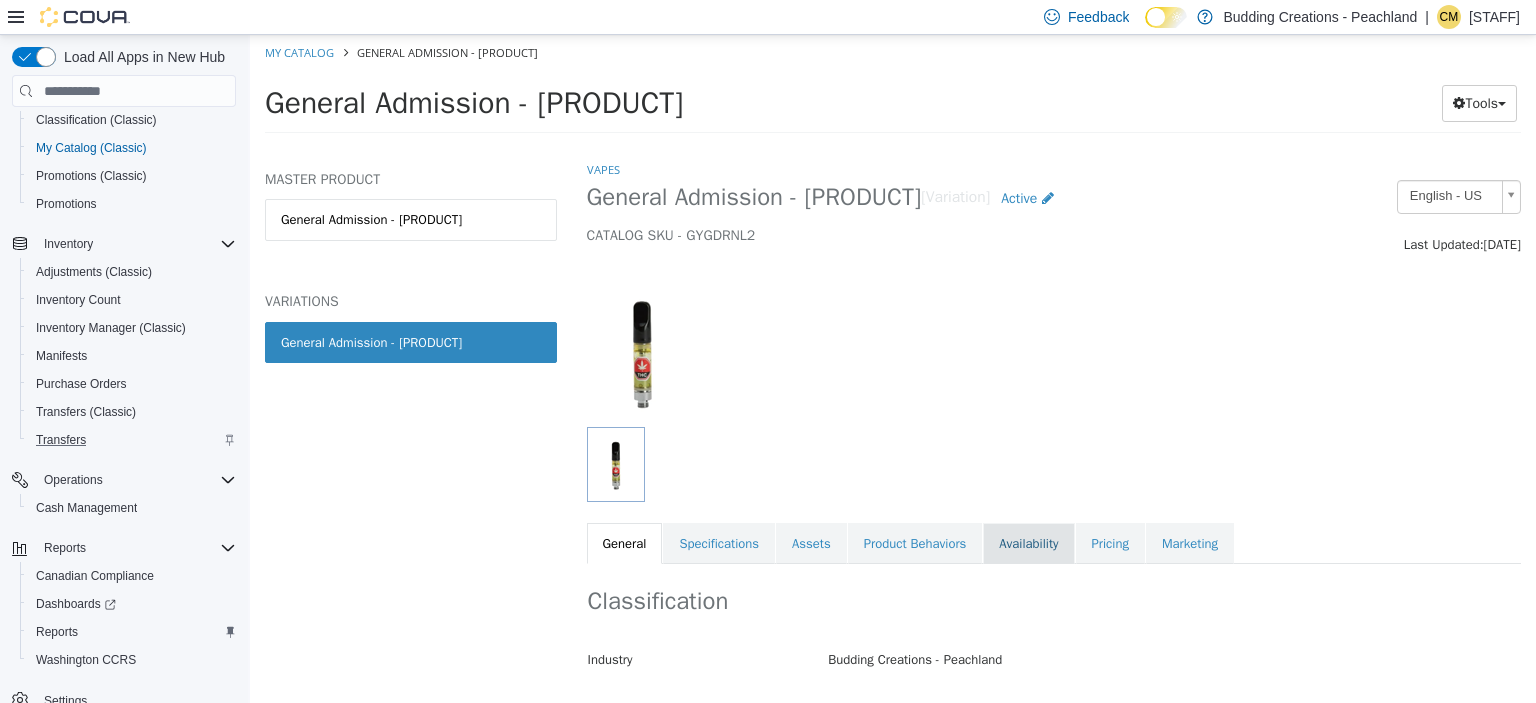 click on "Availability" at bounding box center (1028, 544) 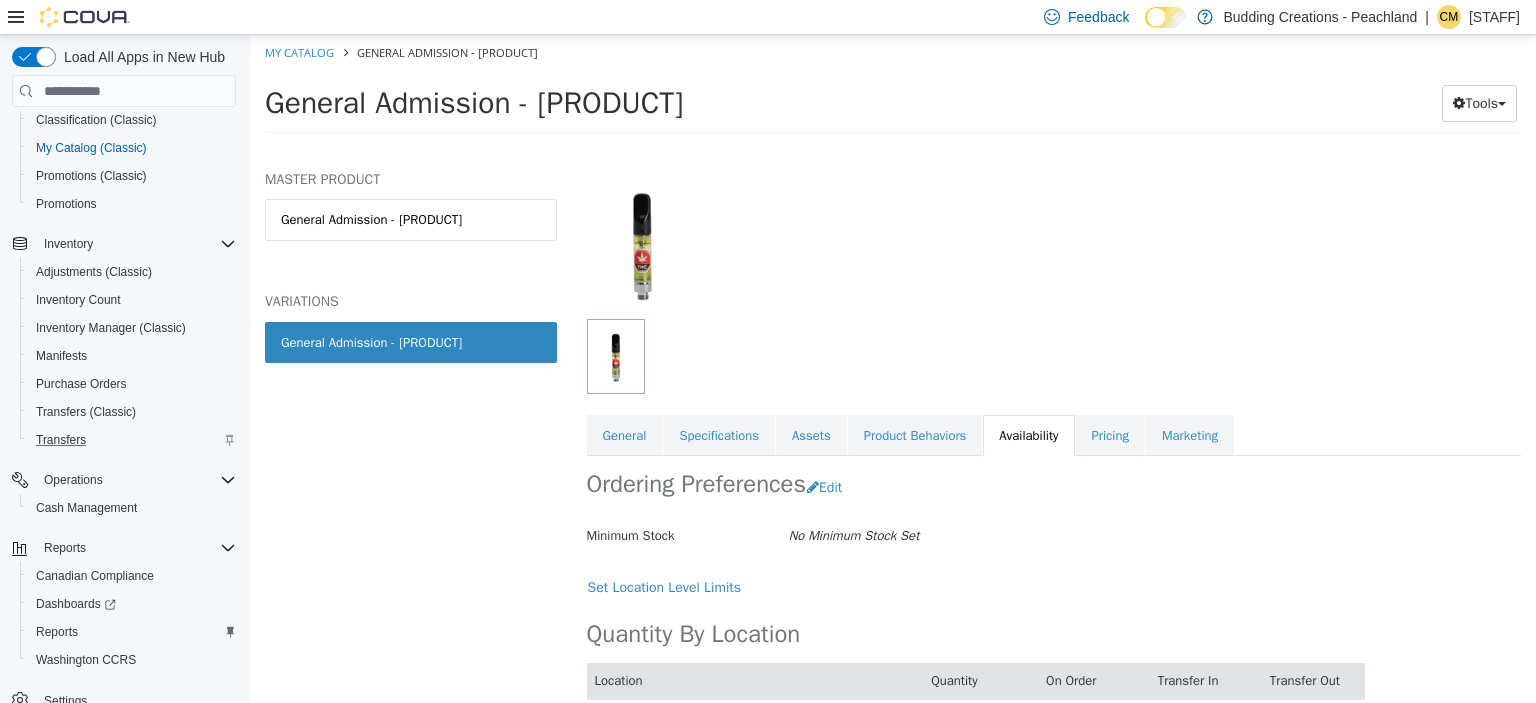 scroll, scrollTop: 257, scrollLeft: 0, axis: vertical 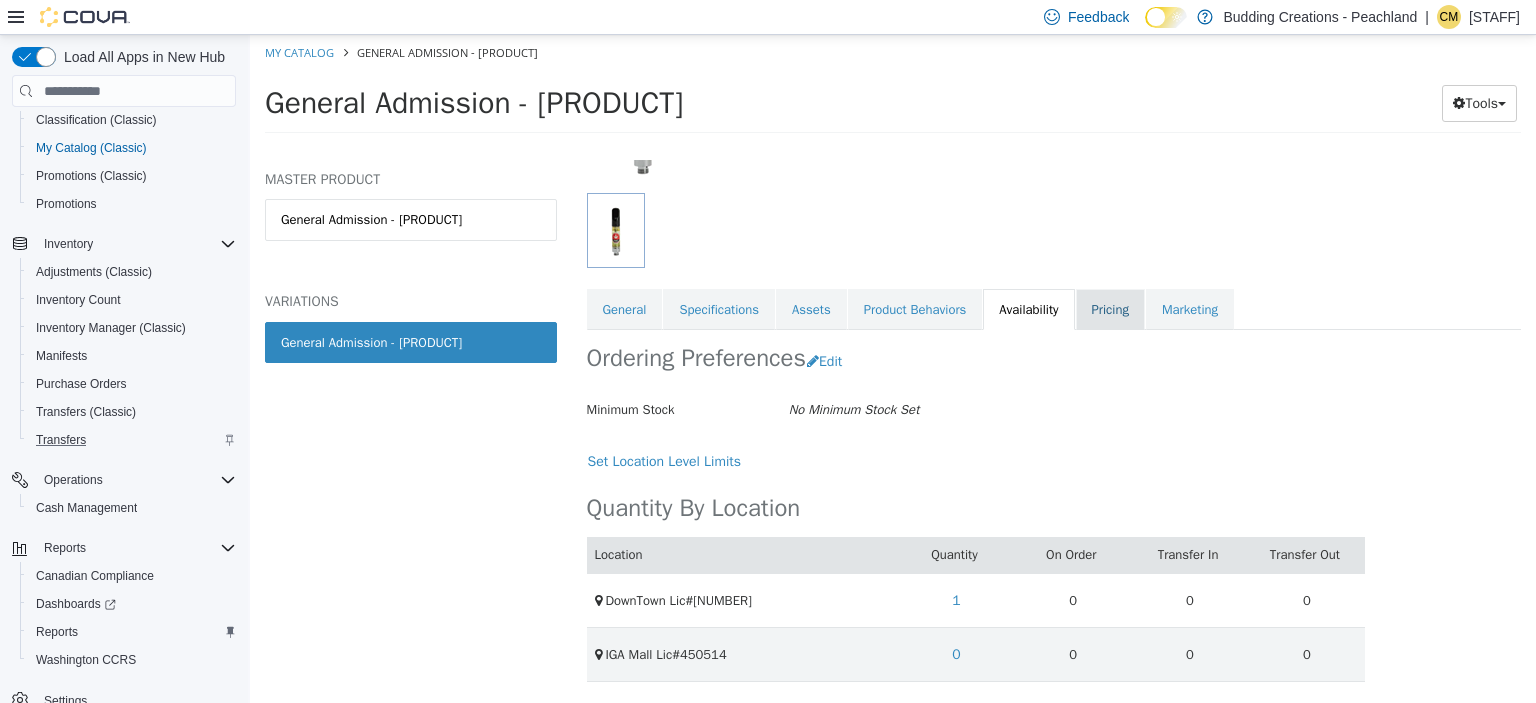 click on "Pricing" at bounding box center (1110, 310) 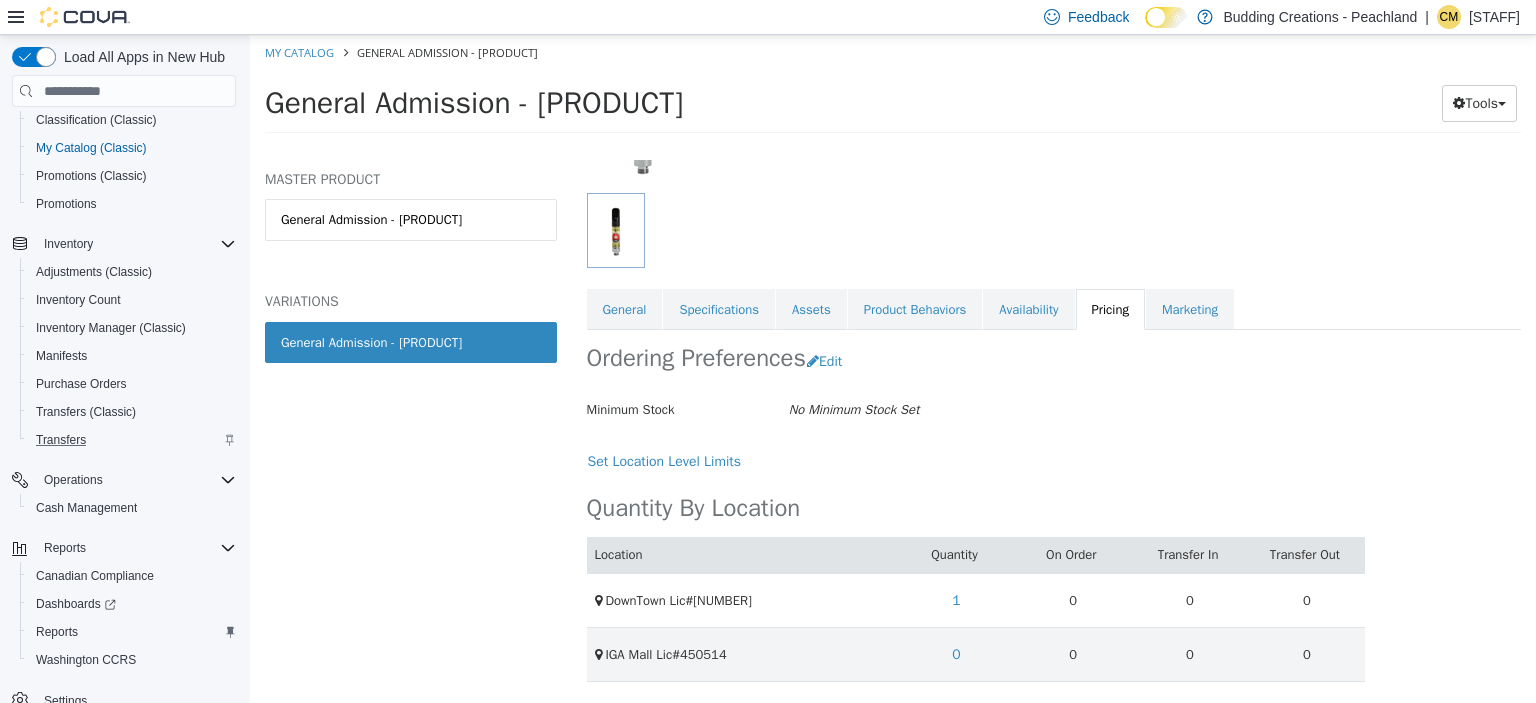 scroll, scrollTop: 198, scrollLeft: 0, axis: vertical 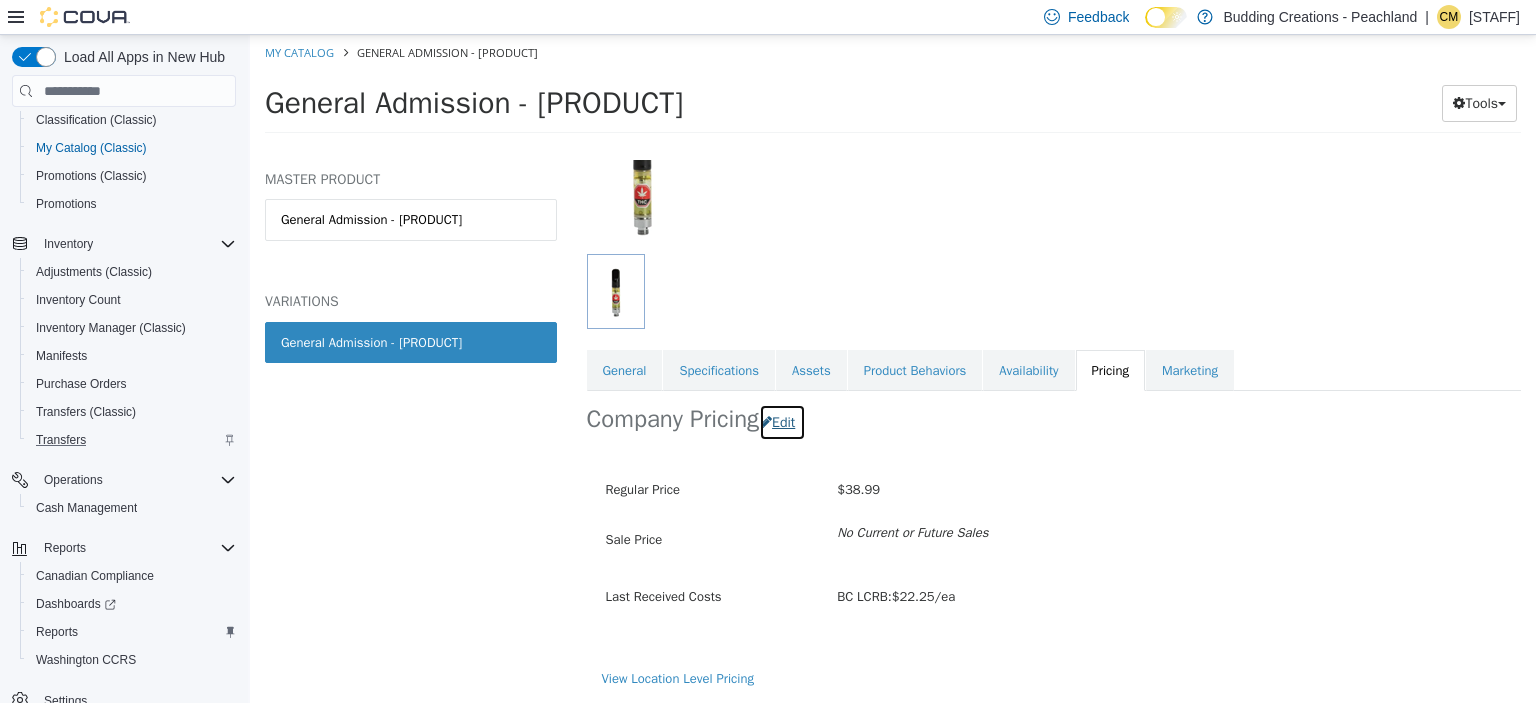 click on "Edit" at bounding box center [782, 422] 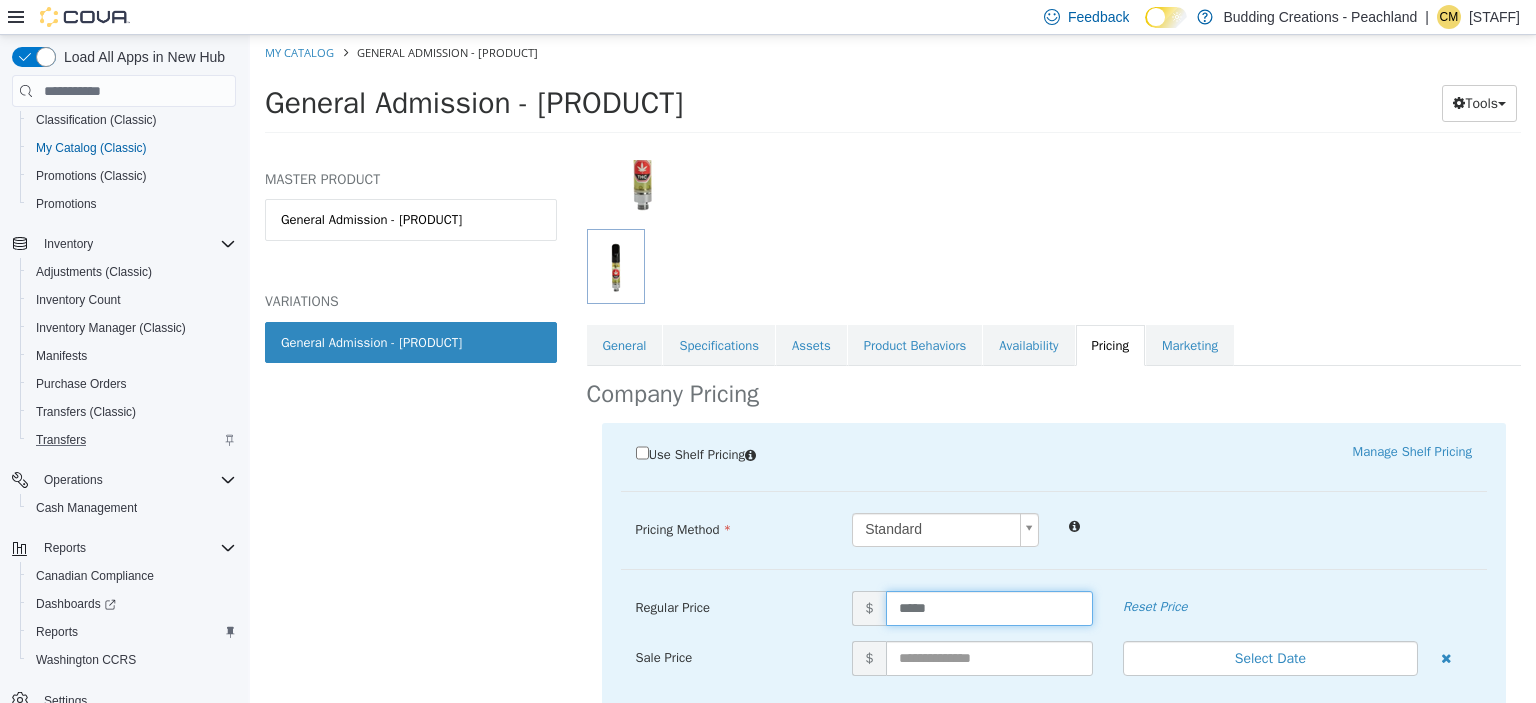 drag, startPoint x: 942, startPoint y: 608, endPoint x: 818, endPoint y: 593, distance: 124.90396 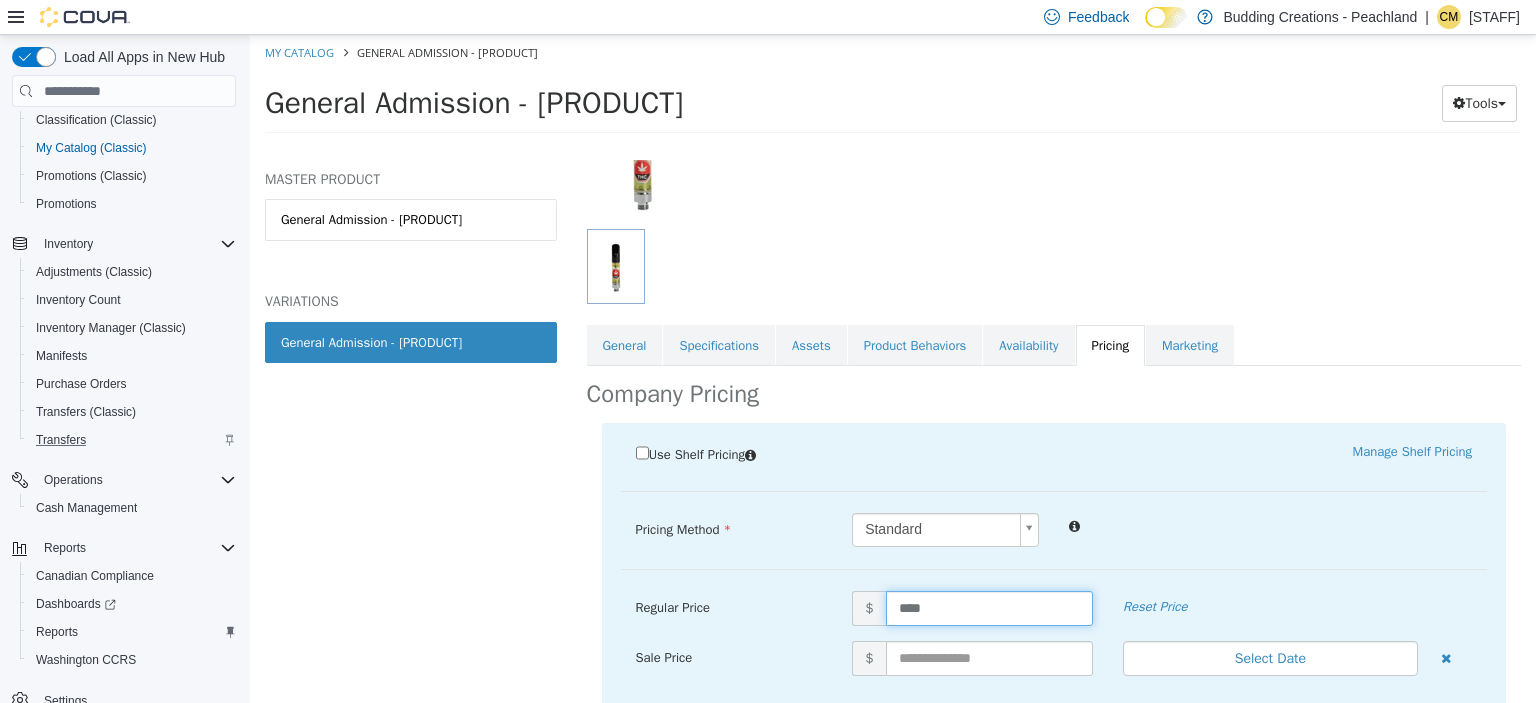 type on "*****" 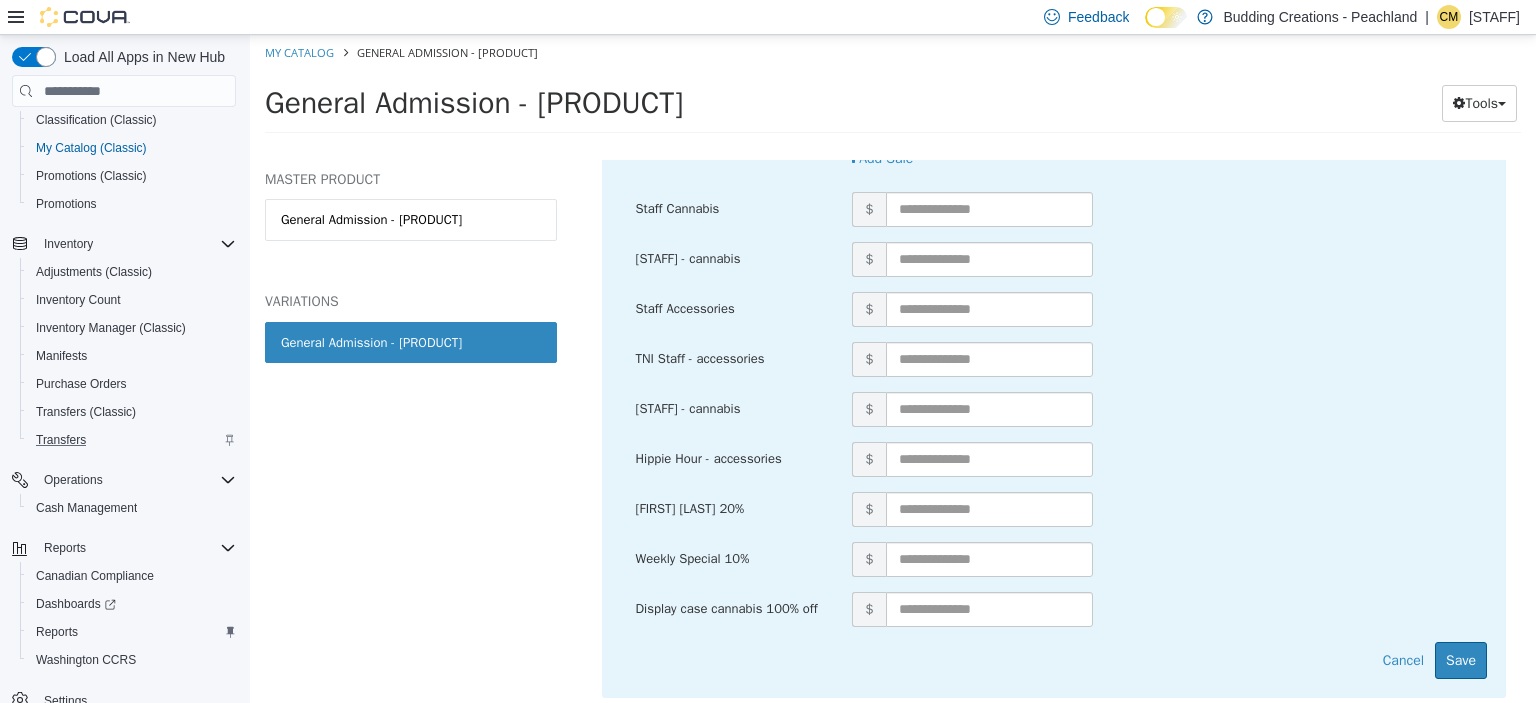 scroll, scrollTop: 832, scrollLeft: 0, axis: vertical 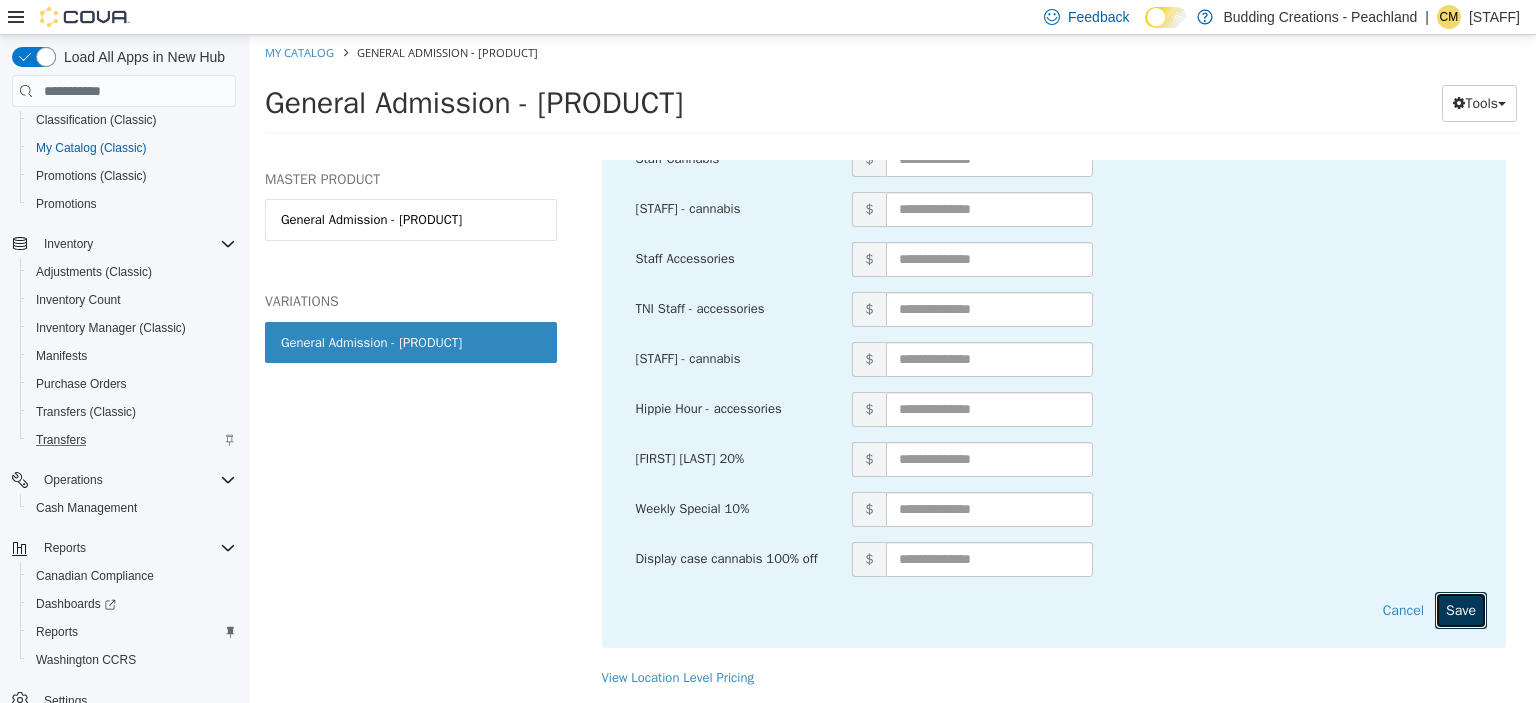 click on "Save" at bounding box center [1461, 610] 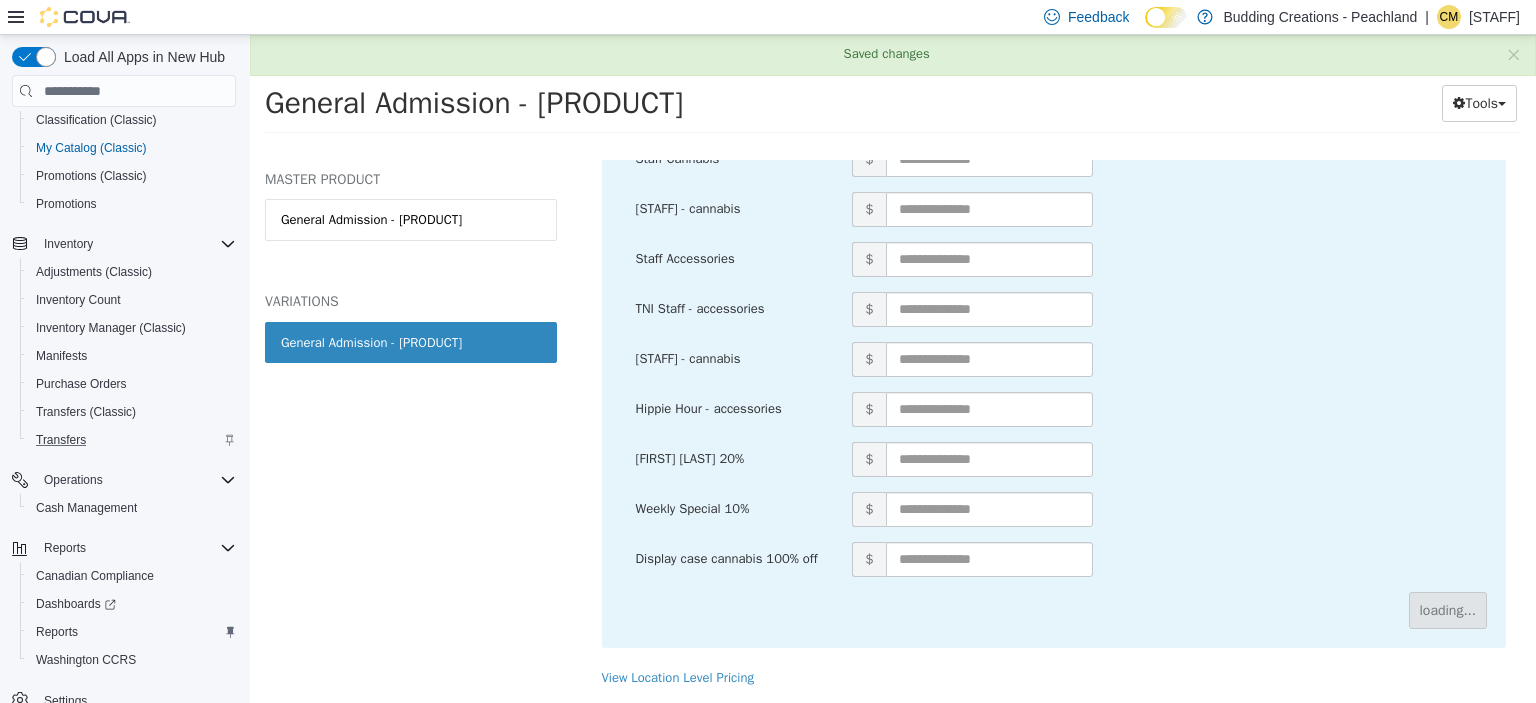scroll, scrollTop: 198, scrollLeft: 0, axis: vertical 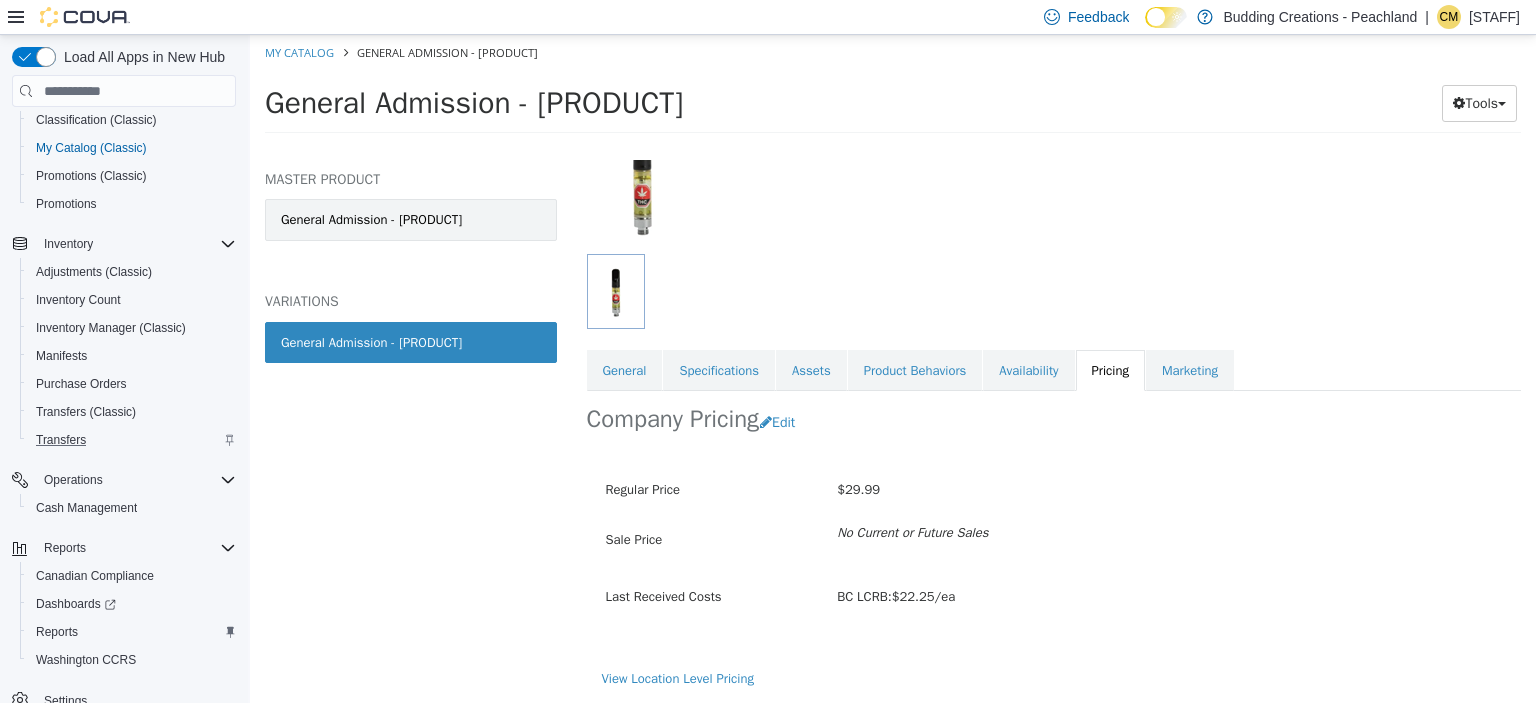 click on "General Admission - WATERMELON SPLASH DISTILLATE VAPE" at bounding box center (411, 220) 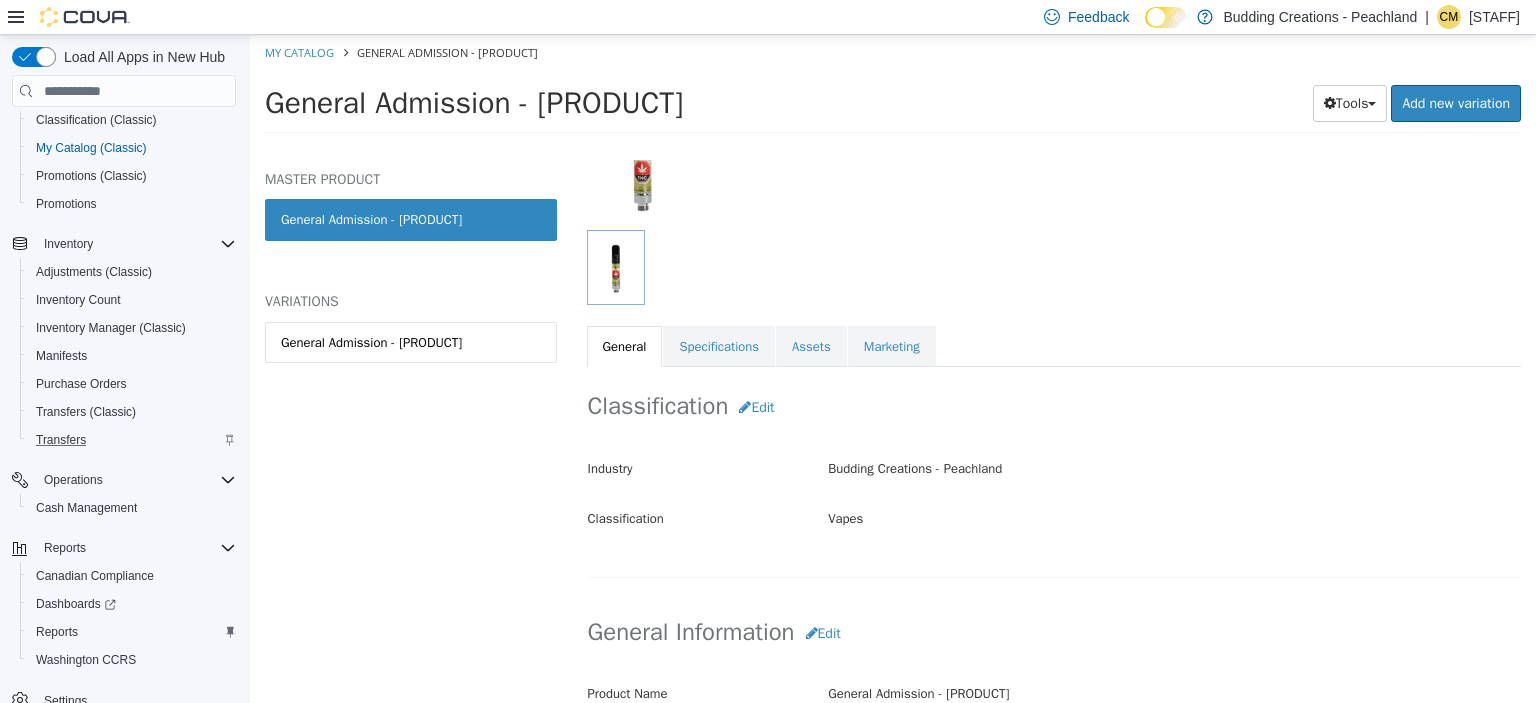 scroll, scrollTop: 198, scrollLeft: 0, axis: vertical 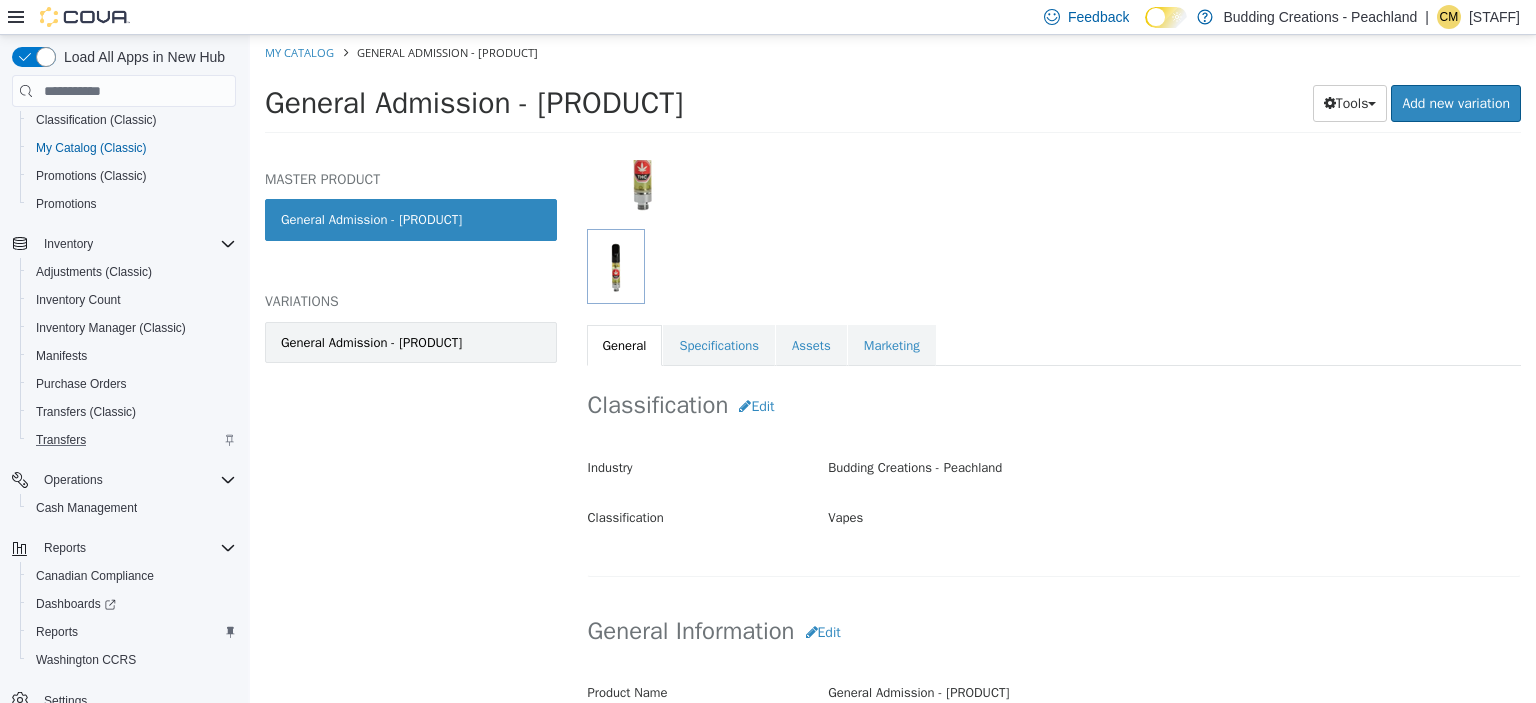 click on "General Admission - WATERMELON SPLASH DISTILLATE VAPE - 1g" at bounding box center (371, 343) 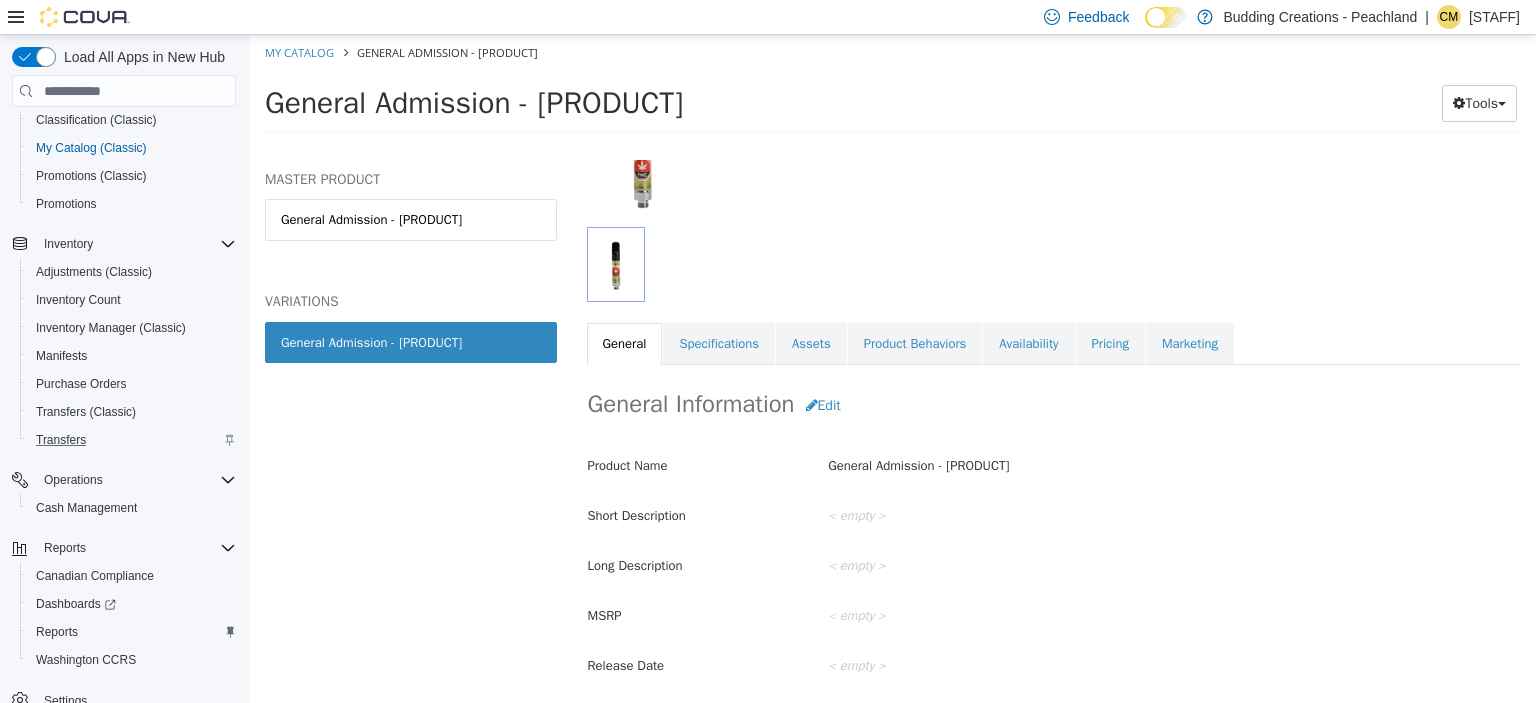 scroll, scrollTop: 199, scrollLeft: 0, axis: vertical 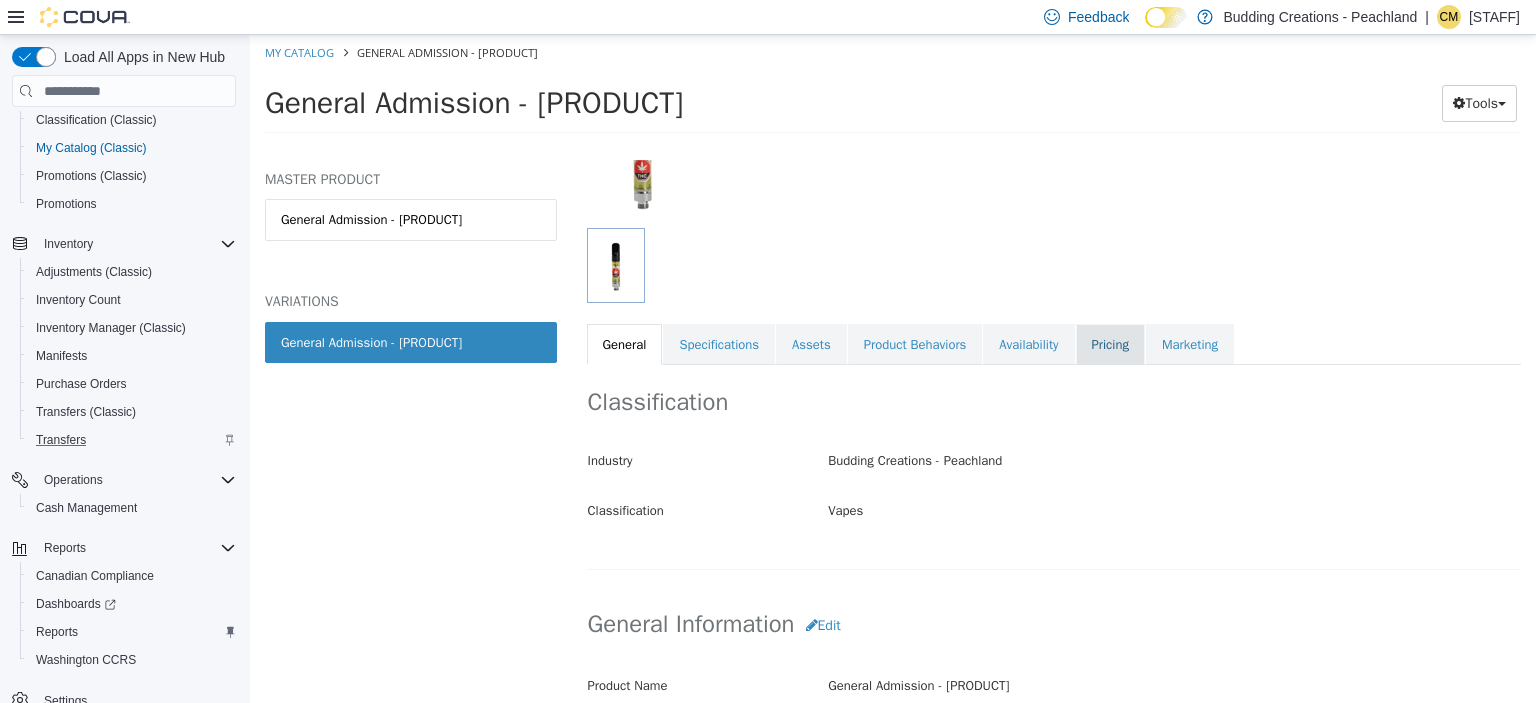 click on "Pricing" at bounding box center (1110, 345) 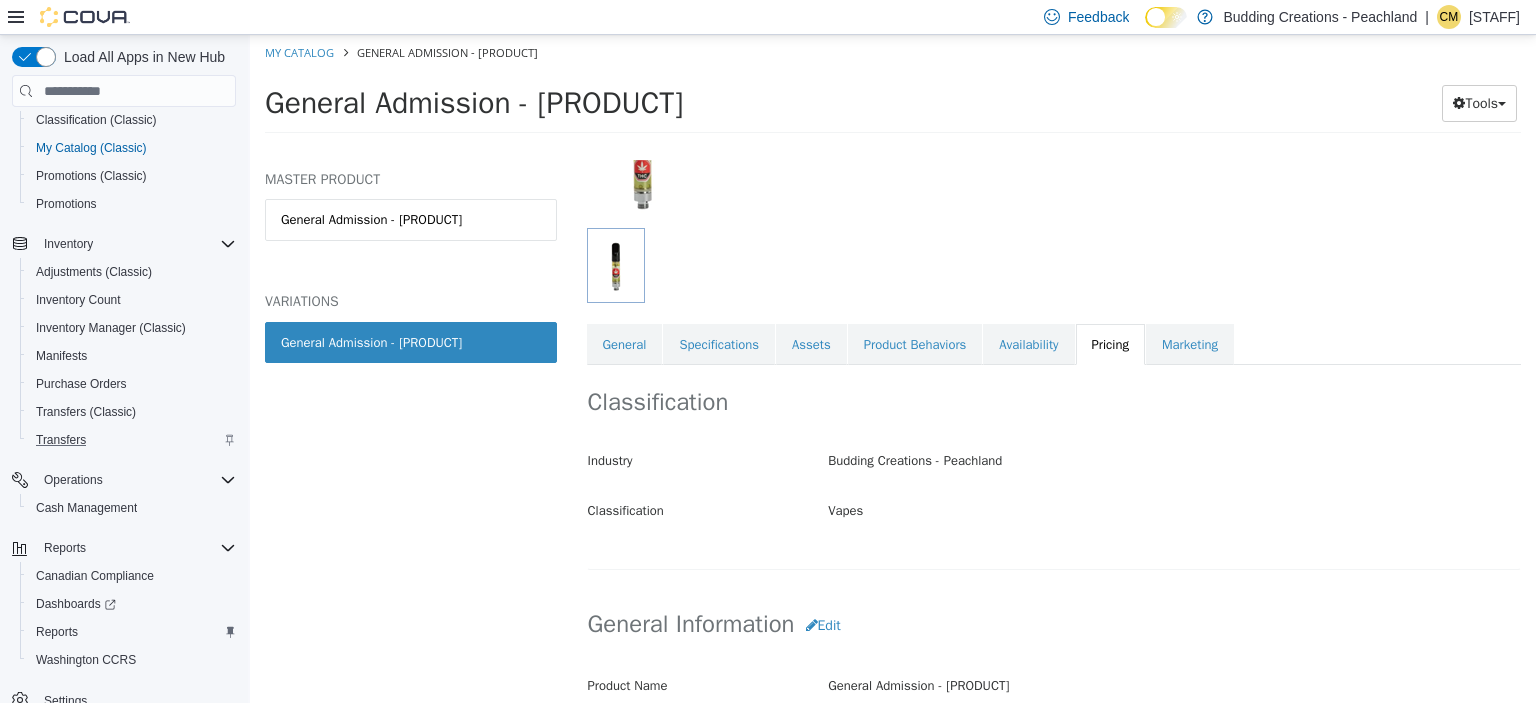scroll, scrollTop: 198, scrollLeft: 0, axis: vertical 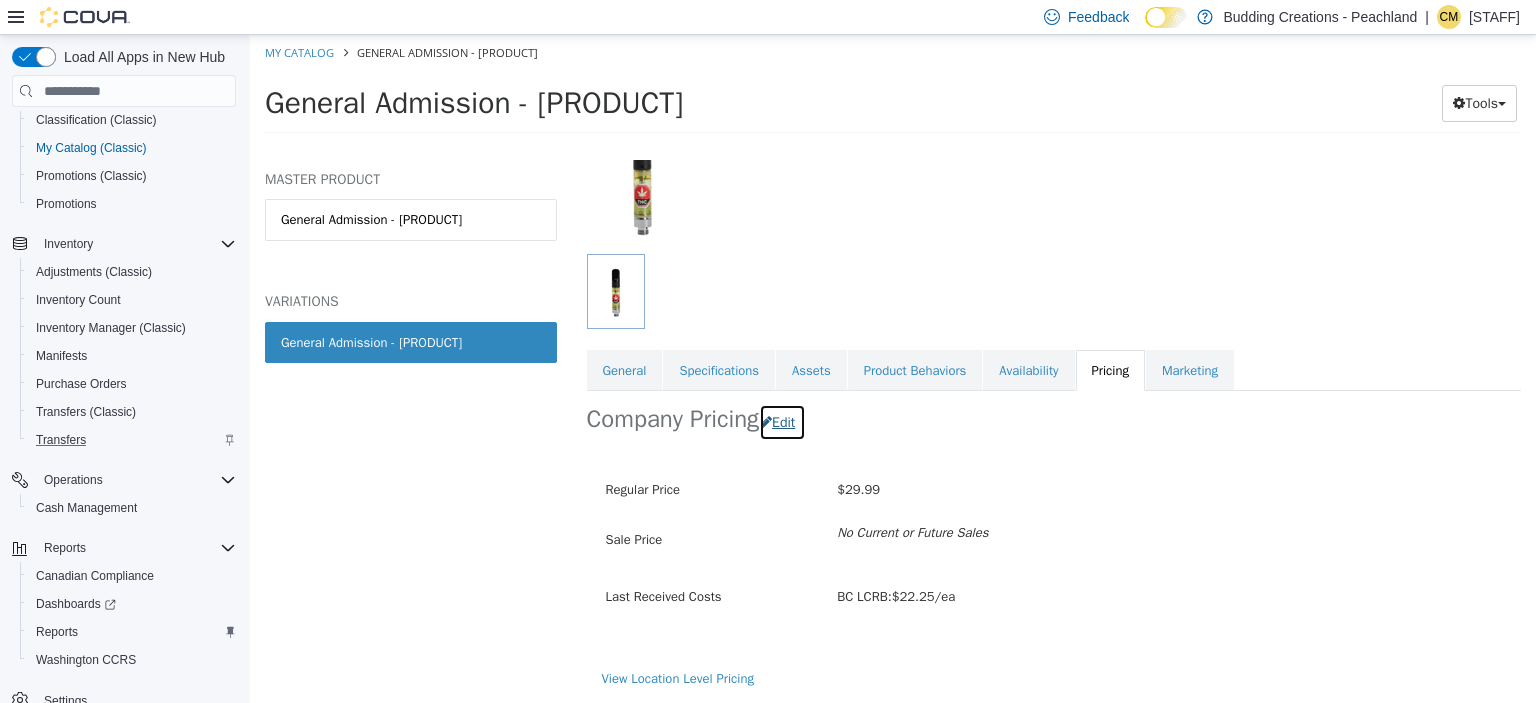 click on "Edit" at bounding box center [782, 422] 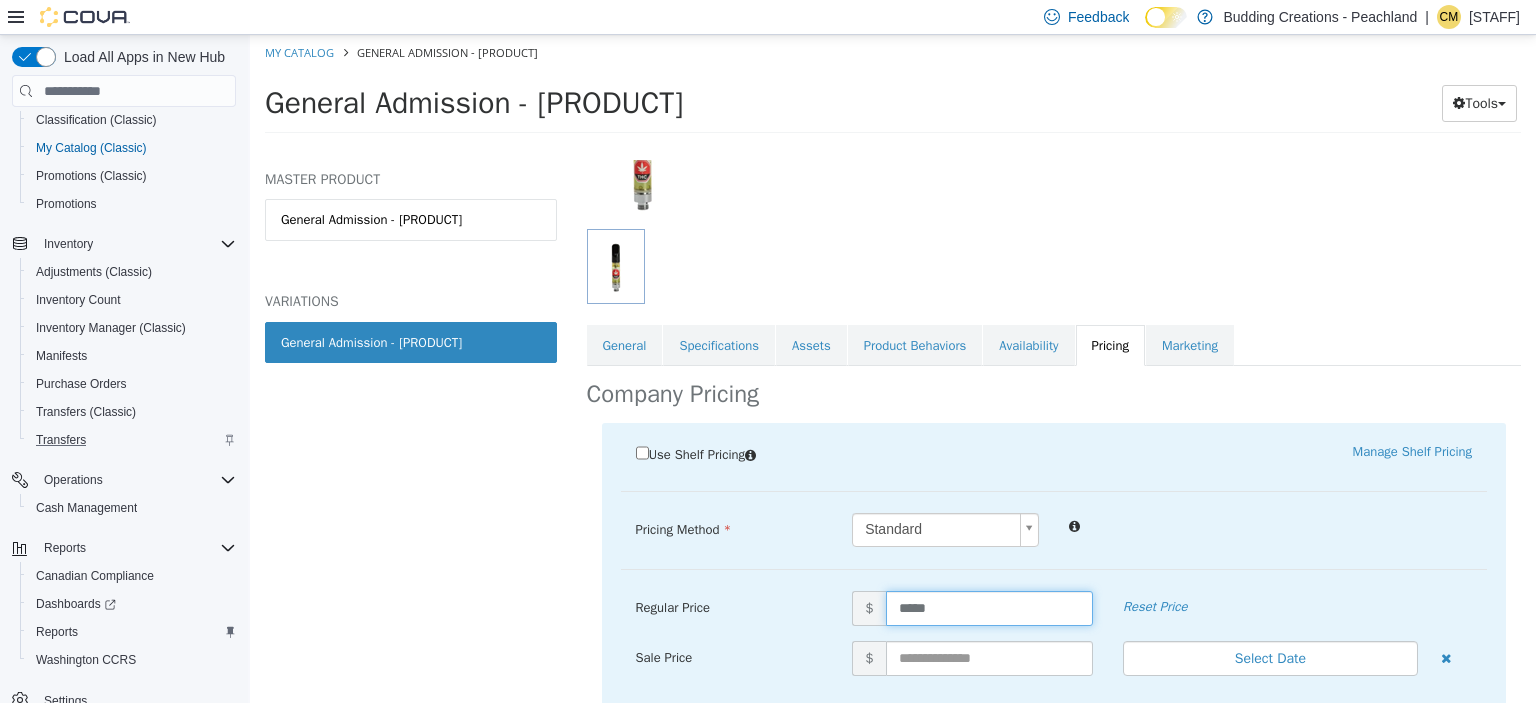 drag, startPoint x: 963, startPoint y: 611, endPoint x: 742, endPoint y: 580, distance: 223.16362 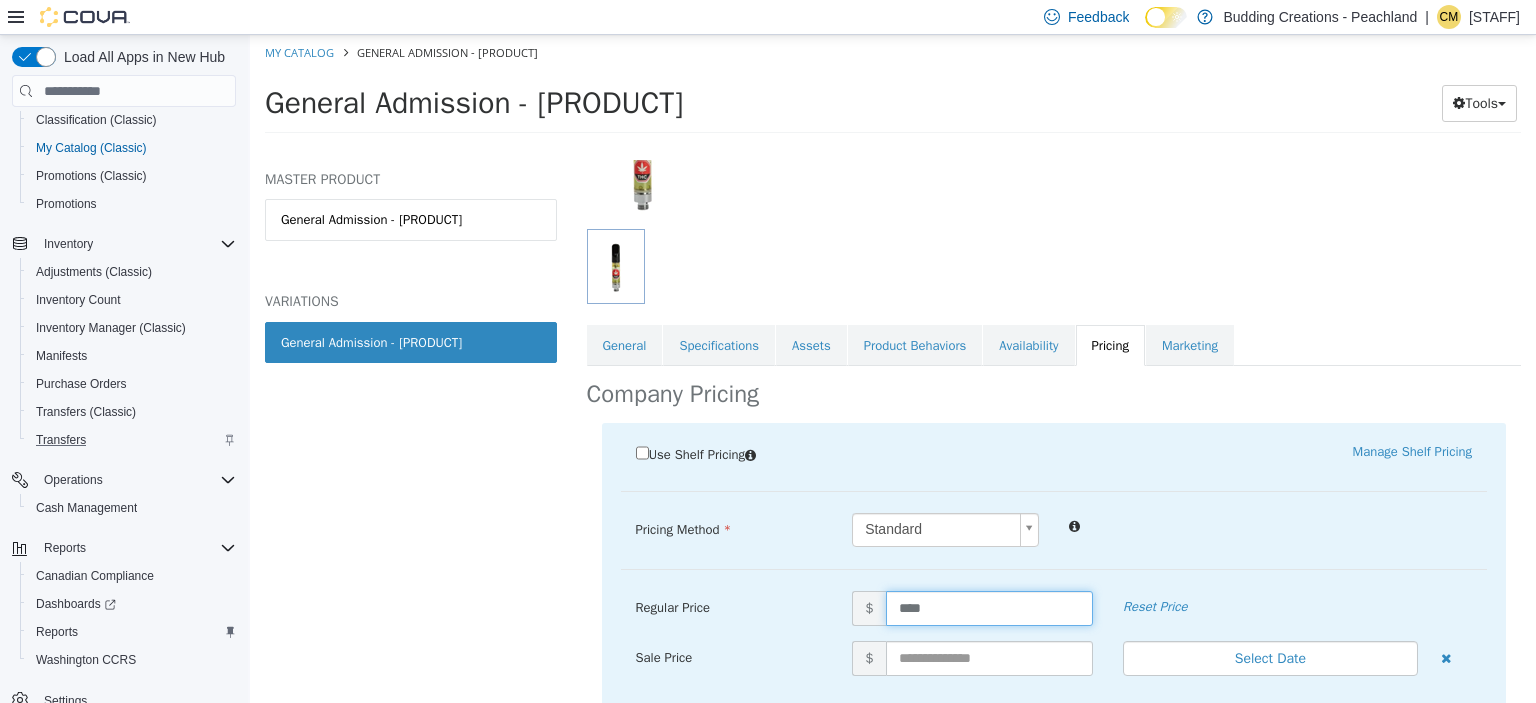 type on "*****" 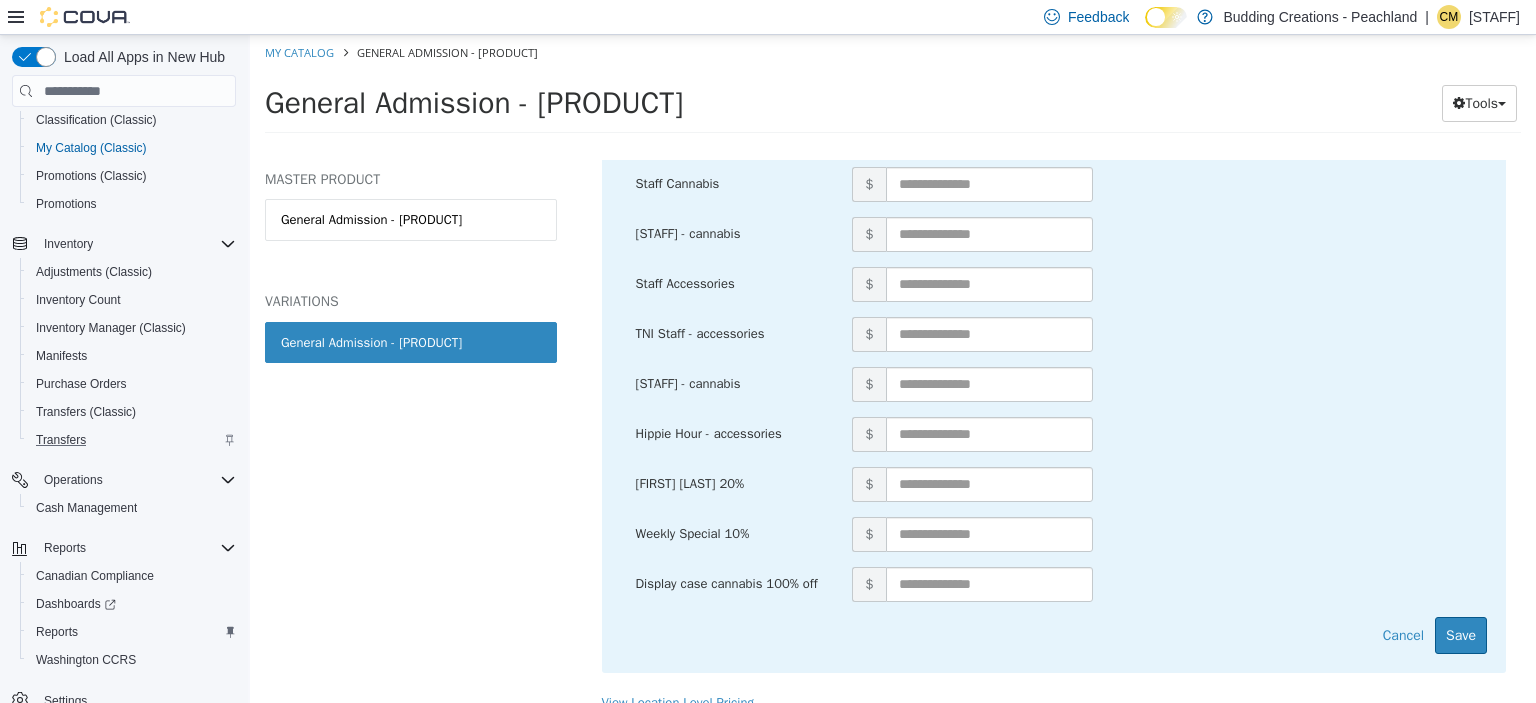 scroll, scrollTop: 832, scrollLeft: 0, axis: vertical 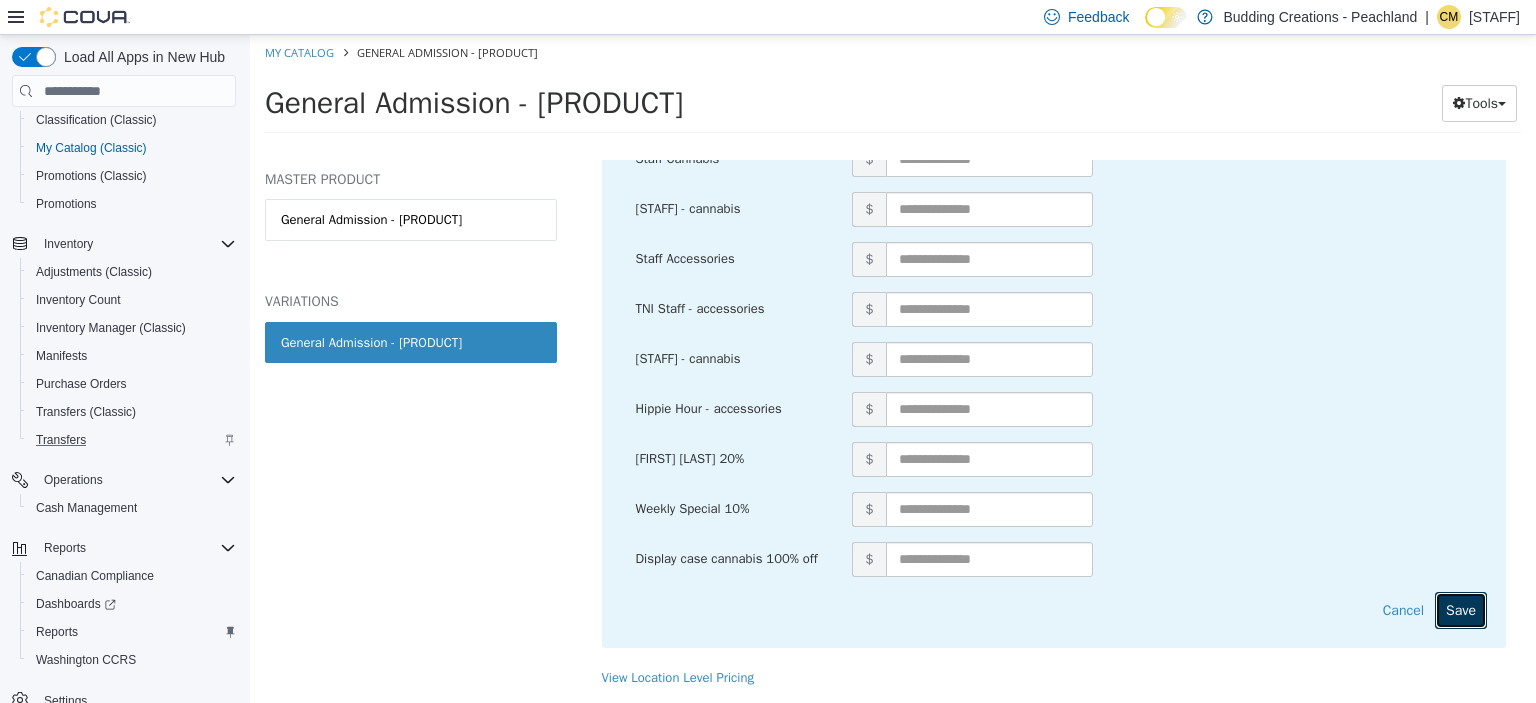 click on "Save" at bounding box center (1461, 610) 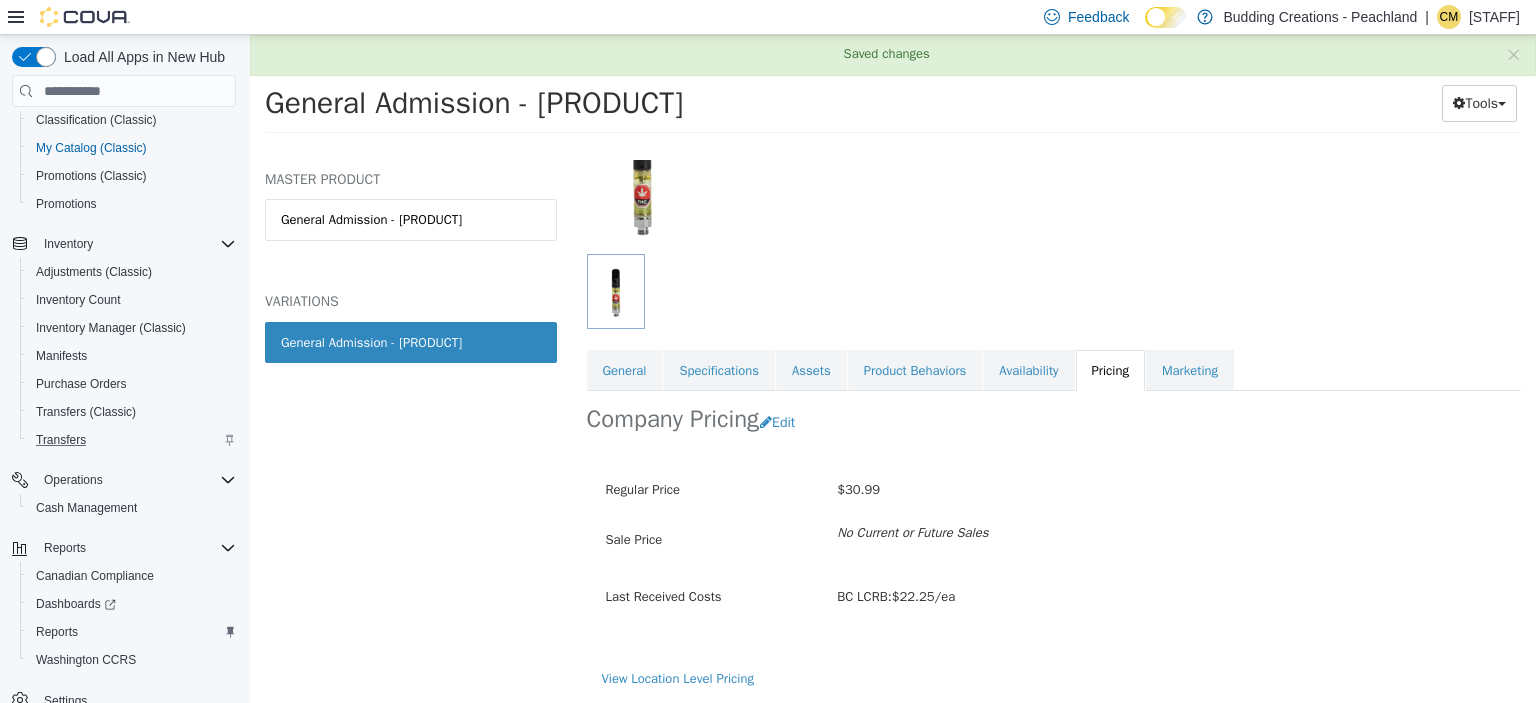 scroll, scrollTop: 198, scrollLeft: 0, axis: vertical 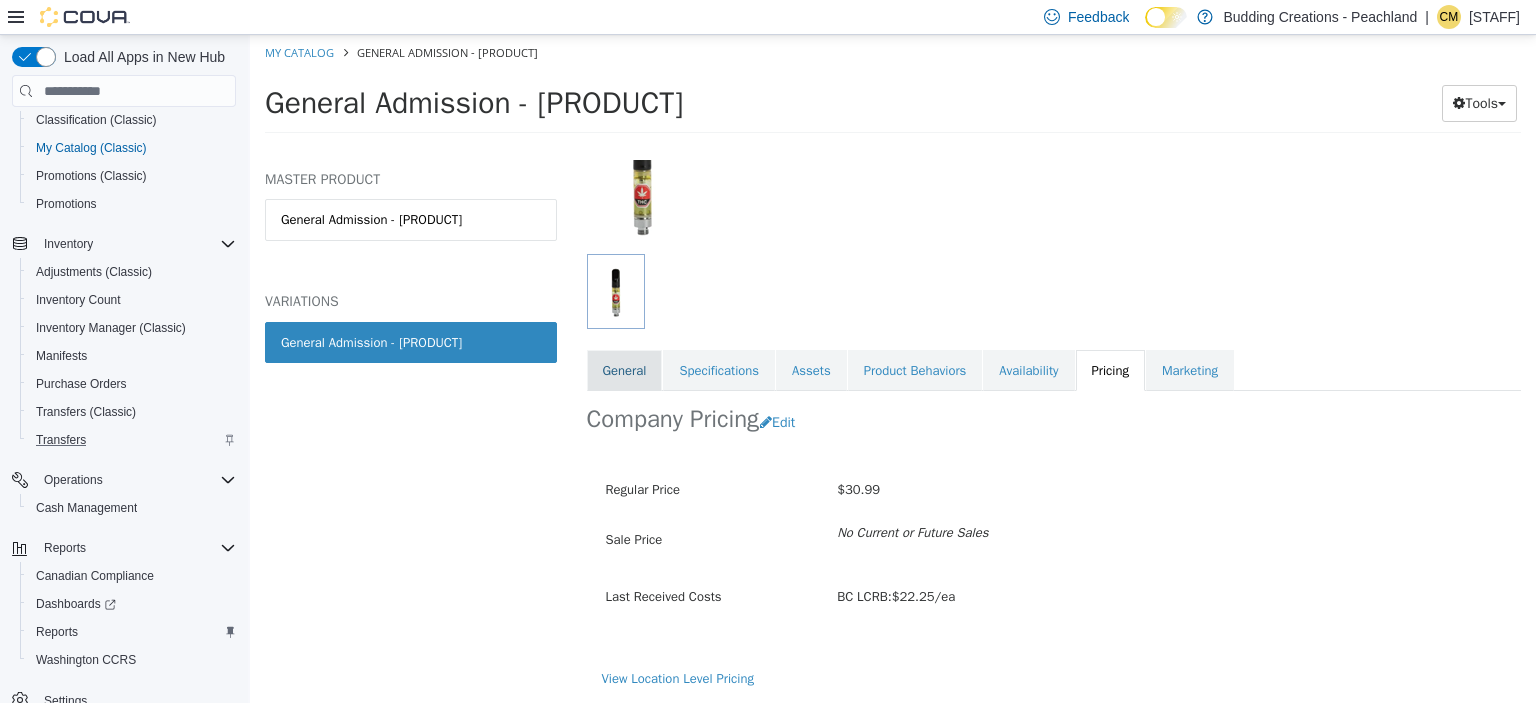 click on "General" at bounding box center [625, 371] 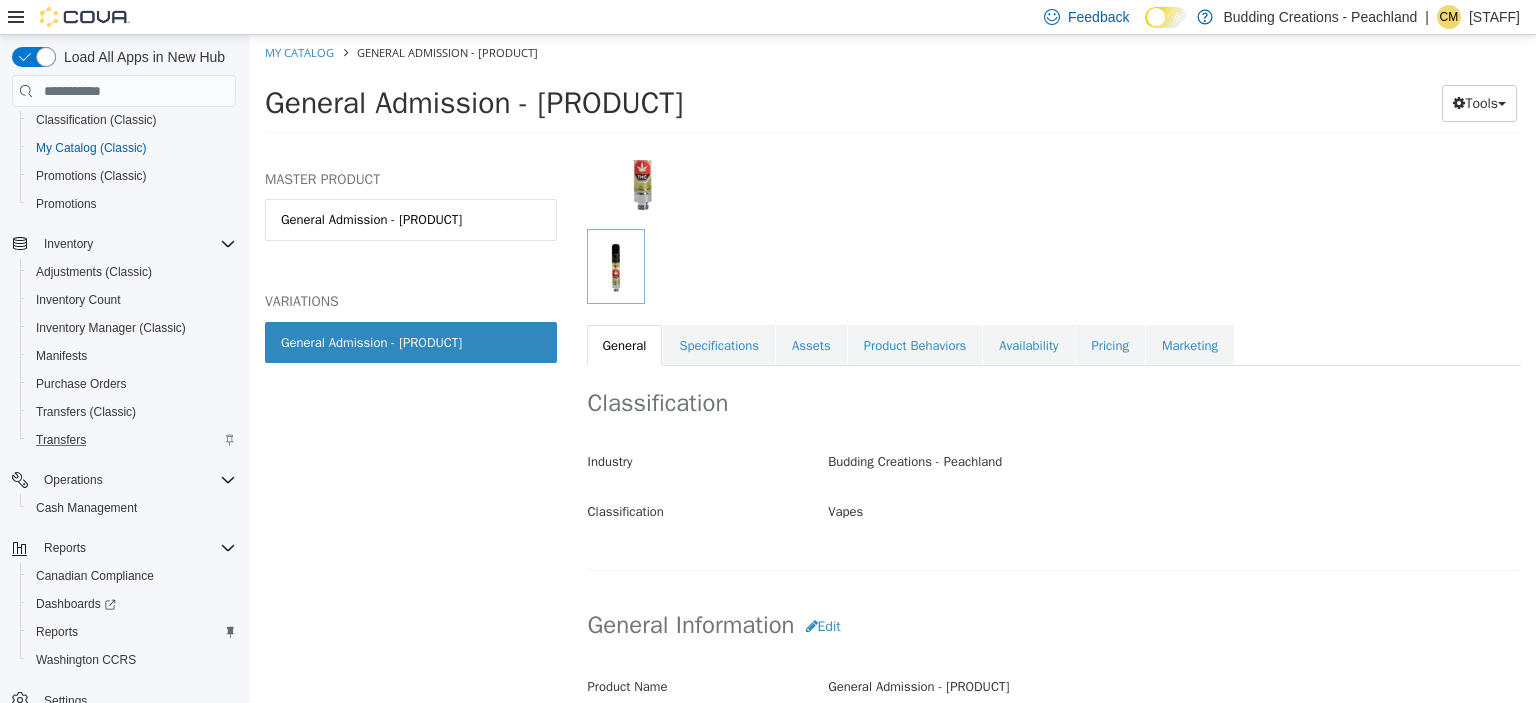 scroll, scrollTop: 1234, scrollLeft: 0, axis: vertical 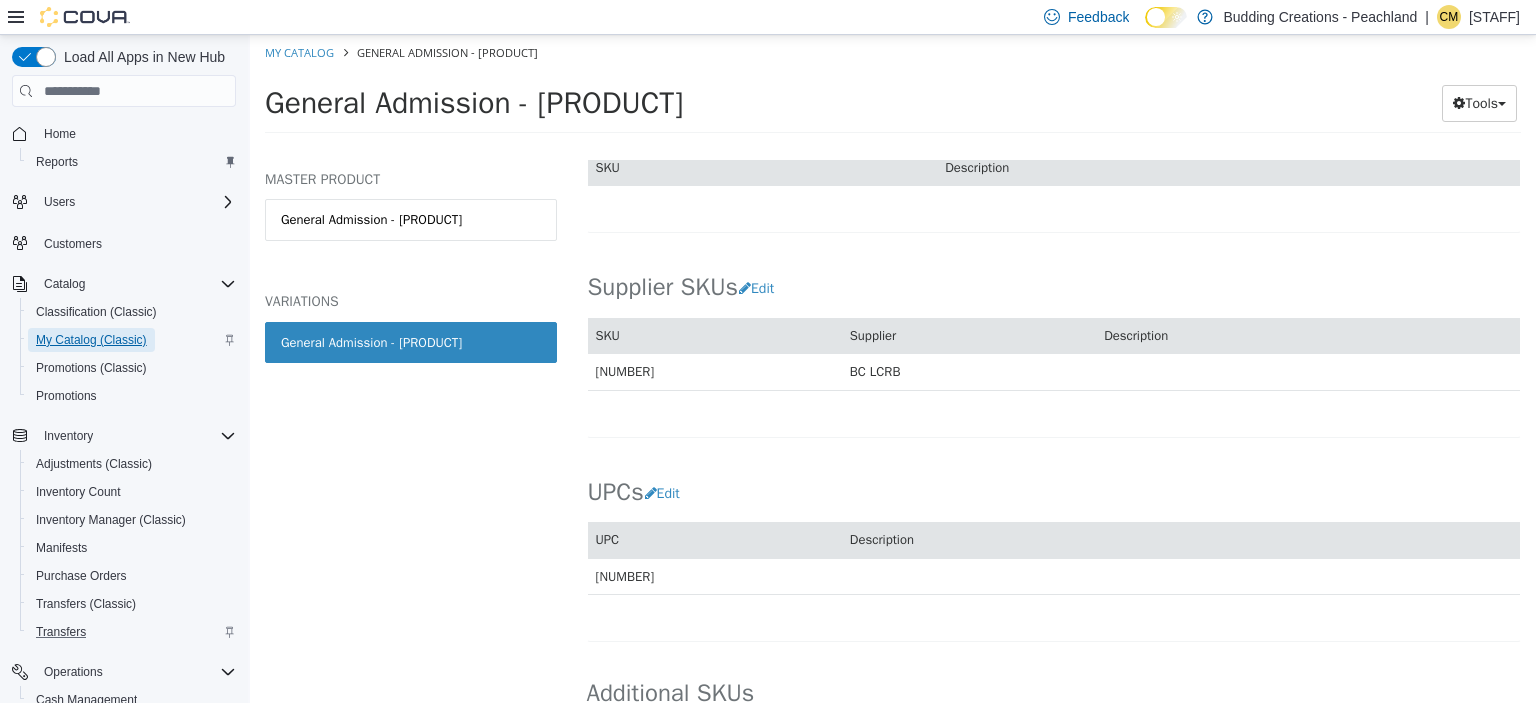 click on "My Catalog (Classic)" at bounding box center (91, 340) 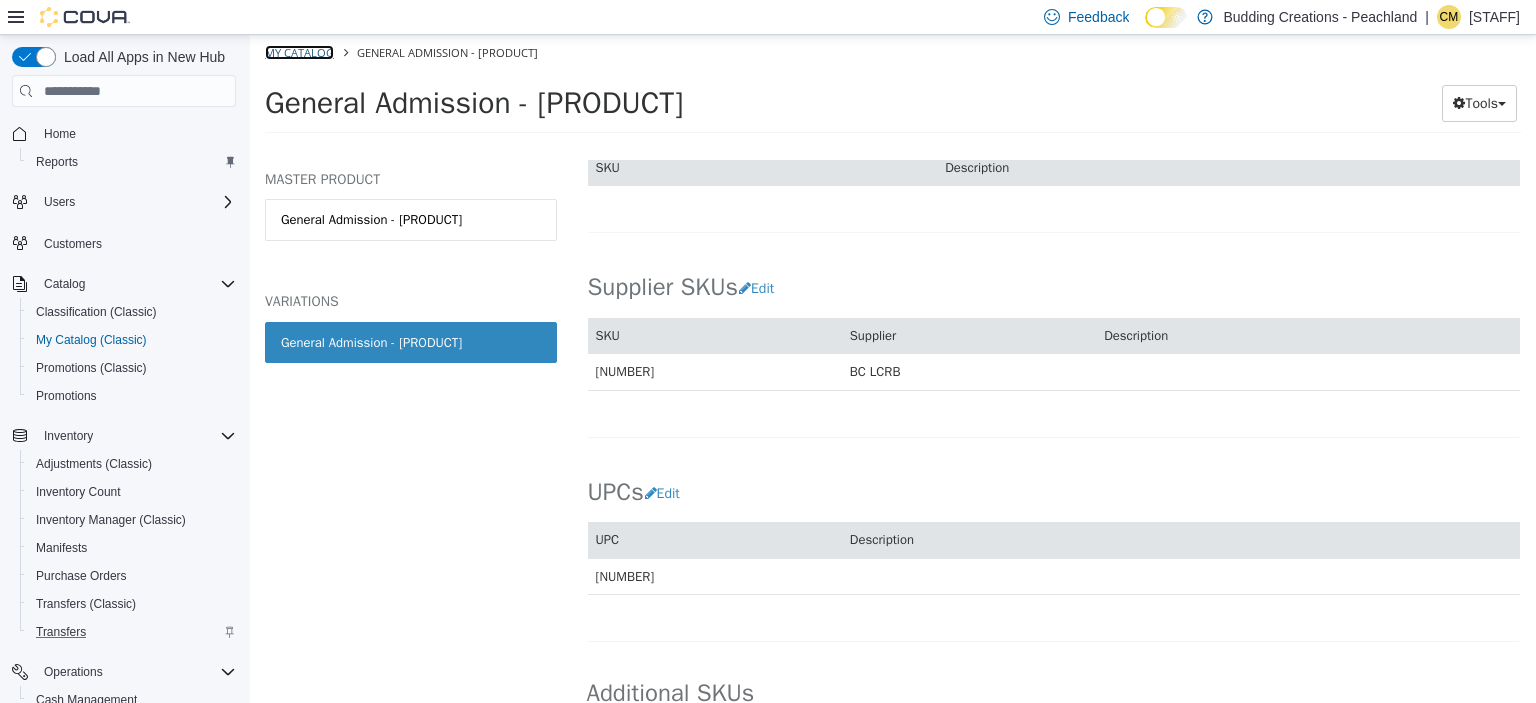 click on "My Catalog" at bounding box center [299, 52] 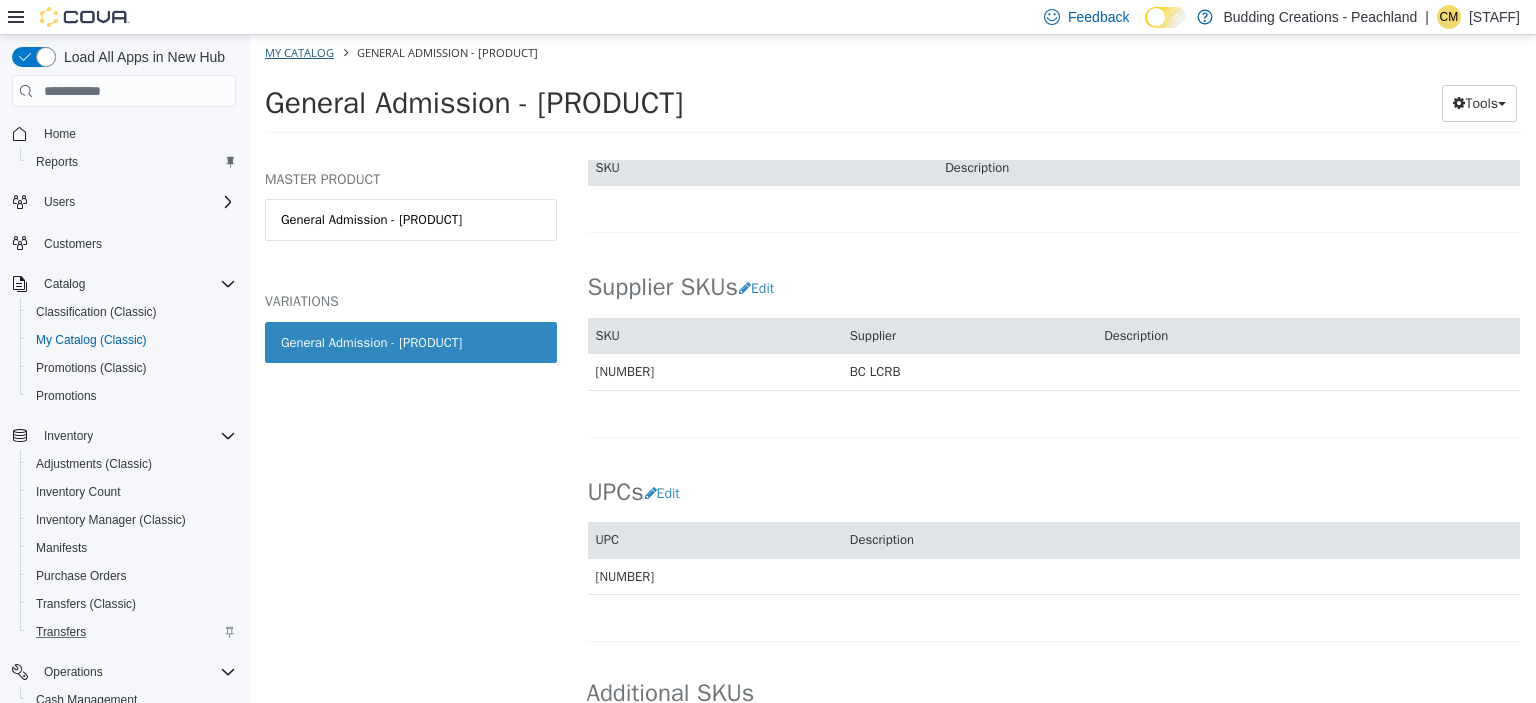 select on "**********" 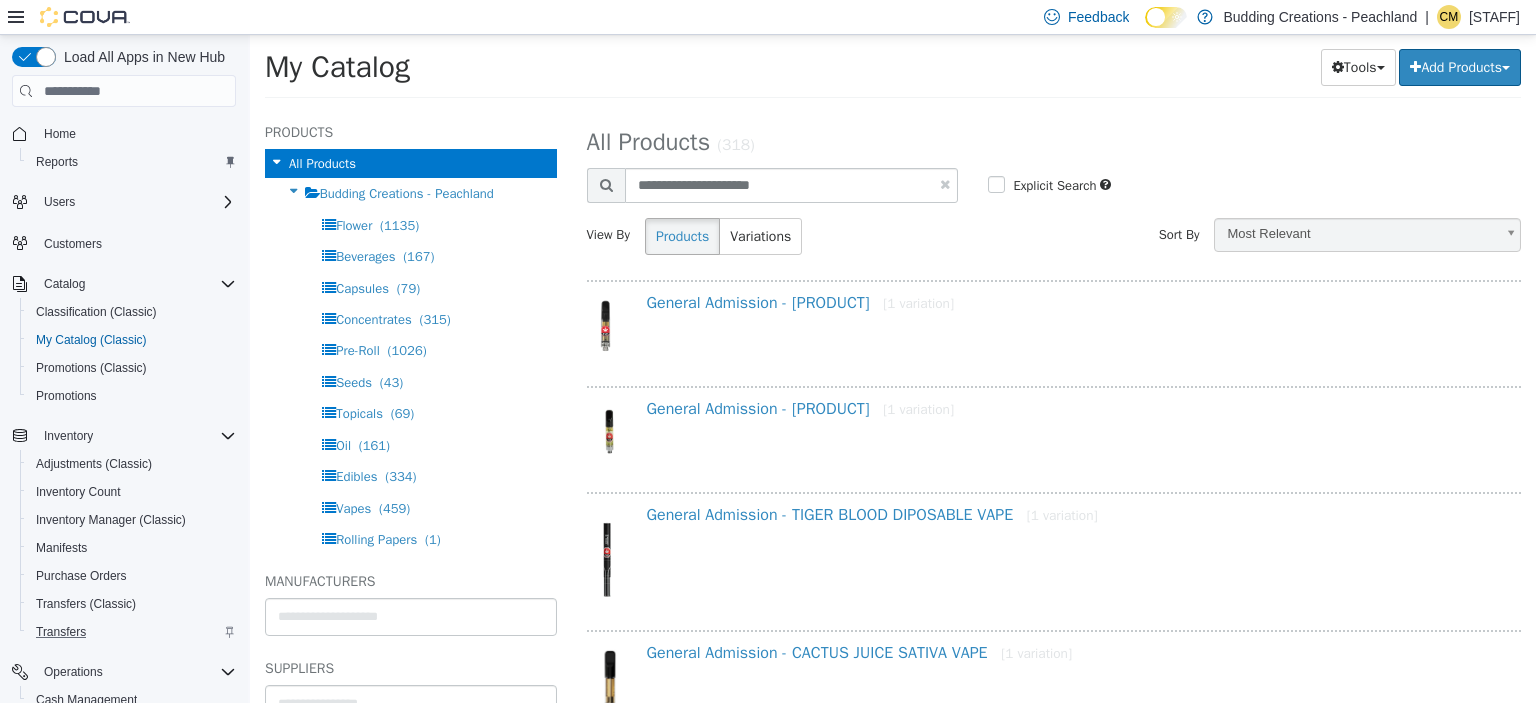 click at bounding box center [945, 184] 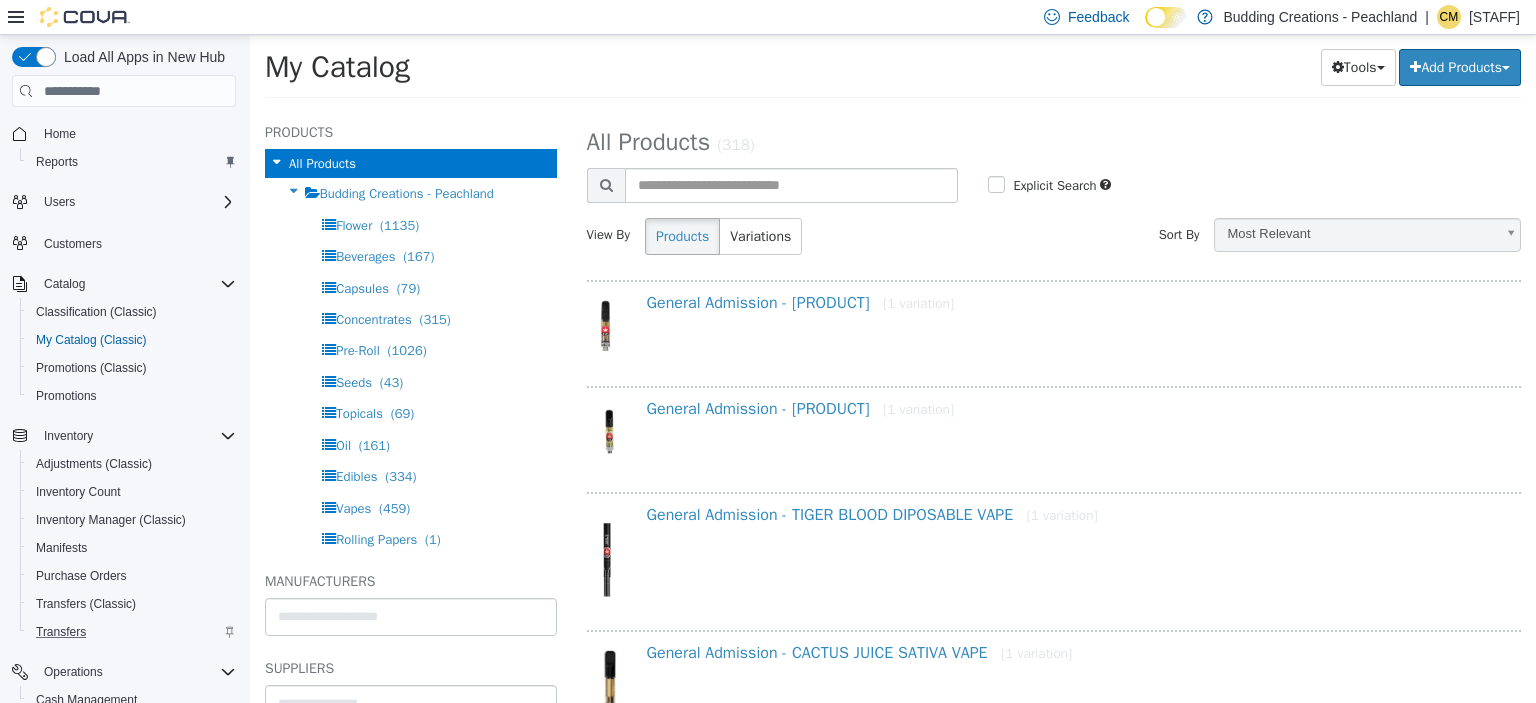 select on "**********" 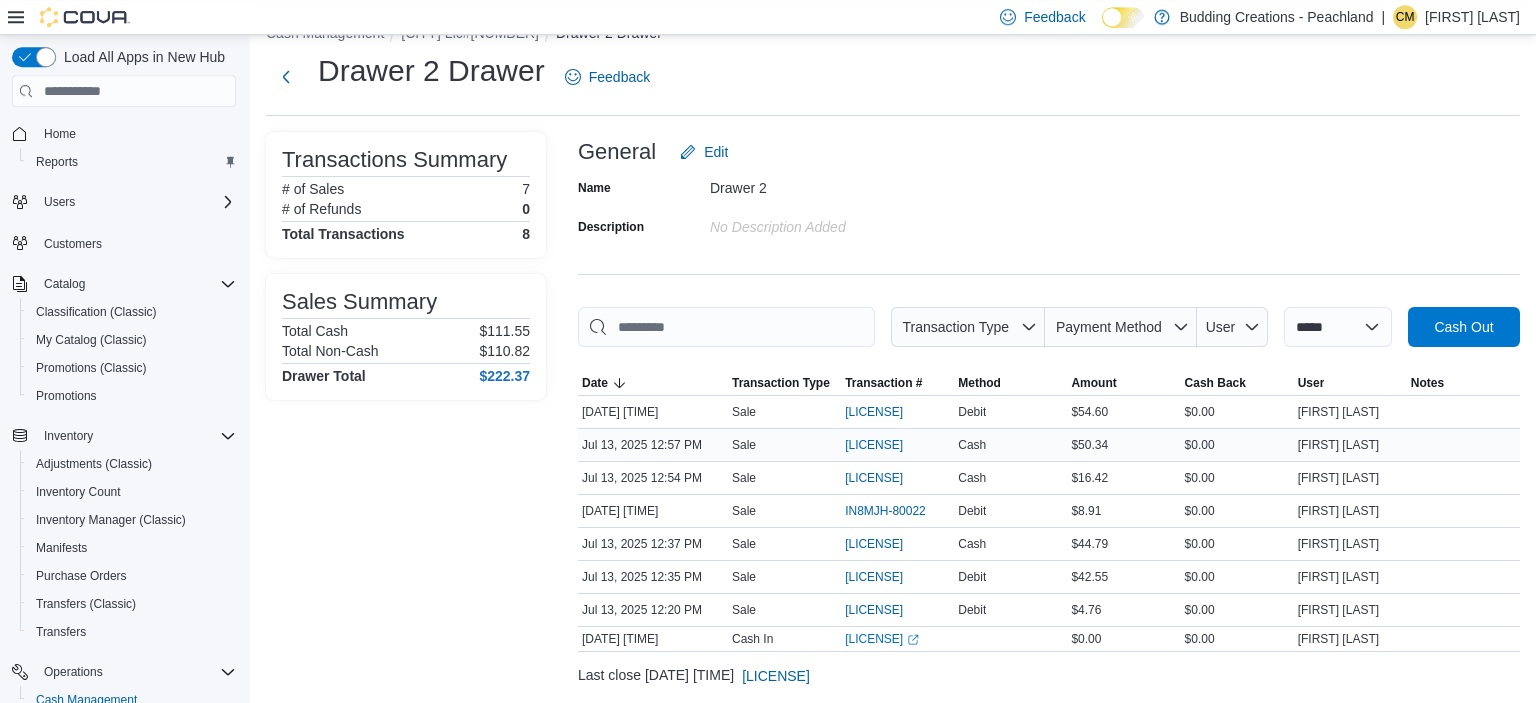 scroll, scrollTop: 0, scrollLeft: 0, axis: both 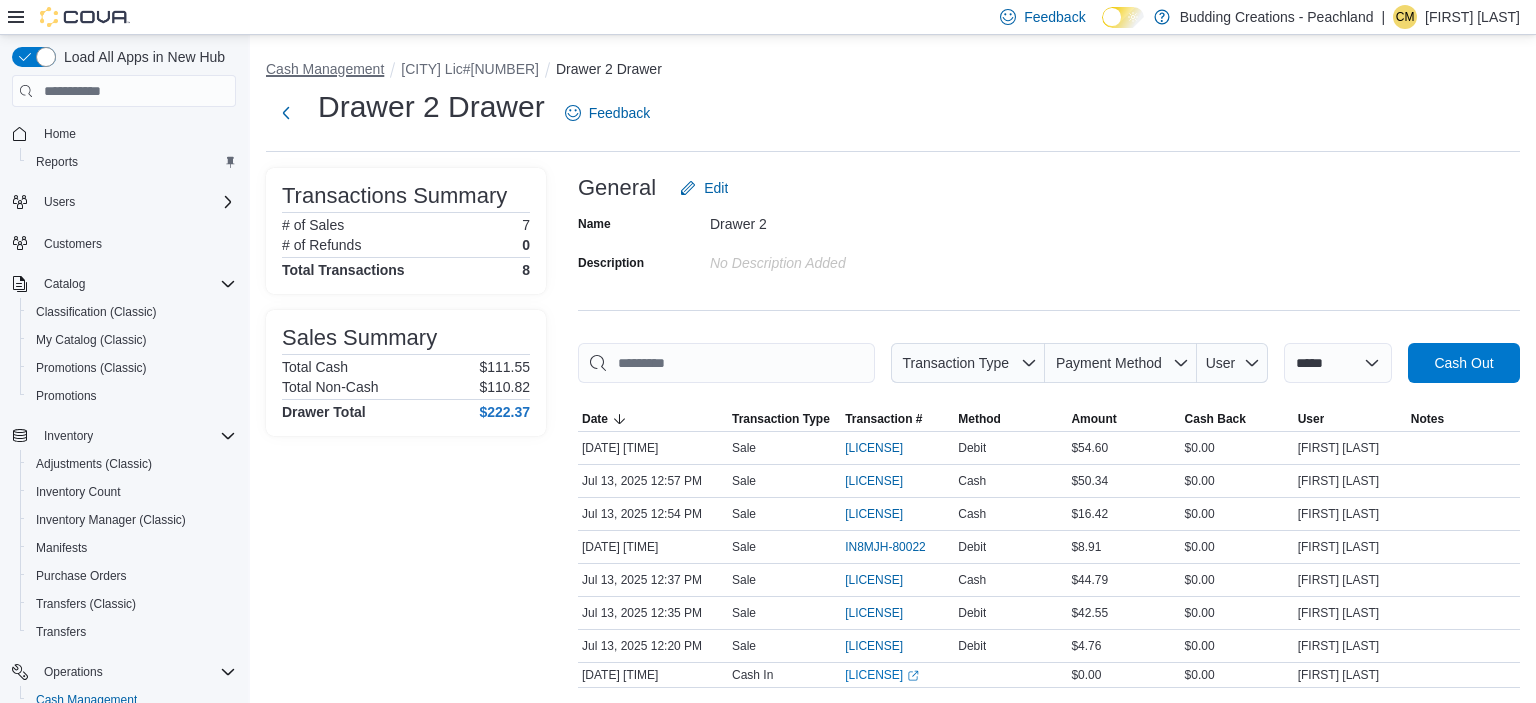 click on "Cash Management" at bounding box center (325, 69) 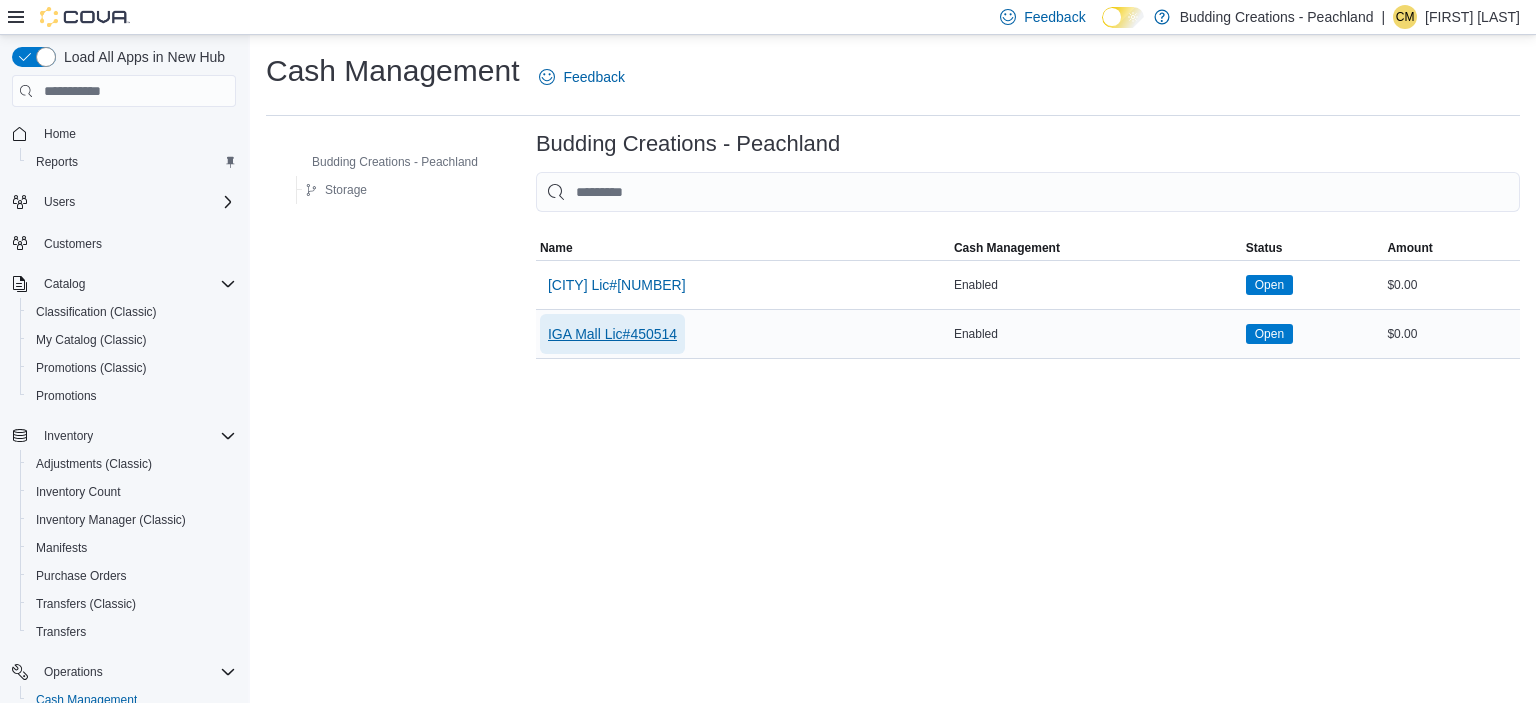 click on "IGA Mall  Lic#450514" at bounding box center [612, 334] 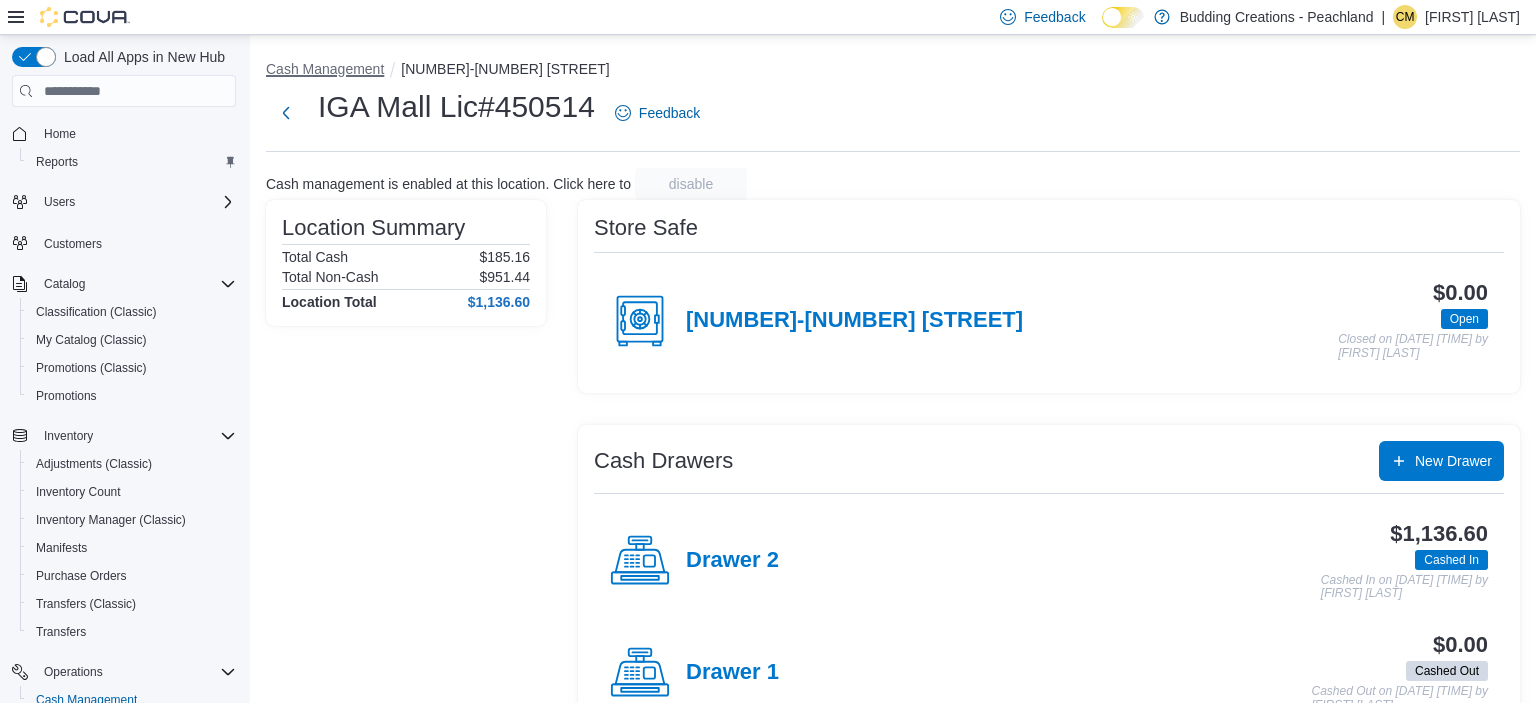 click on "Cash Management" at bounding box center [325, 69] 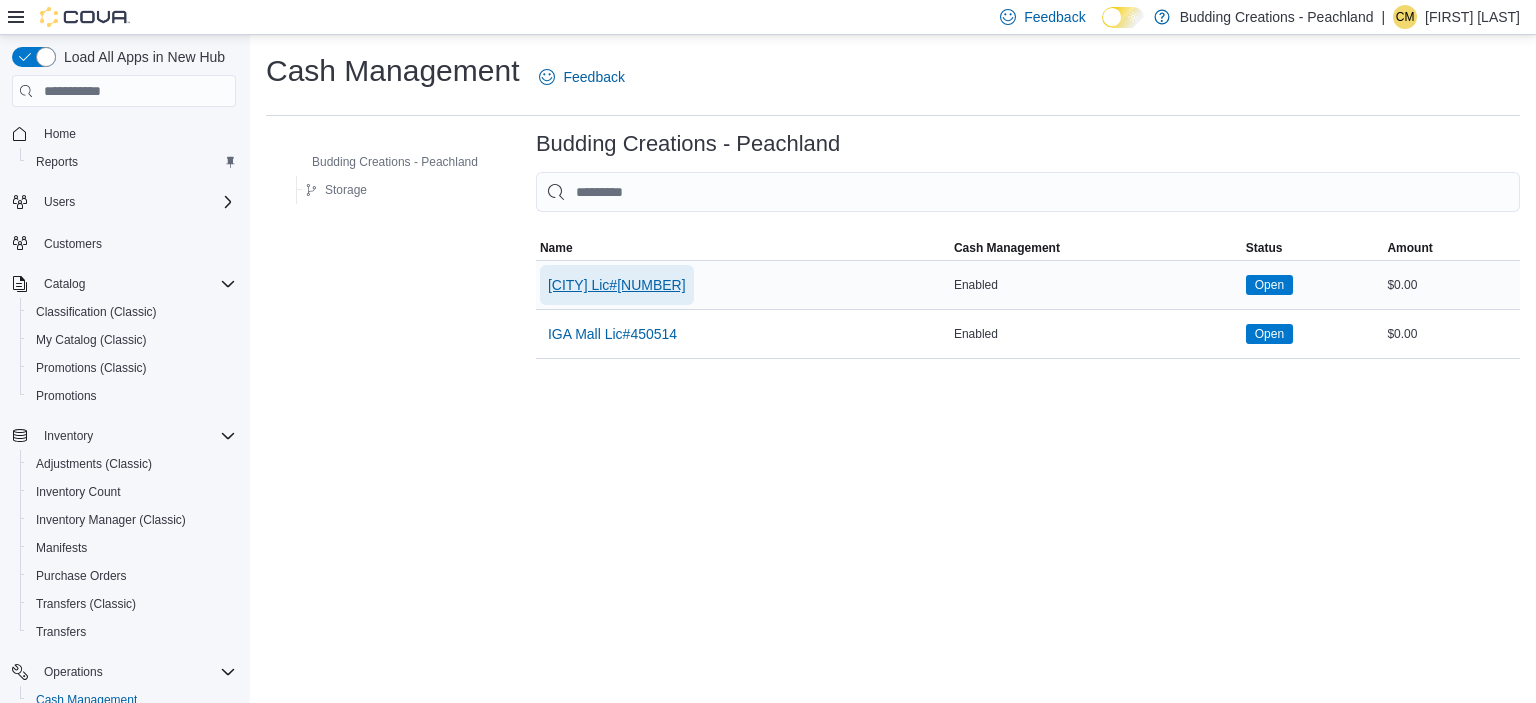 click on "DownTown  Lic#[NUMBER]" at bounding box center (617, 285) 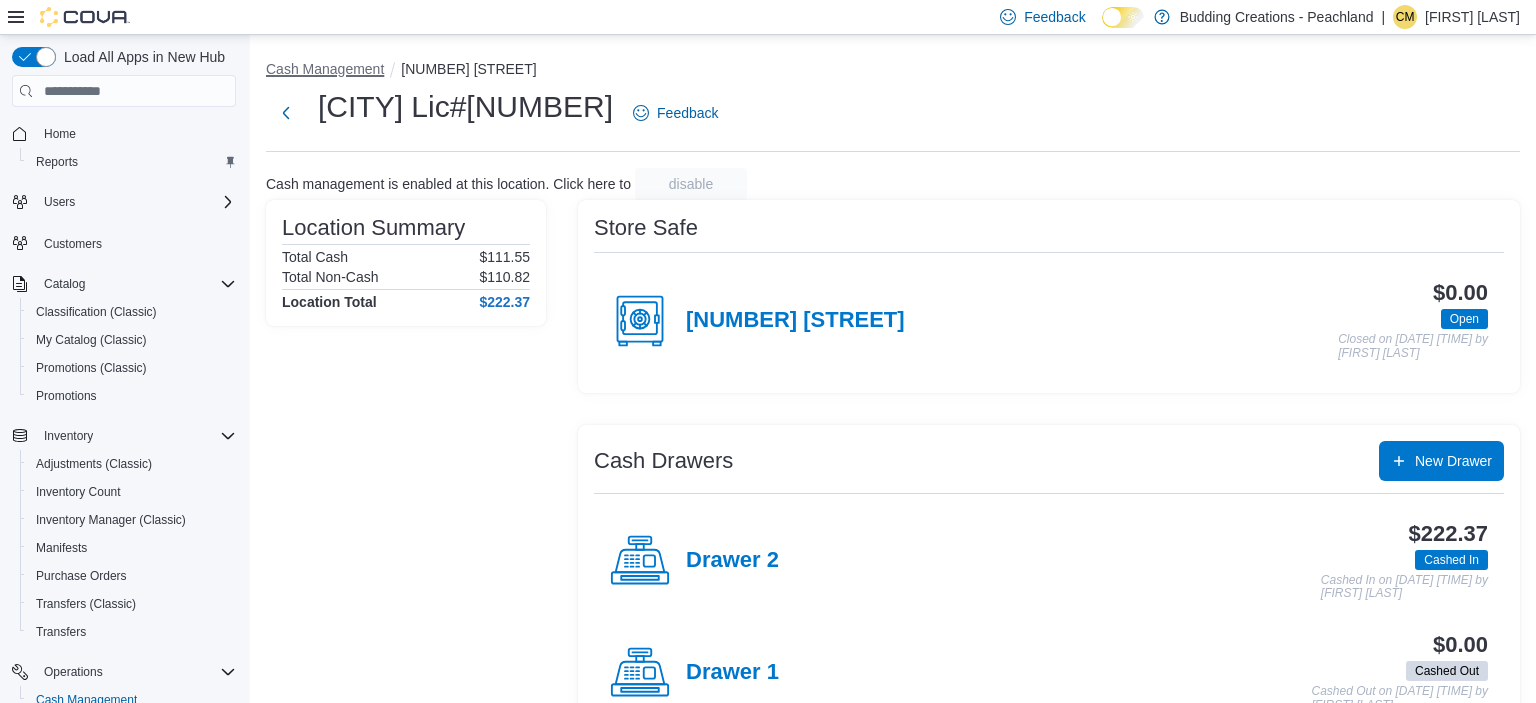 click on "Cash Management" at bounding box center (325, 69) 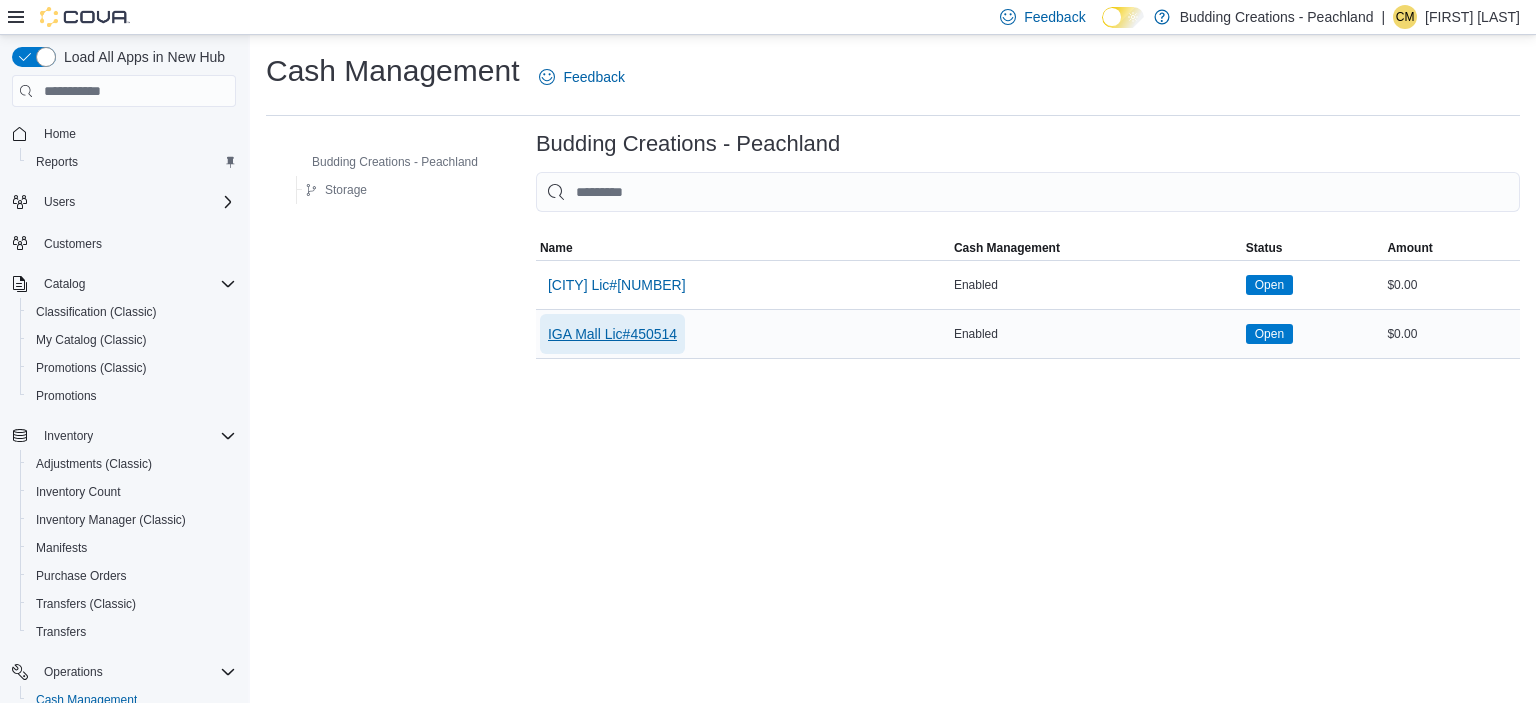 click on "IGA Mall  Lic#450514" at bounding box center (612, 334) 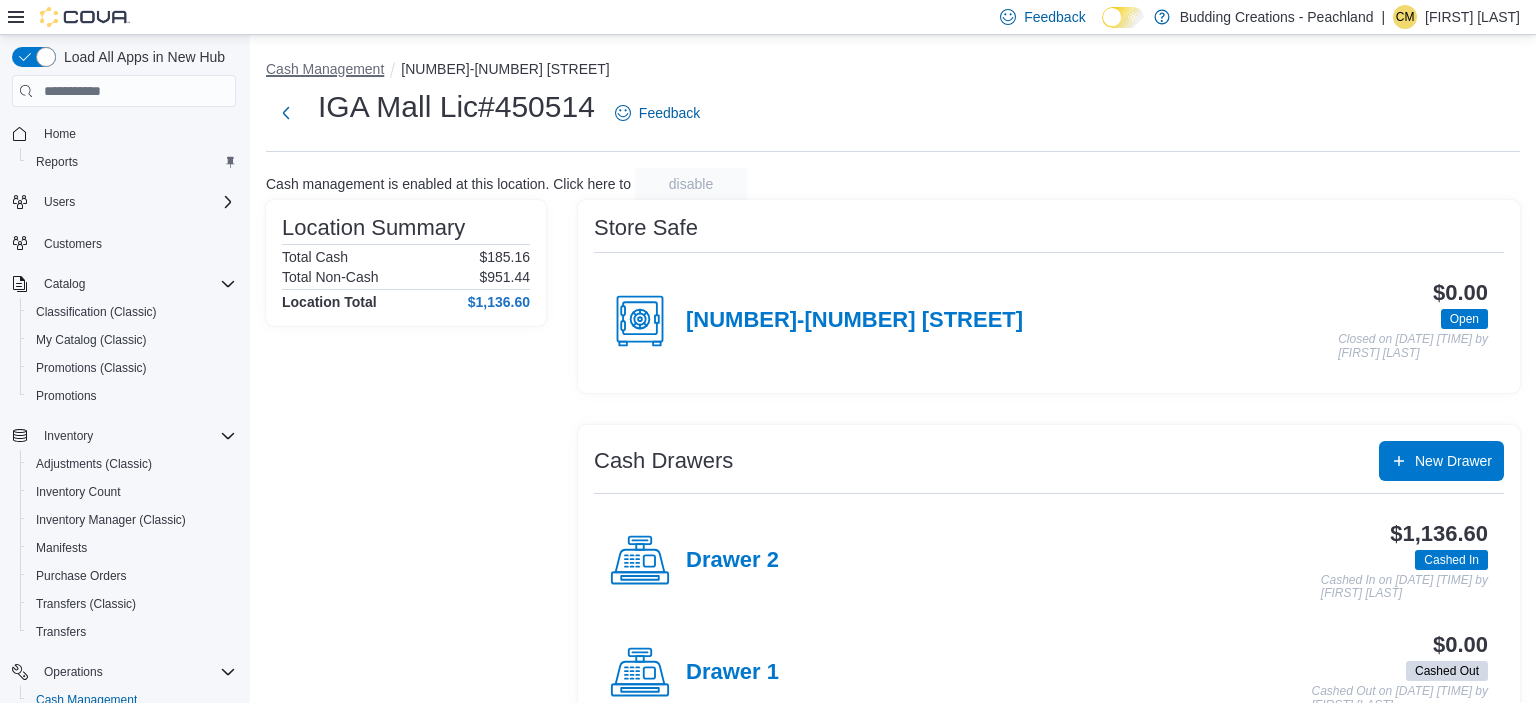 click on "Cash Management" at bounding box center [325, 69] 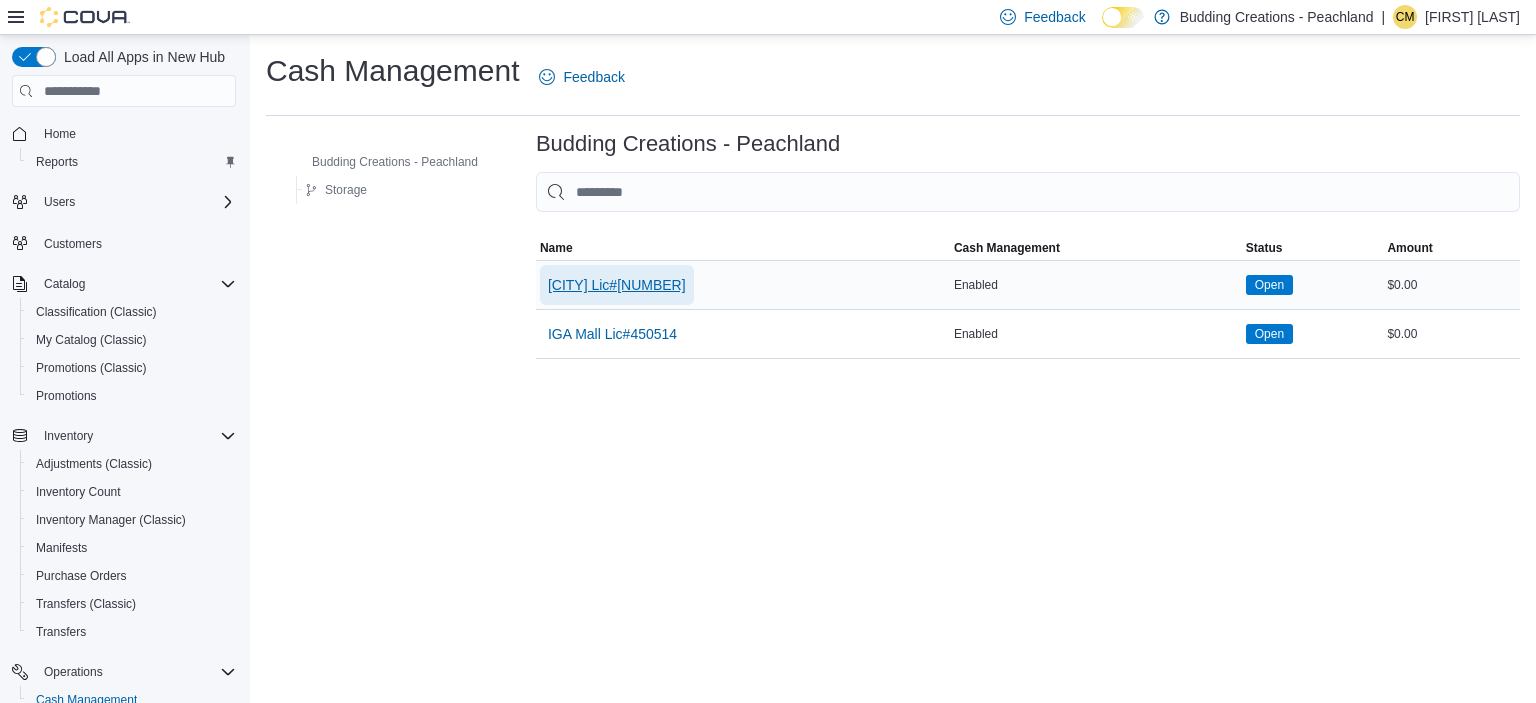 click on "DownTown  Lic#[NUMBER]" at bounding box center [617, 285] 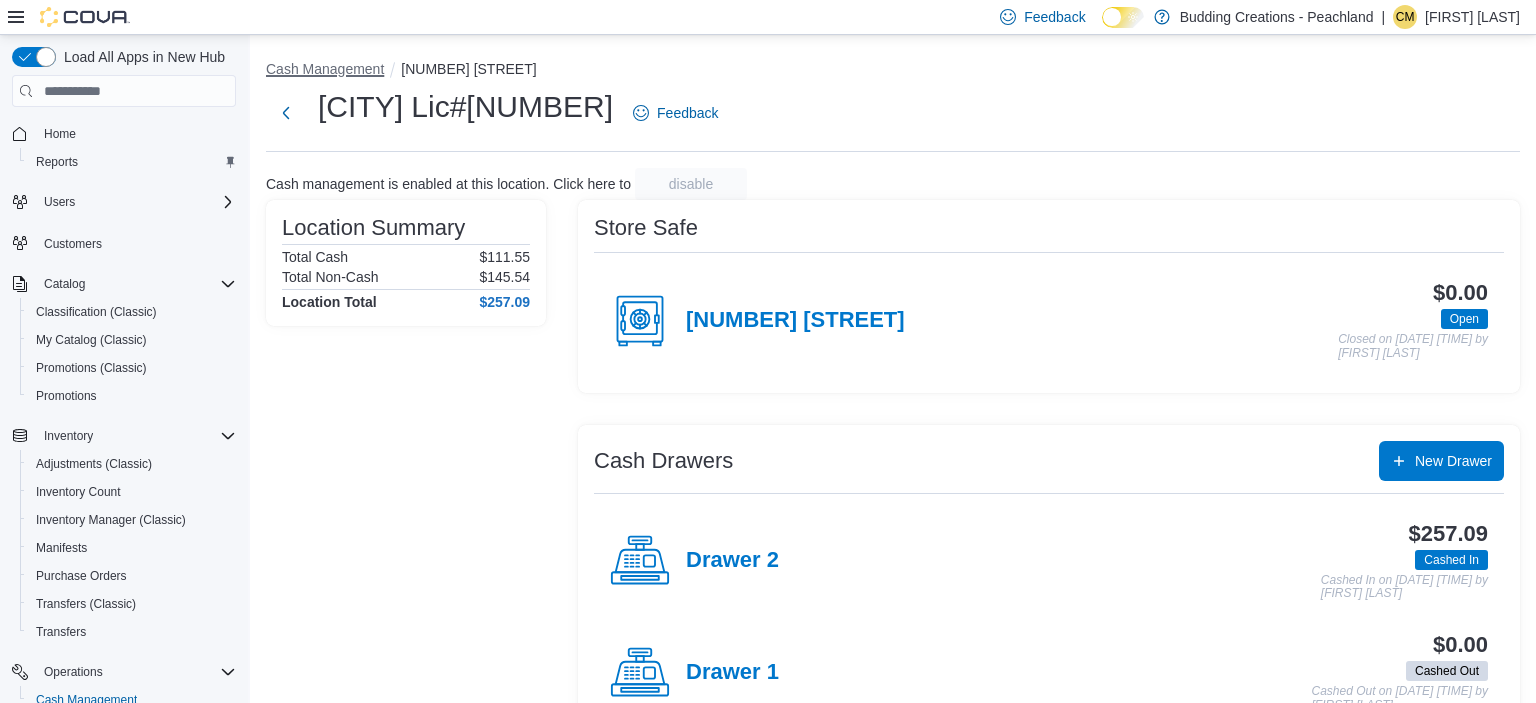 click on "Cash Management" at bounding box center [325, 69] 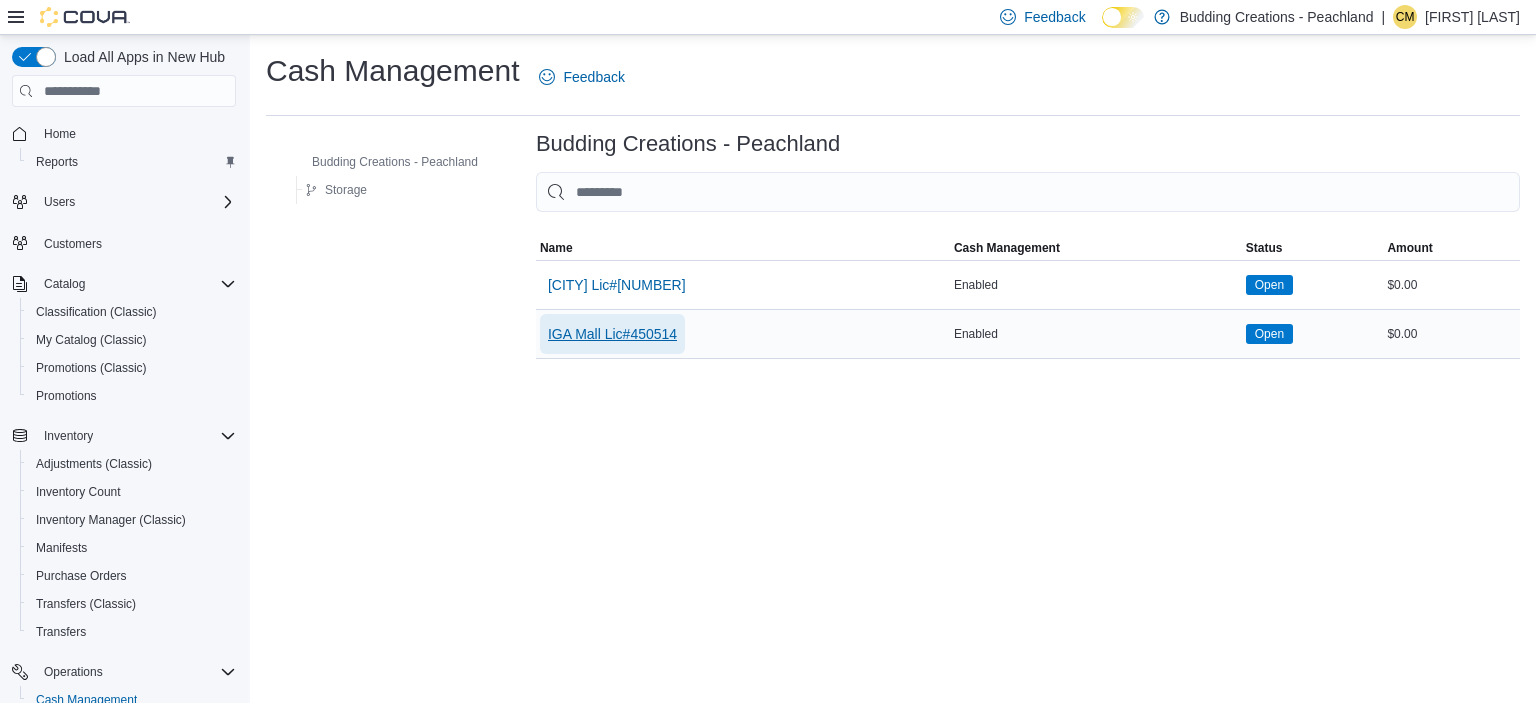 click on "IGA Mall  Lic#450514" at bounding box center (612, 334) 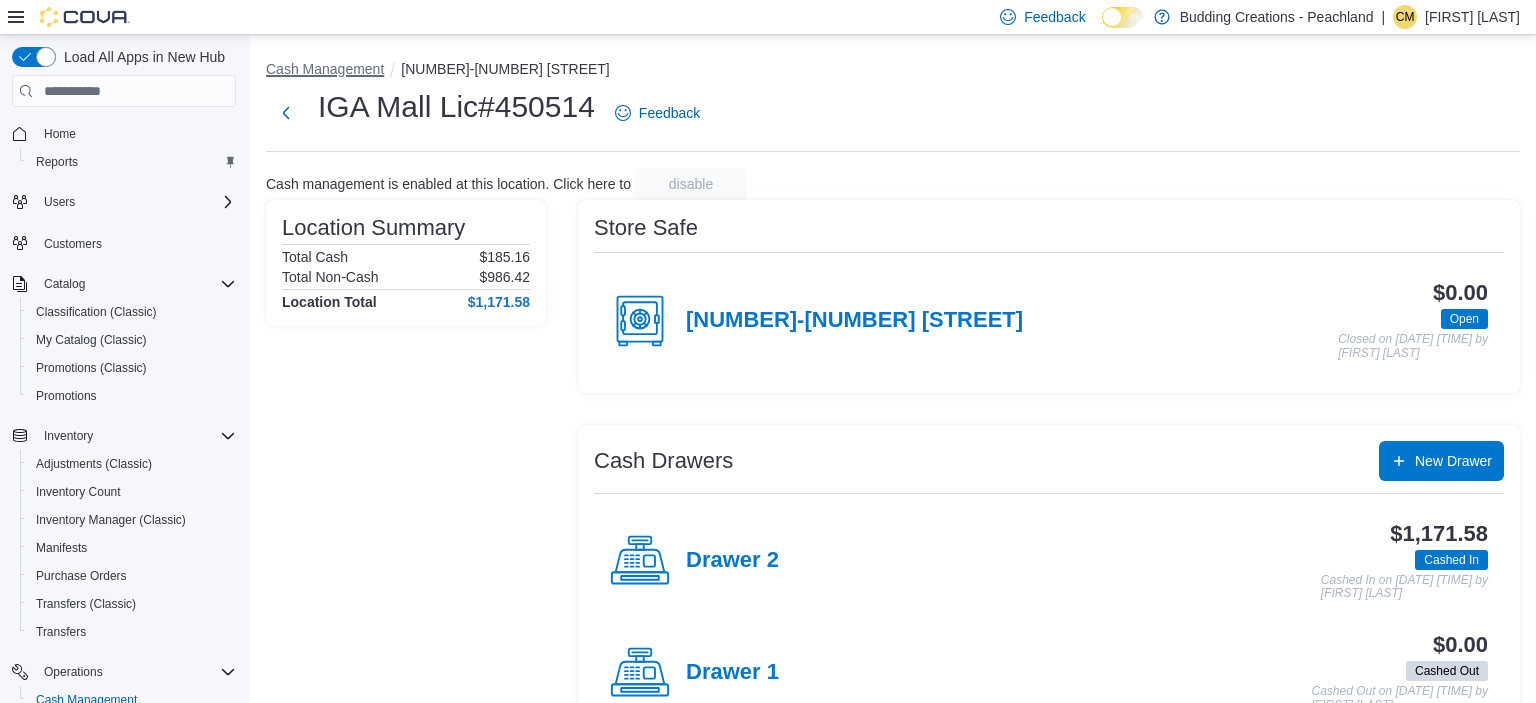 click on "Cash Management" at bounding box center (325, 69) 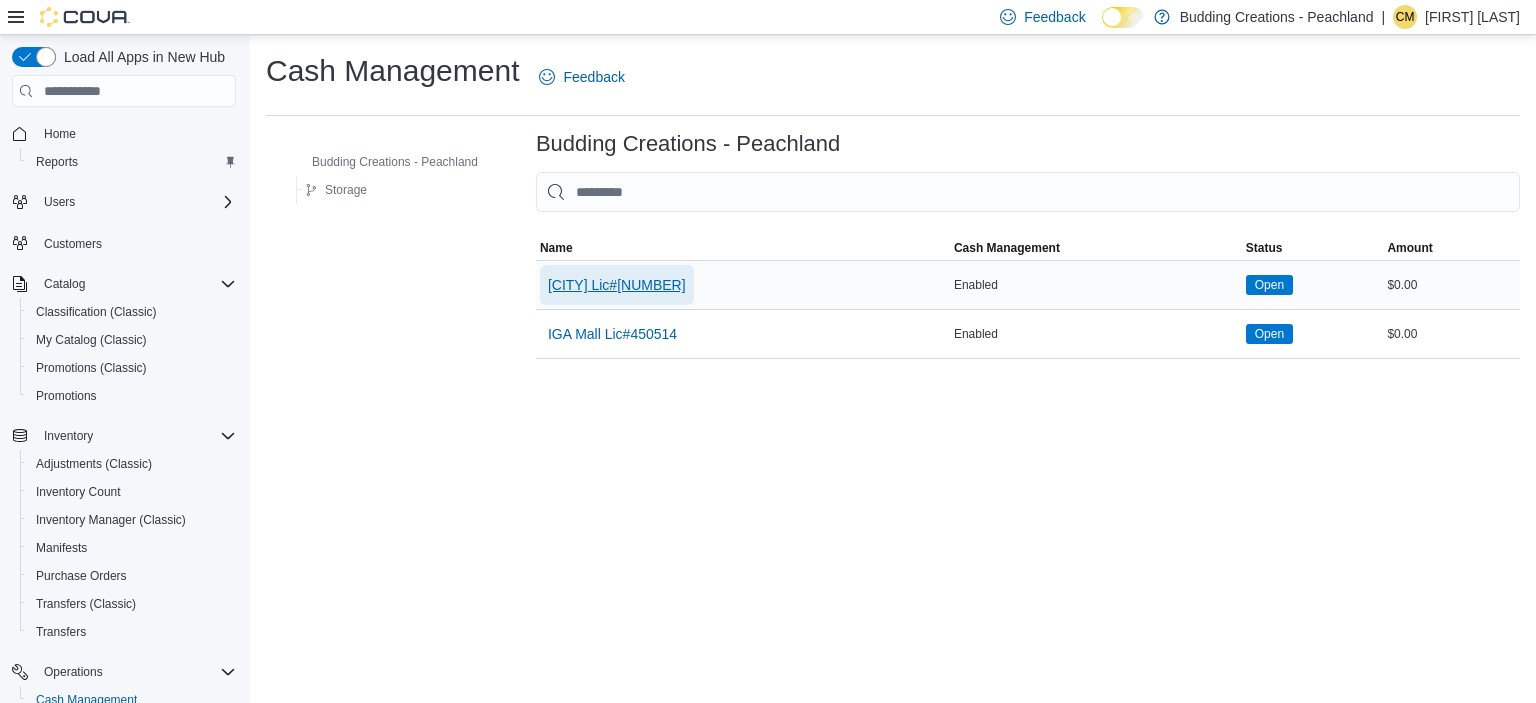 click on "DownTown  Lic#[NUMBER]" at bounding box center [617, 285] 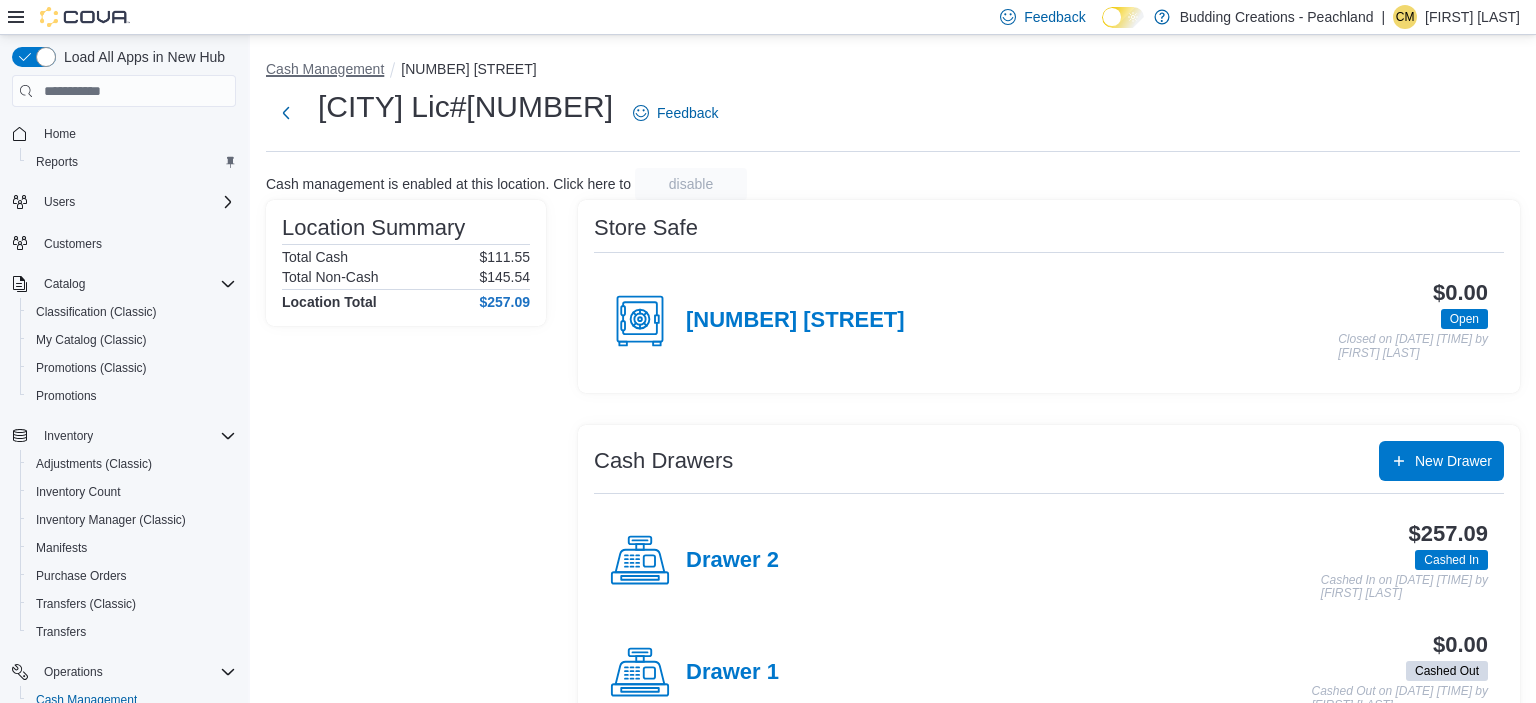 click on "Cash Management" at bounding box center [325, 69] 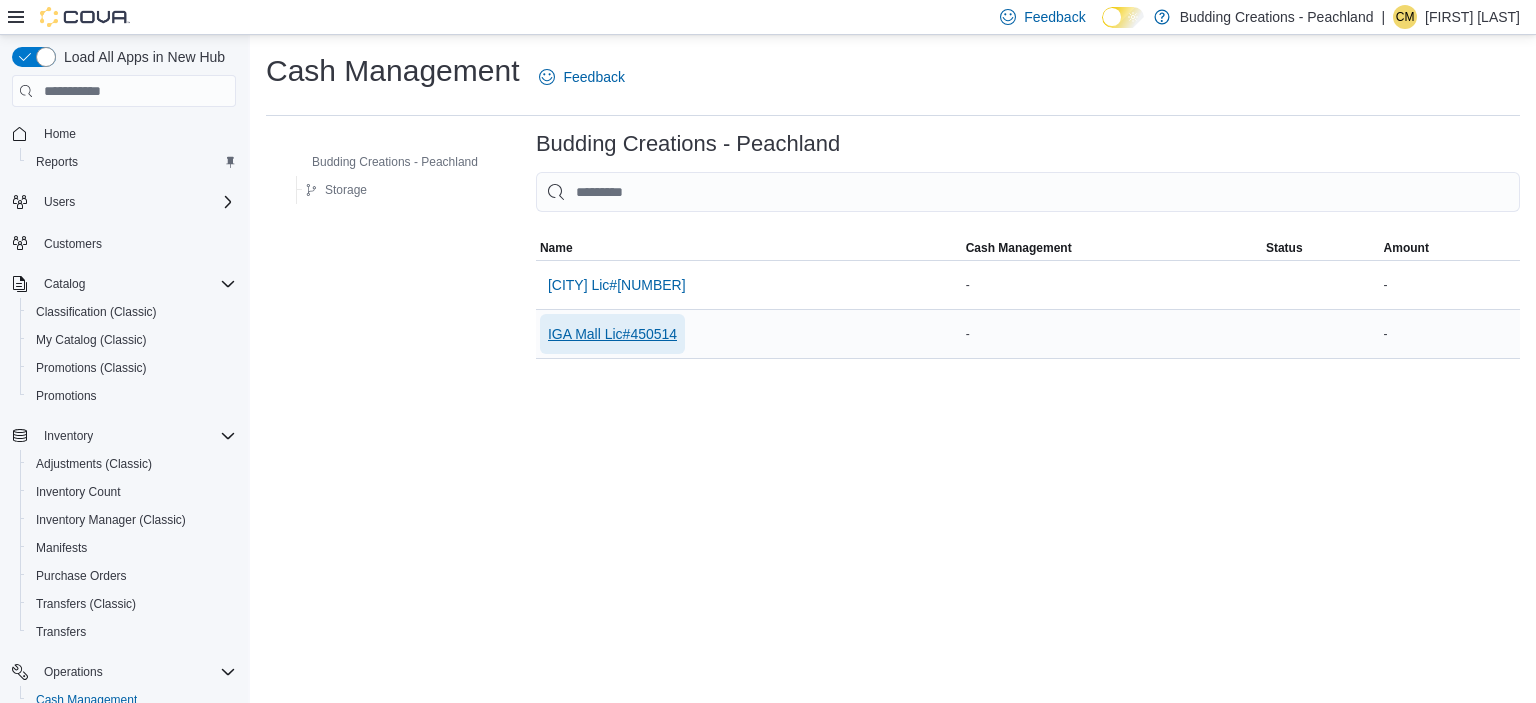 click on "IGA Mall  Lic#450514" at bounding box center (612, 334) 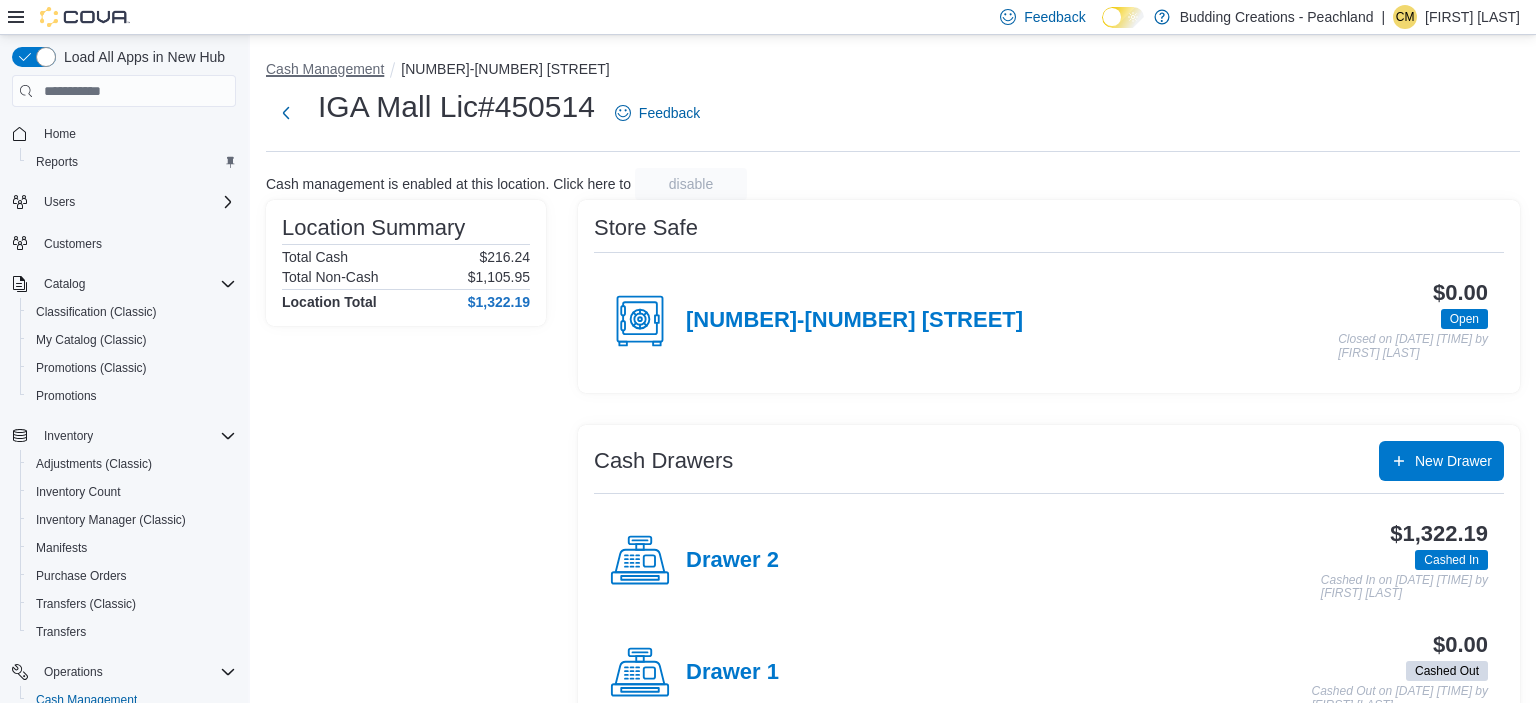 click on "Cash Management" at bounding box center (325, 69) 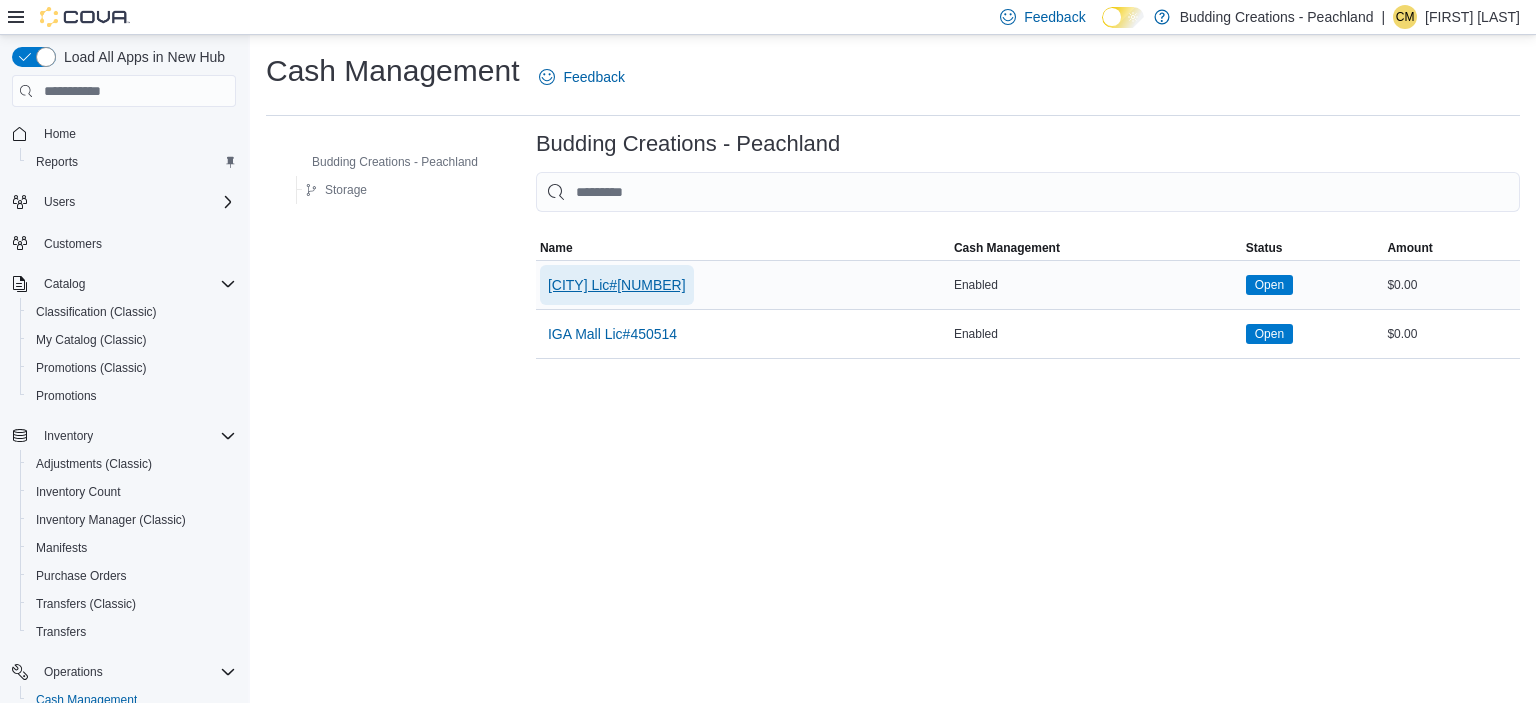 click on "DownTown  Lic#[NUMBER]" at bounding box center [617, 285] 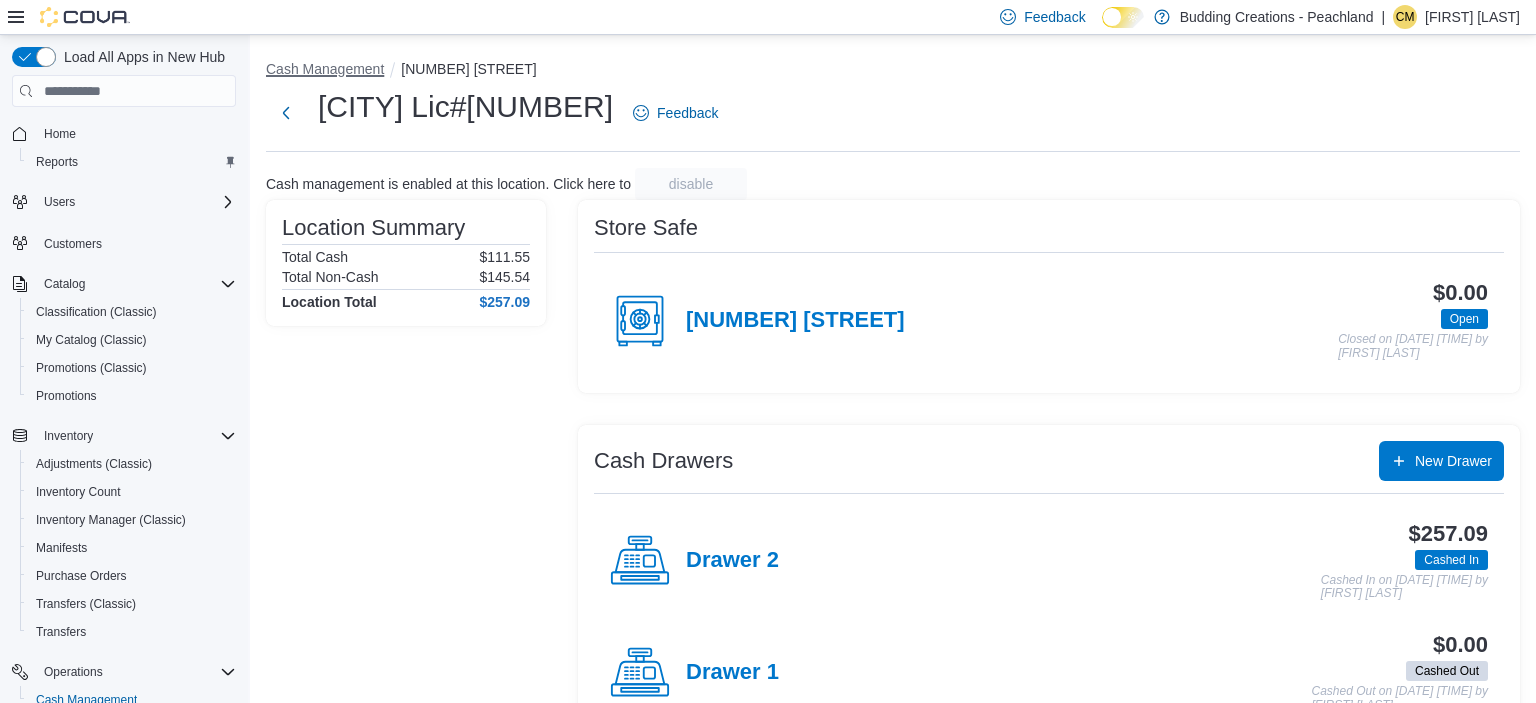 click on "Cash Management" at bounding box center (325, 69) 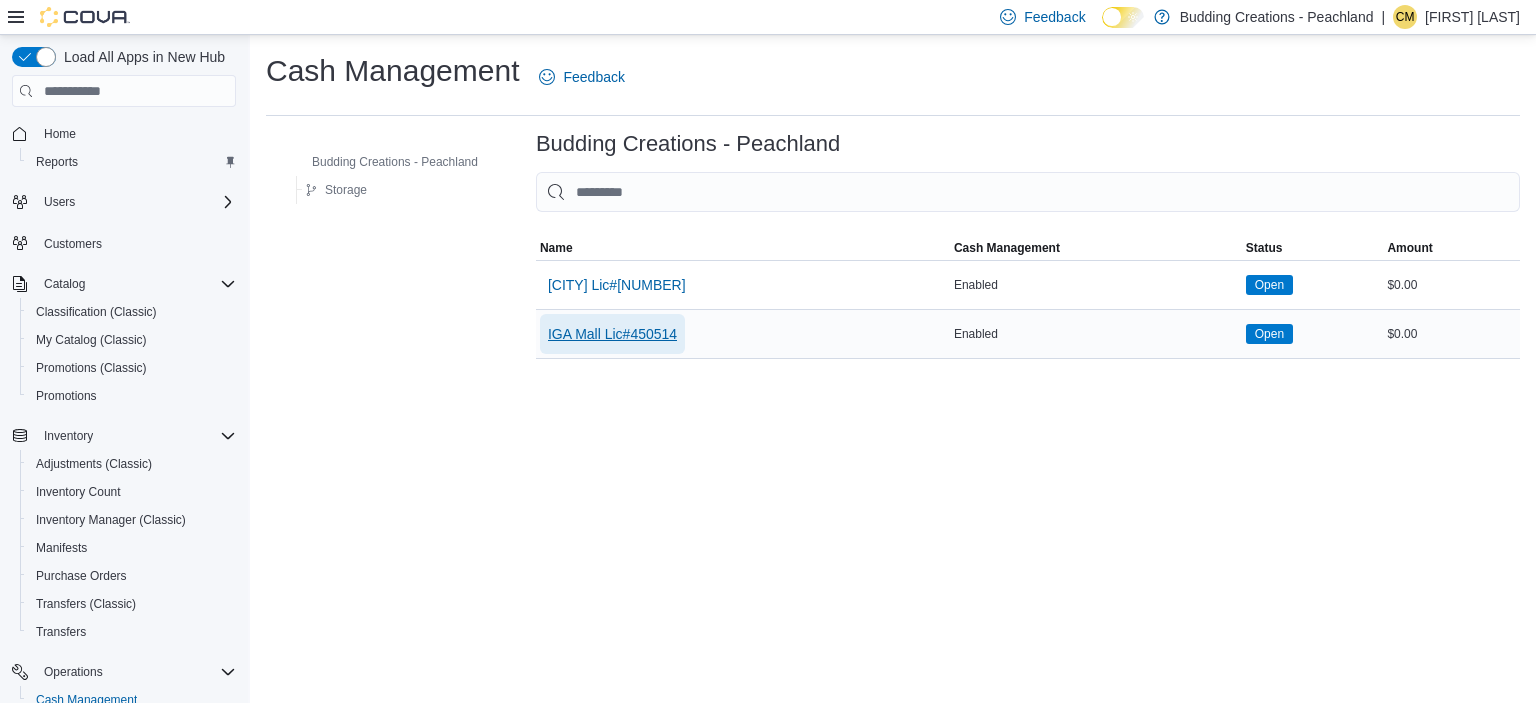 click on "IGA Mall  Lic#450514" at bounding box center (612, 334) 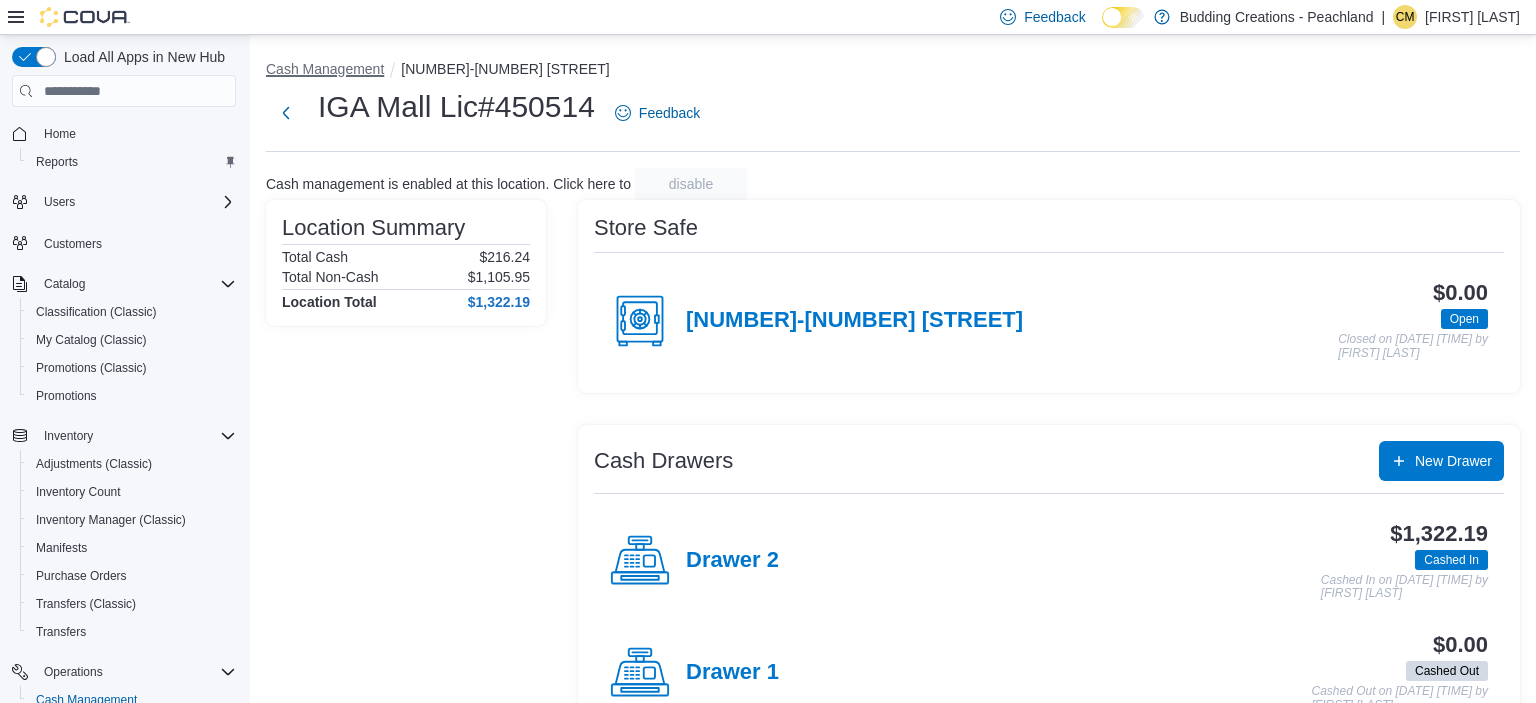 click on "Cash Management" at bounding box center [325, 69] 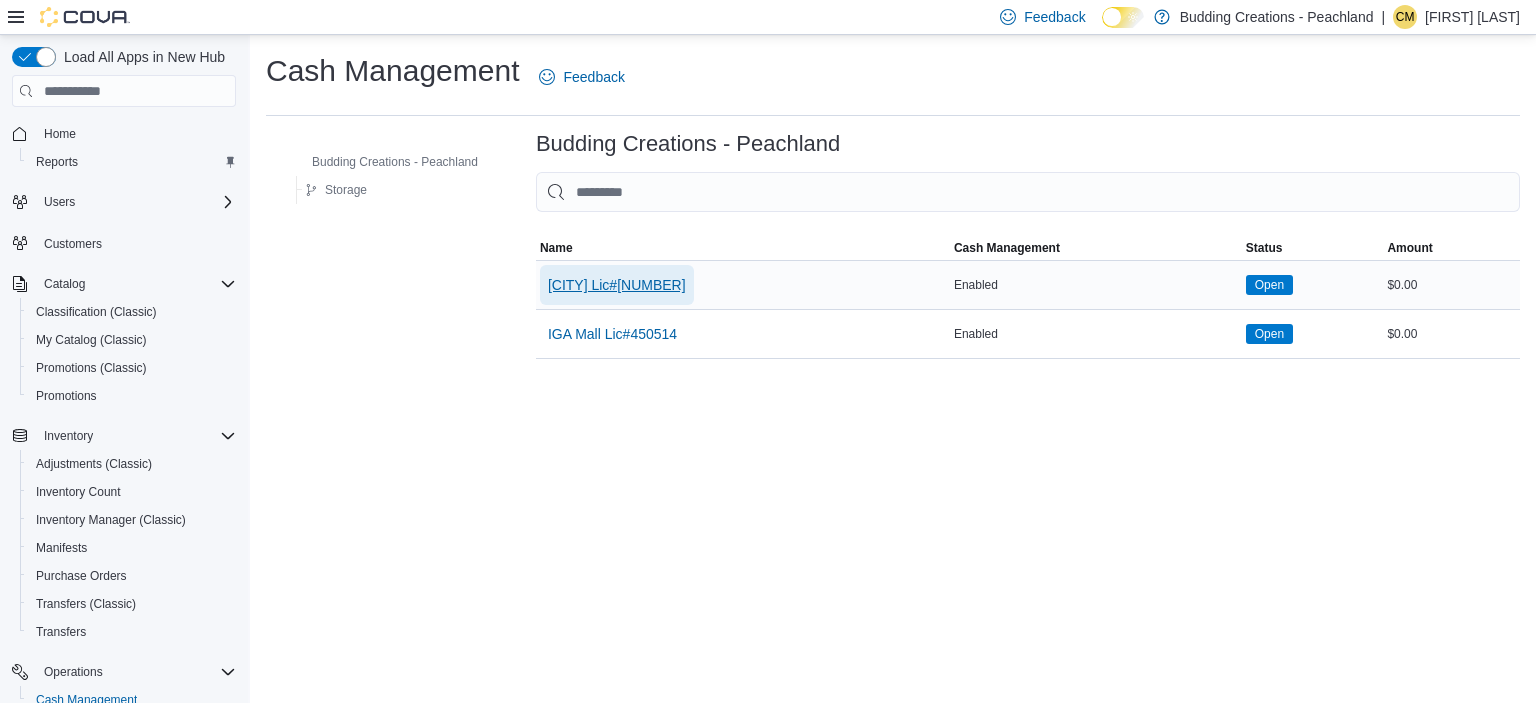 click on "DownTown  Lic#[NUMBER]" at bounding box center (617, 285) 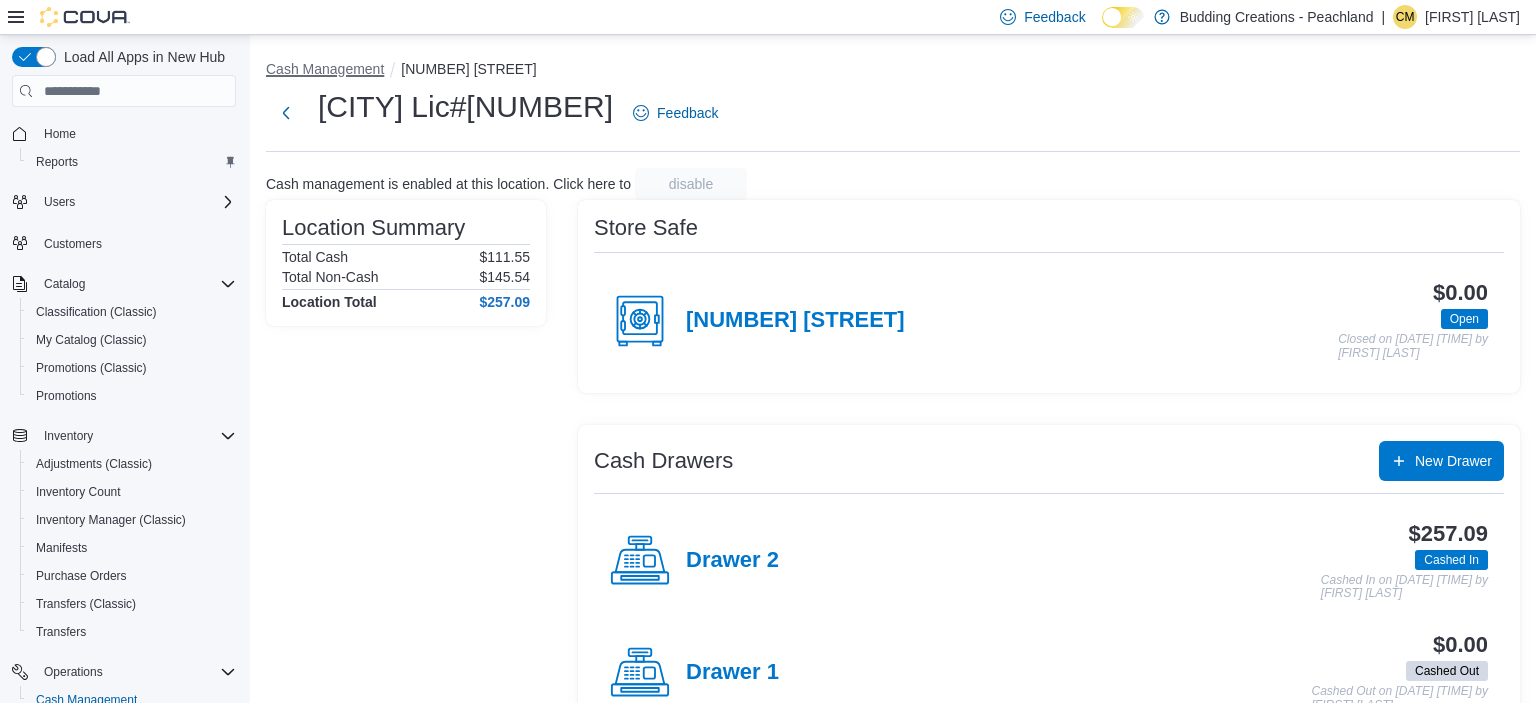click on "Cash Management" at bounding box center [325, 69] 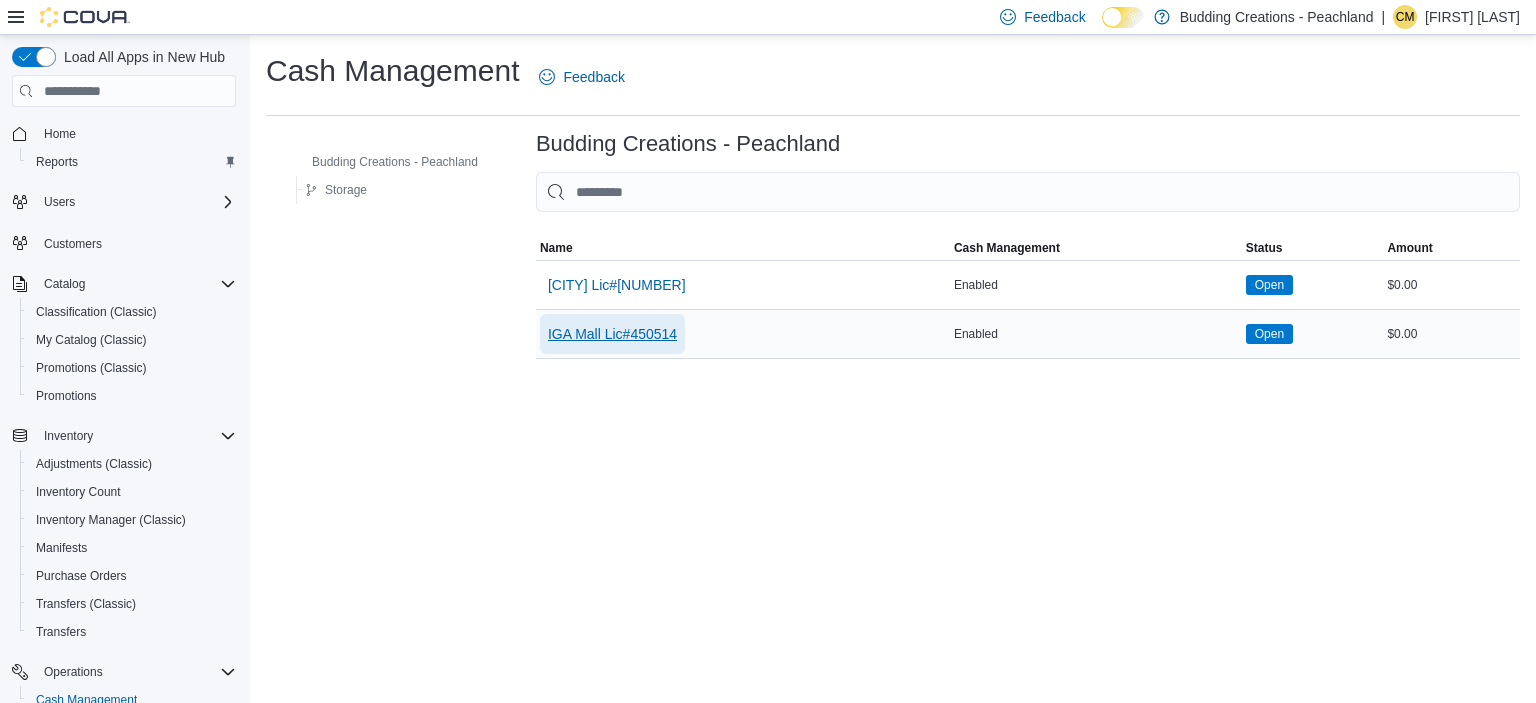 click on "IGA Mall  Lic#450514" at bounding box center (612, 334) 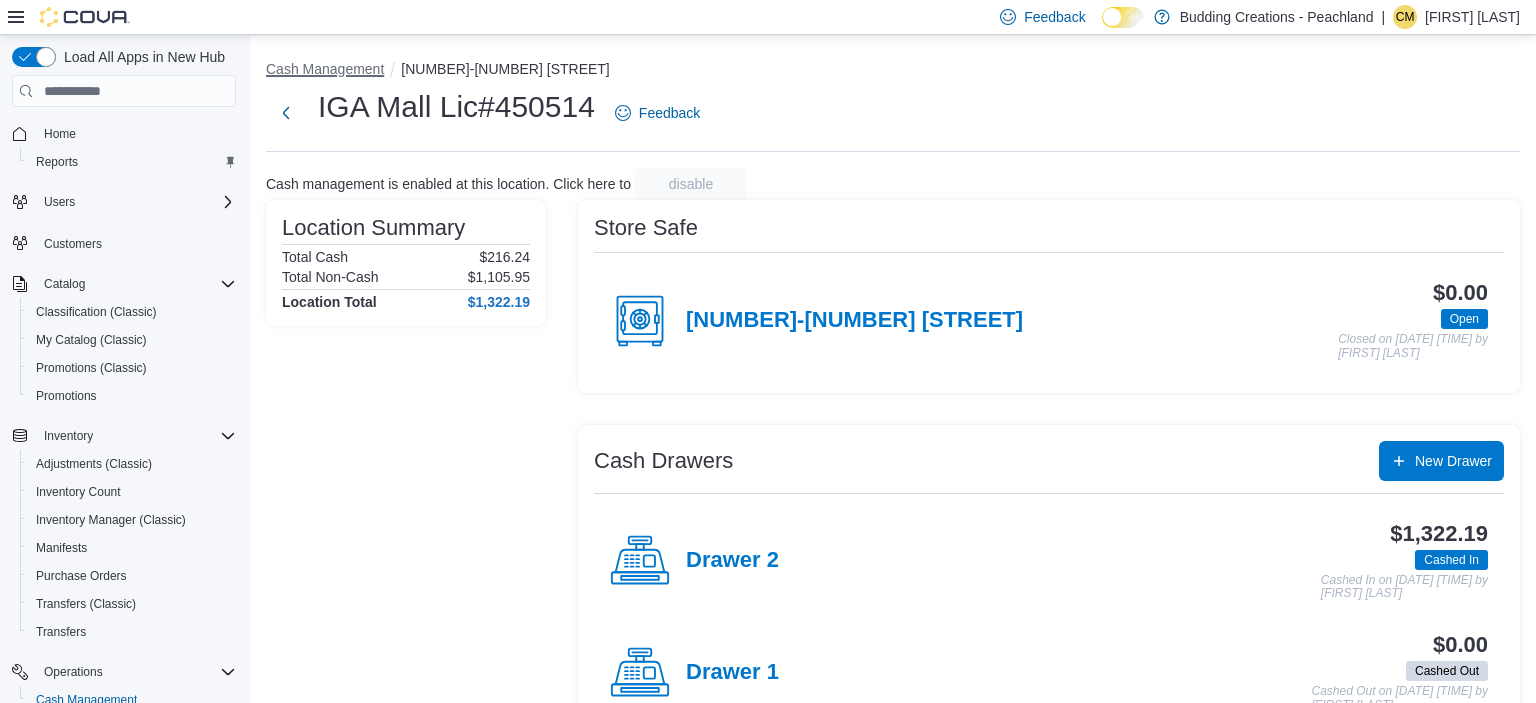 click on "Cash Management" at bounding box center [325, 69] 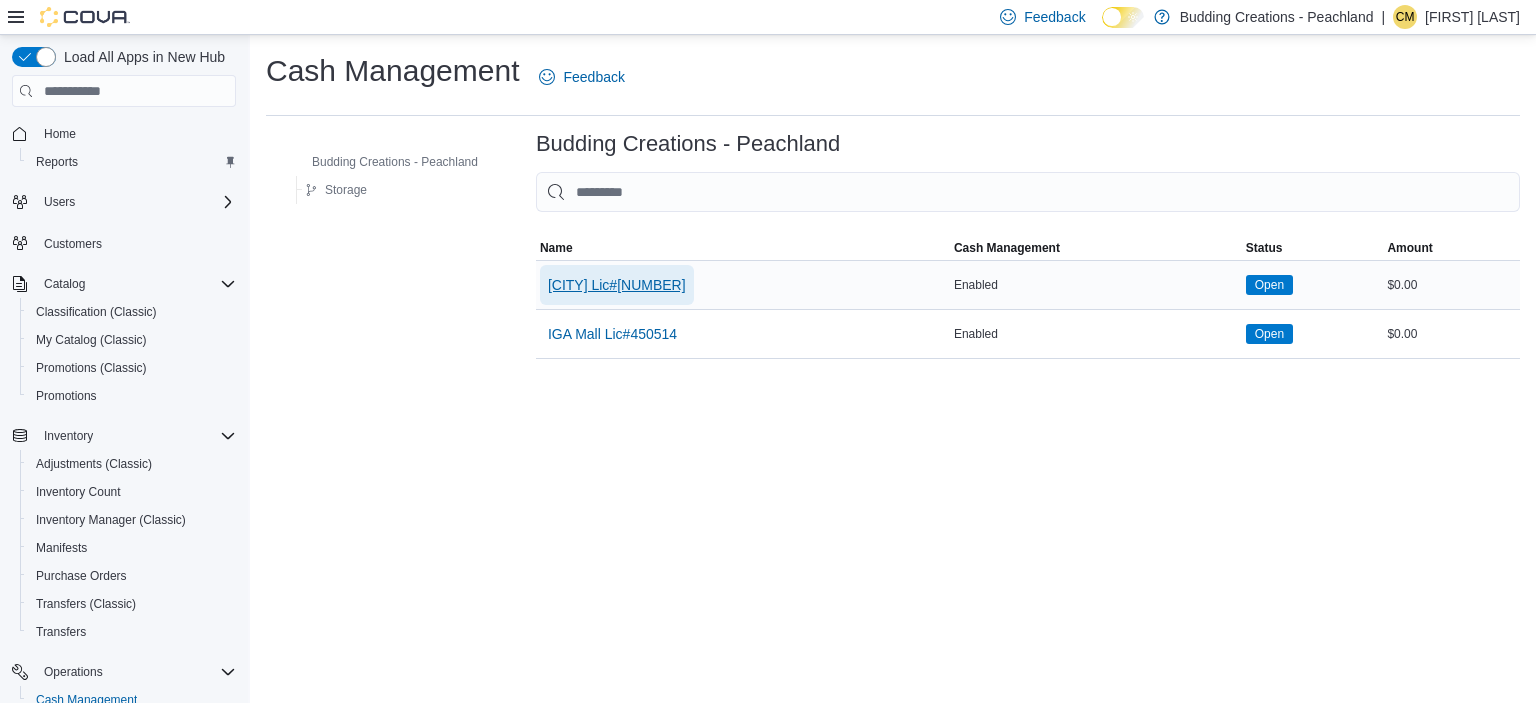 click on "DownTown  Lic#[NUMBER]" at bounding box center (617, 285) 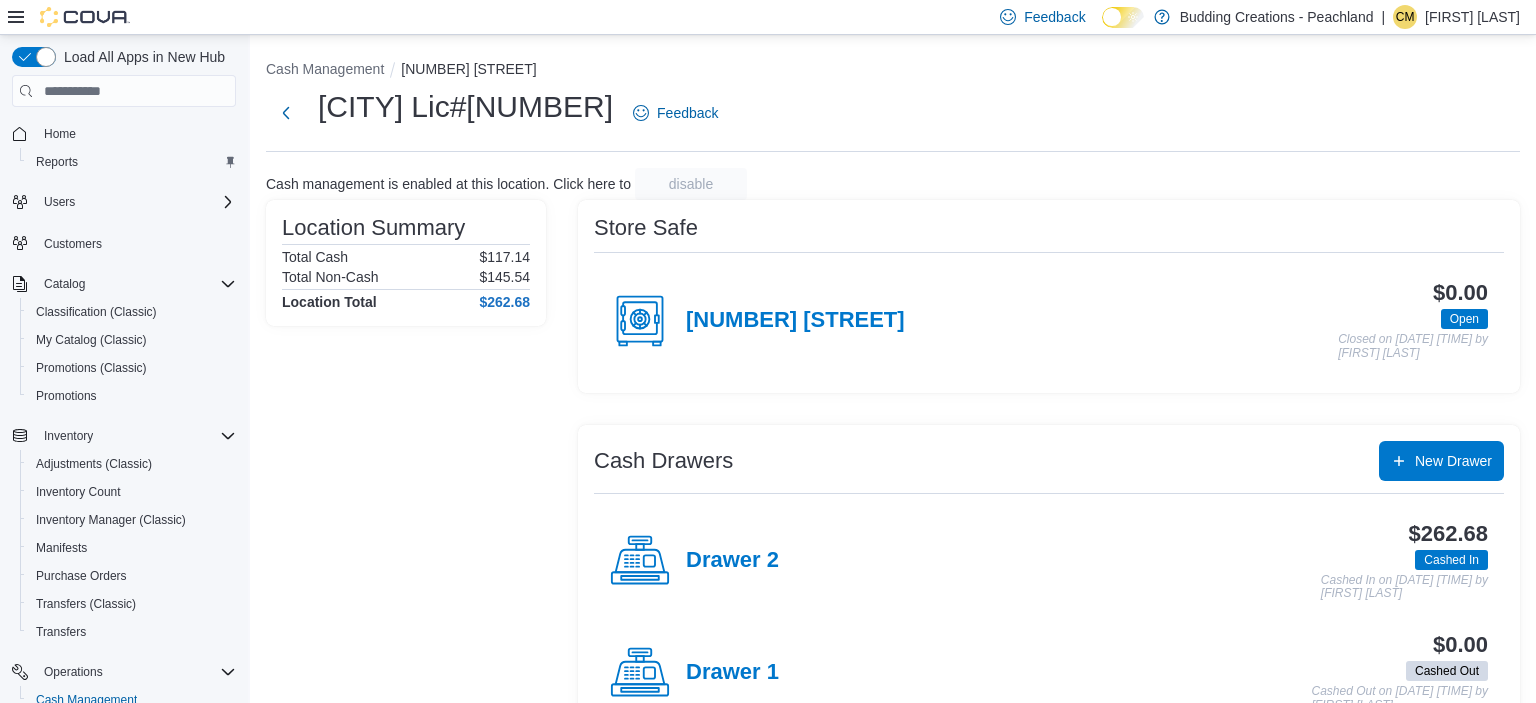 click on "Cash Management" at bounding box center [333, 69] 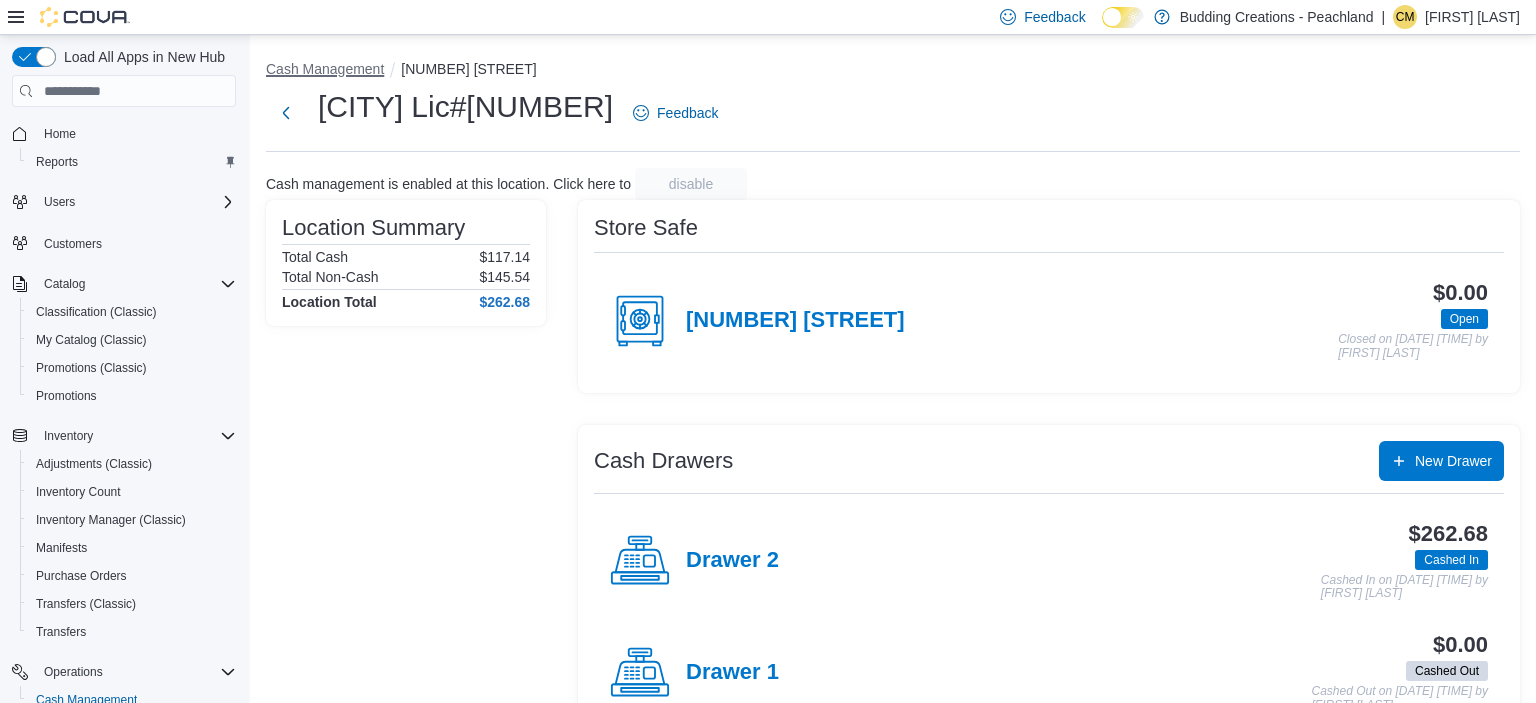 click on "Cash Management" at bounding box center [325, 69] 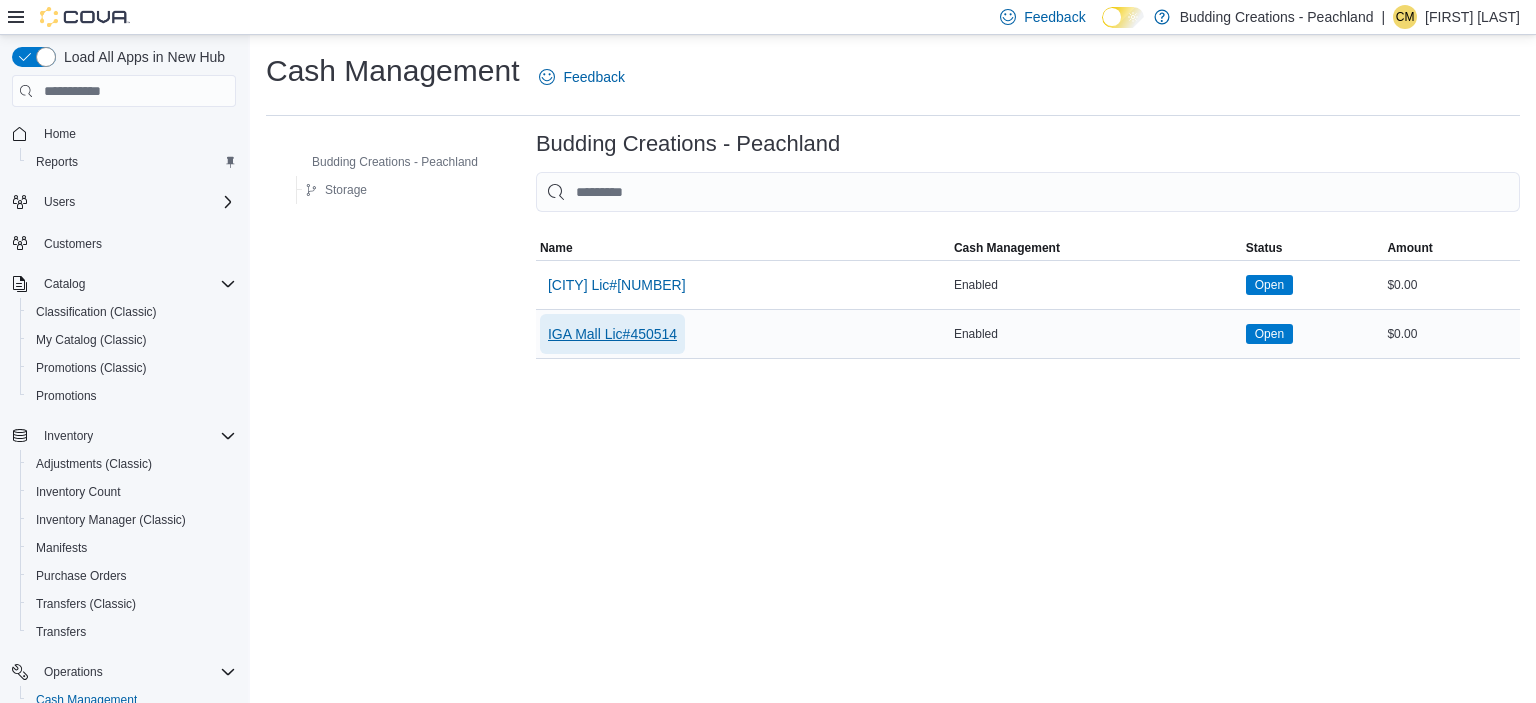 click on "IGA Mall  Lic#450514" at bounding box center (612, 334) 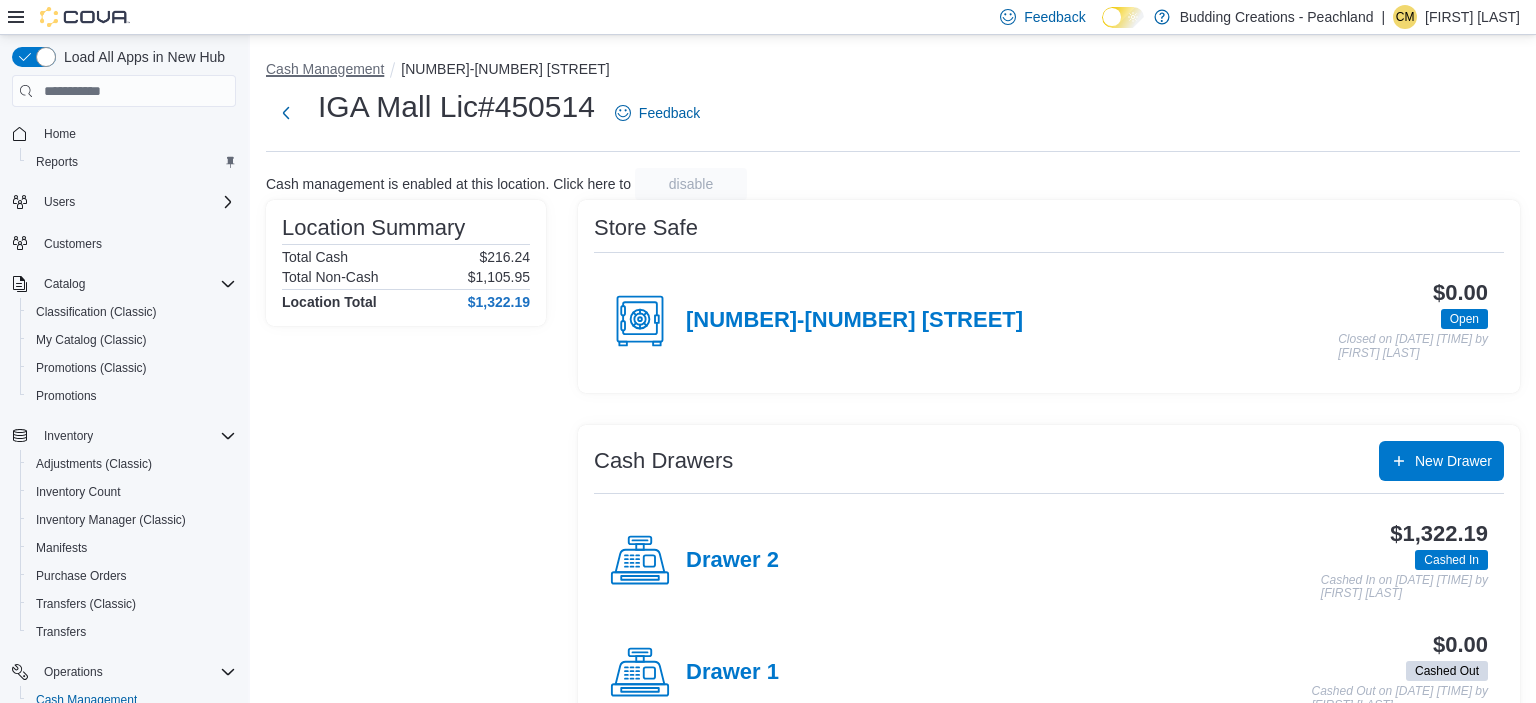 click on "Cash Management" at bounding box center [325, 69] 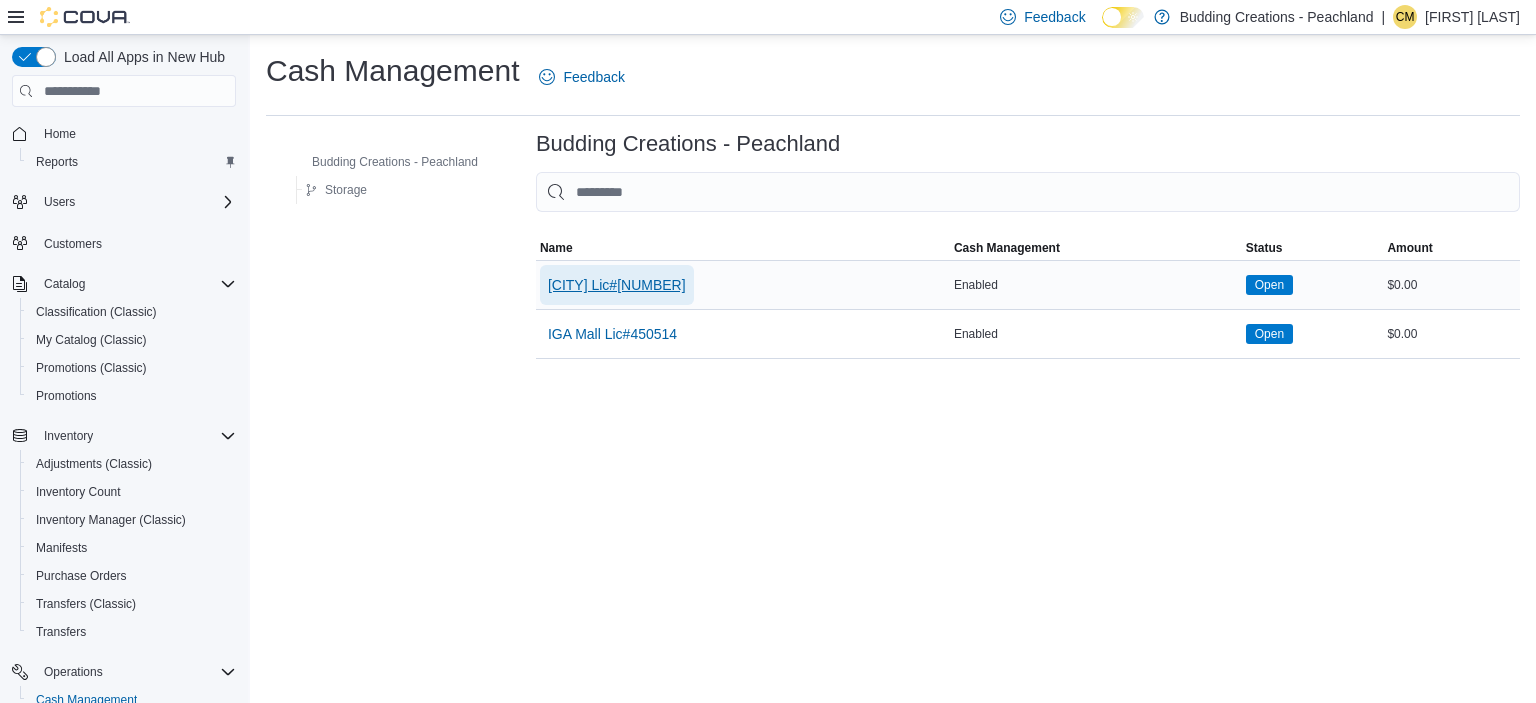 click on "DownTown  Lic#[NUMBER]" at bounding box center (617, 285) 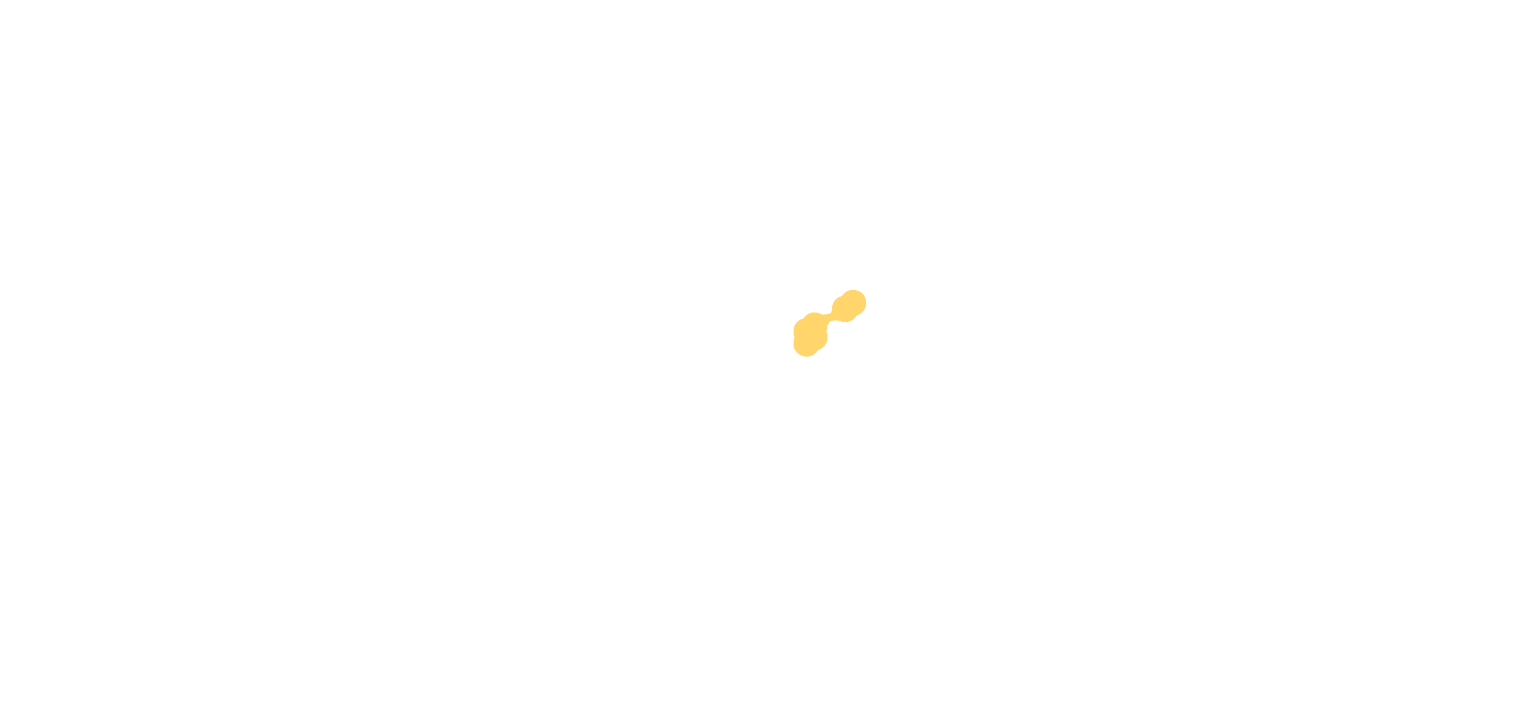 scroll, scrollTop: 0, scrollLeft: 0, axis: both 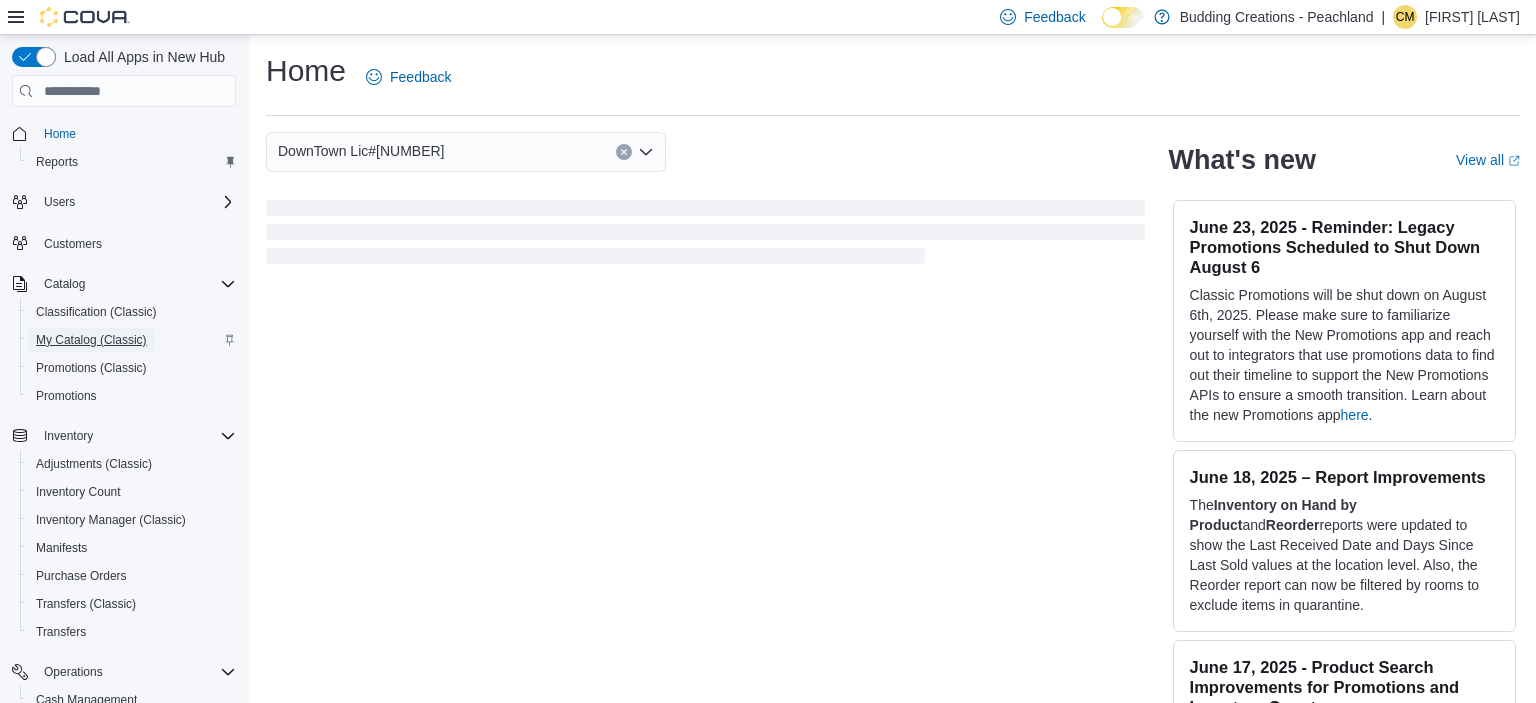 click on "My Catalog (Classic)" at bounding box center (91, 340) 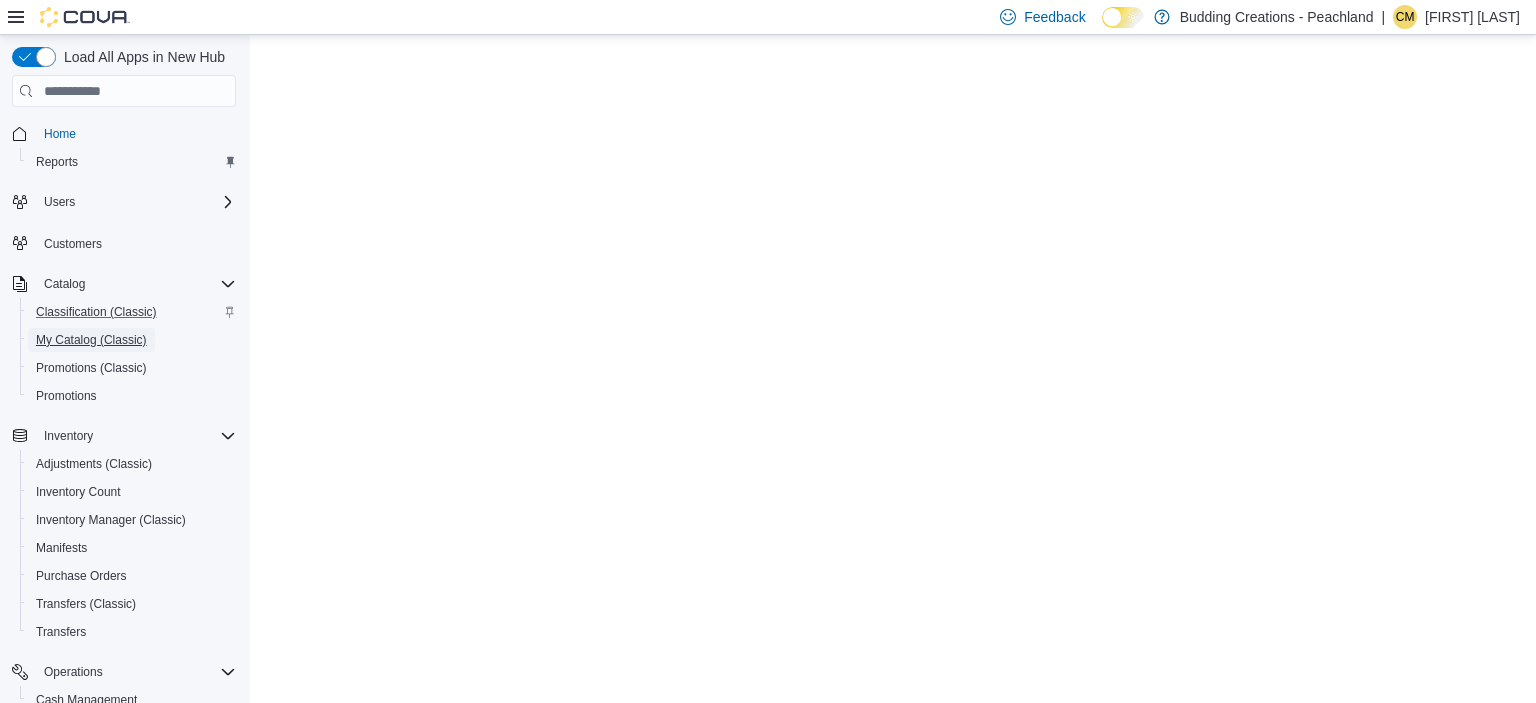 scroll, scrollTop: 0, scrollLeft: 0, axis: both 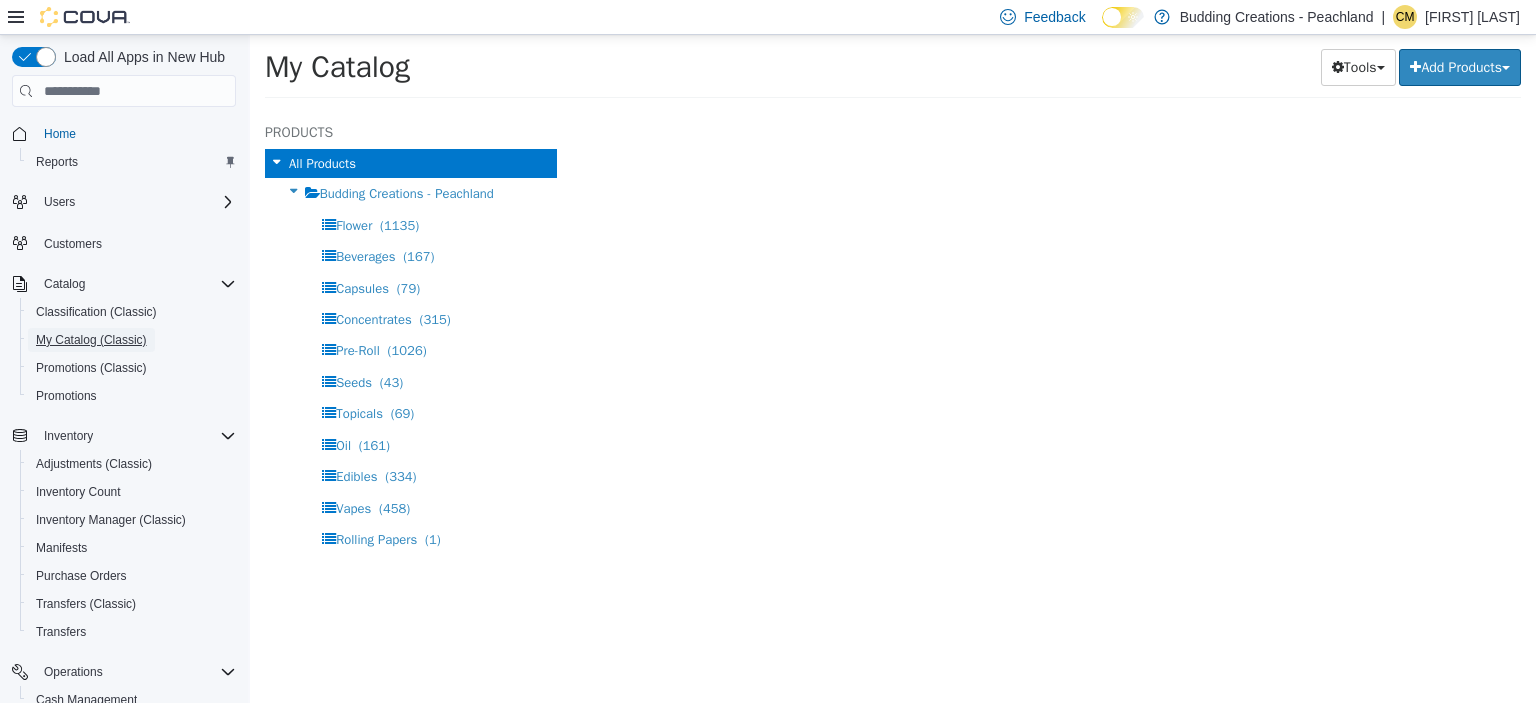 select on "**********" 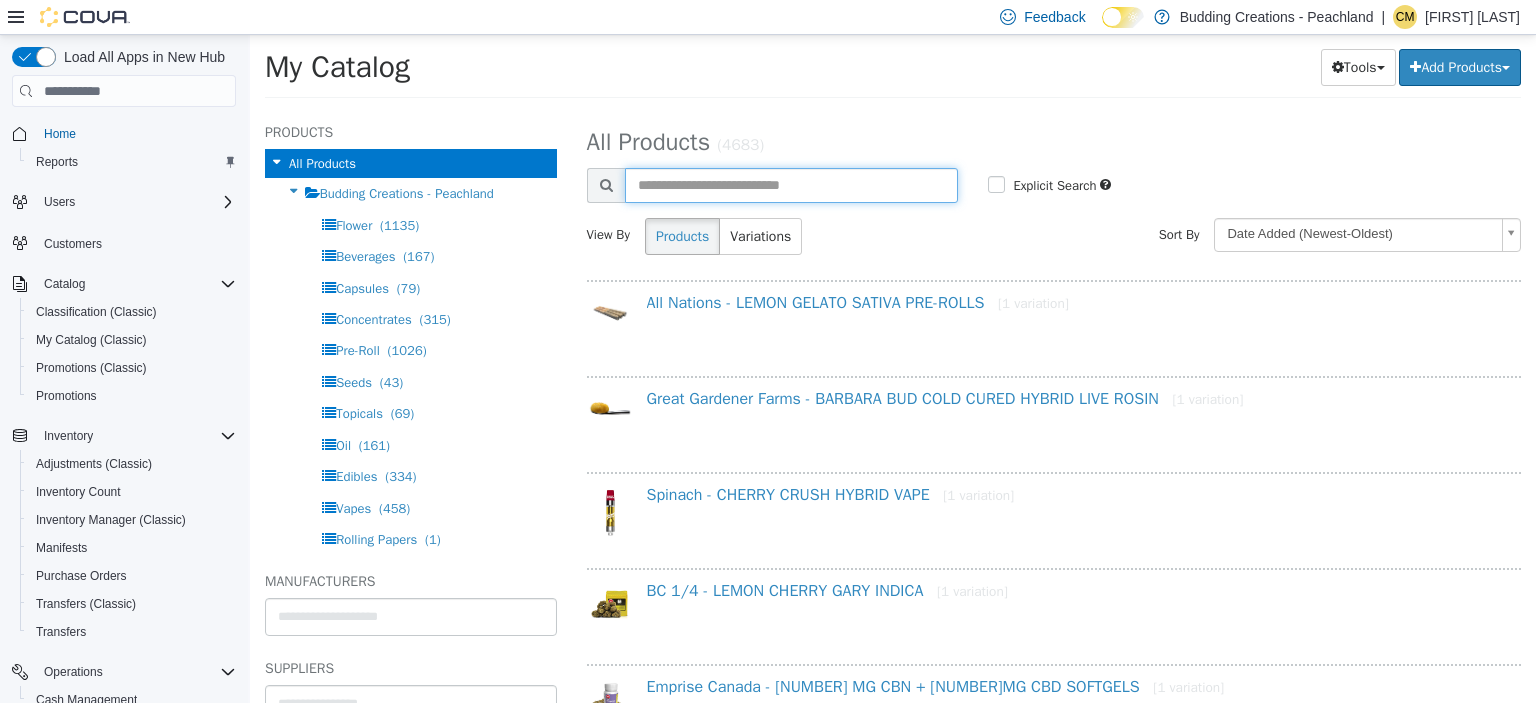 click at bounding box center [792, 185] 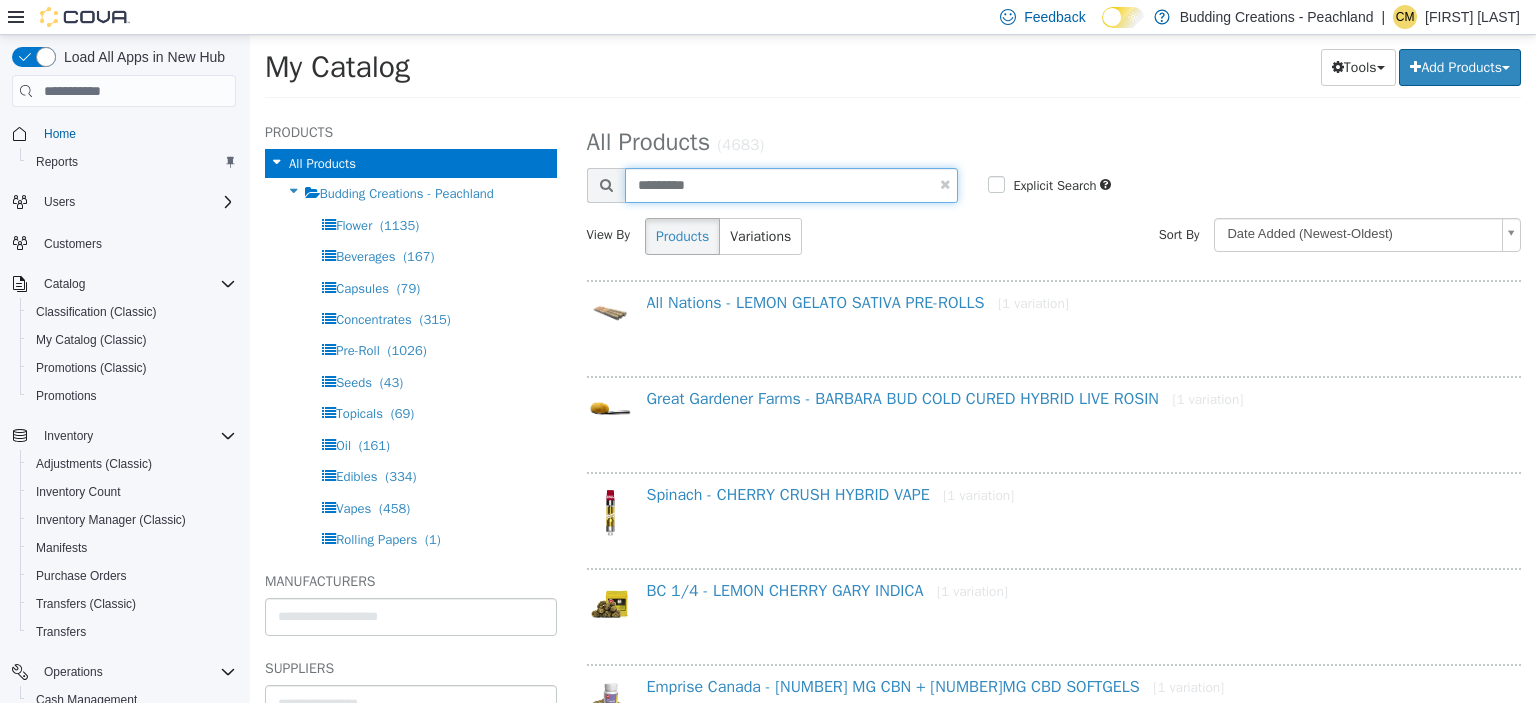 type on "*********" 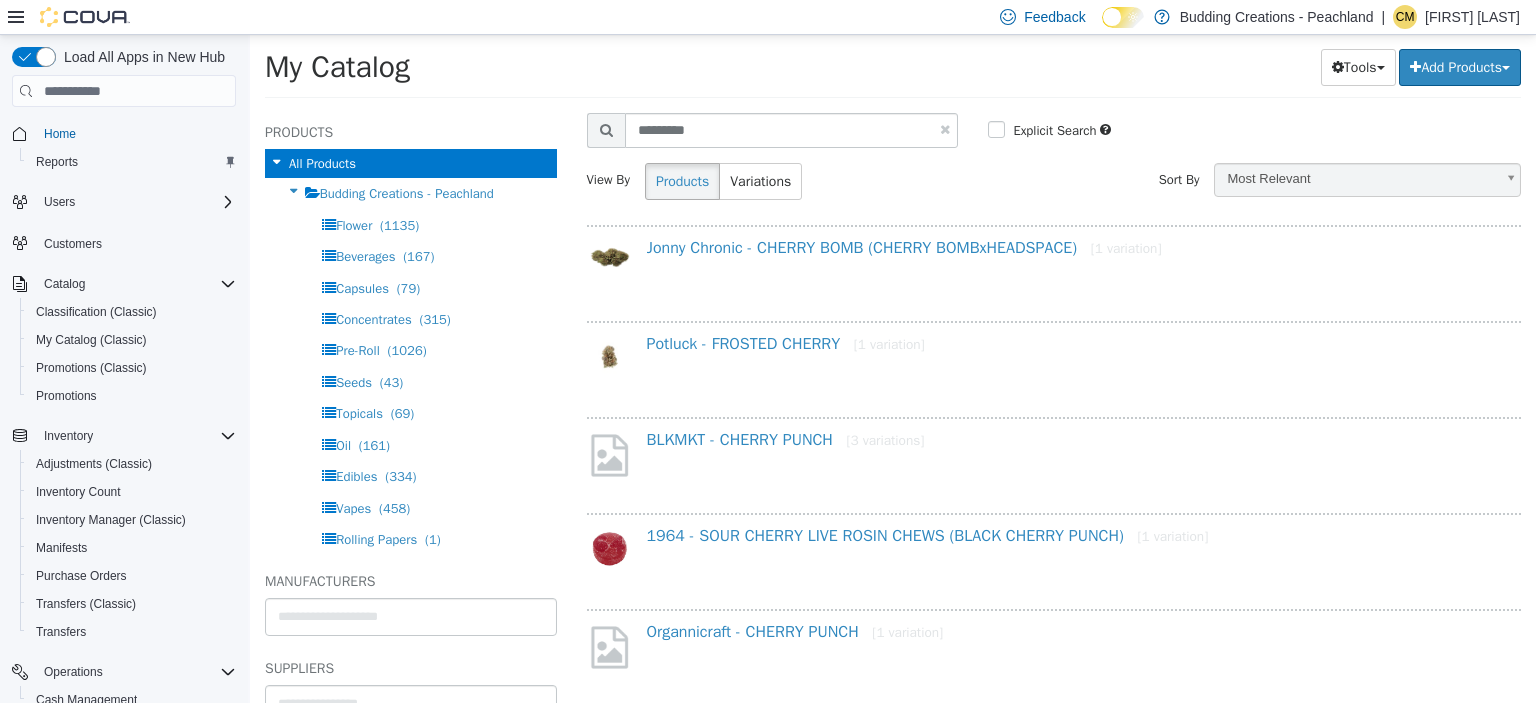 scroll, scrollTop: 0, scrollLeft: 0, axis: both 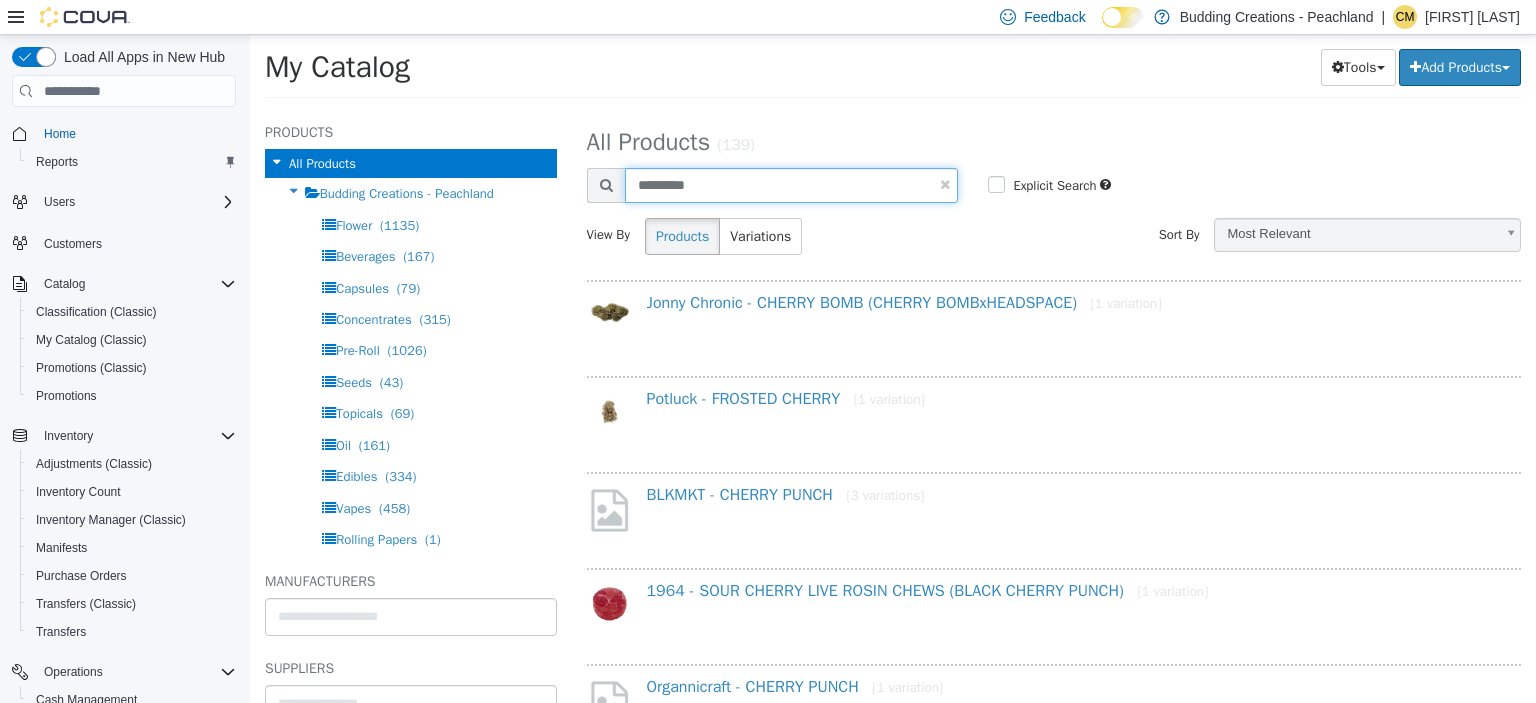 click on "*********" at bounding box center [792, 185] 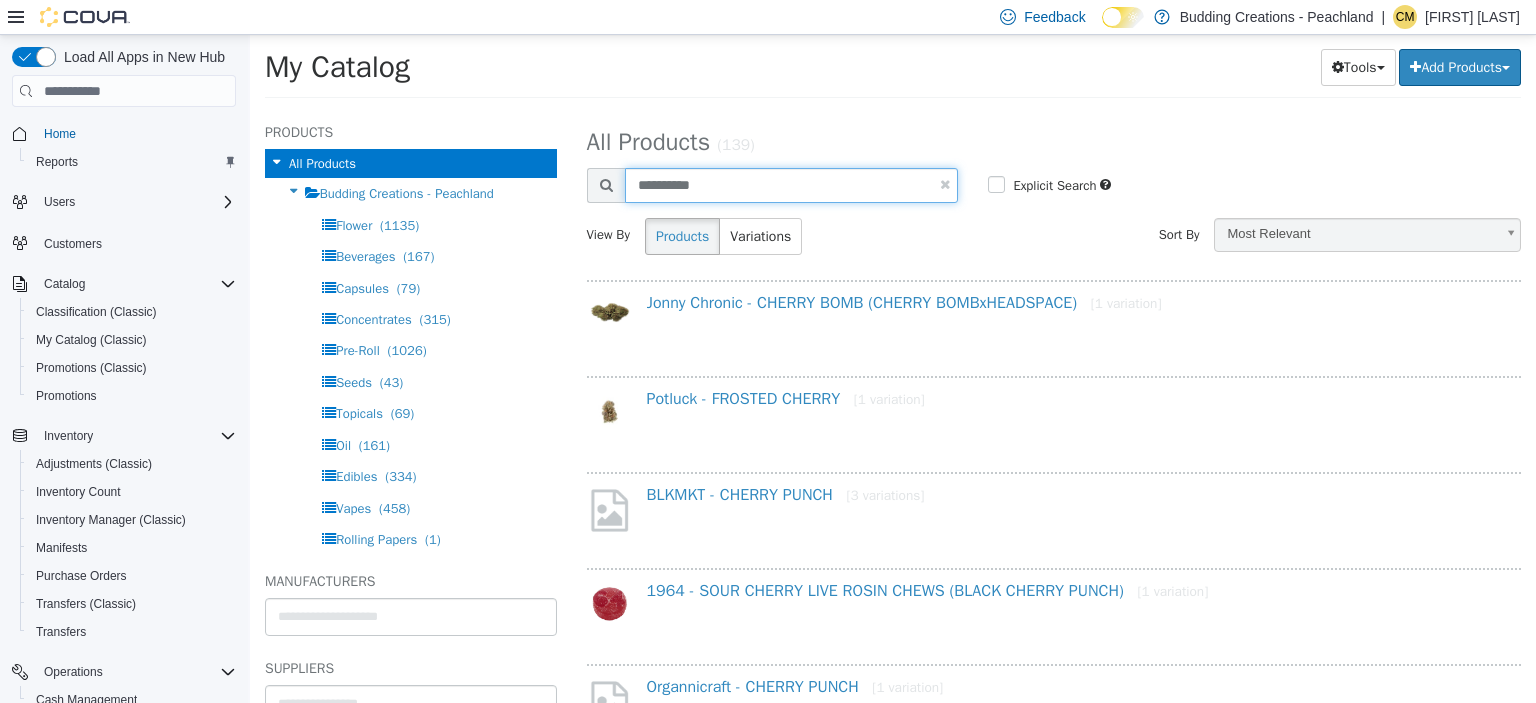click on "**********" at bounding box center (792, 185) 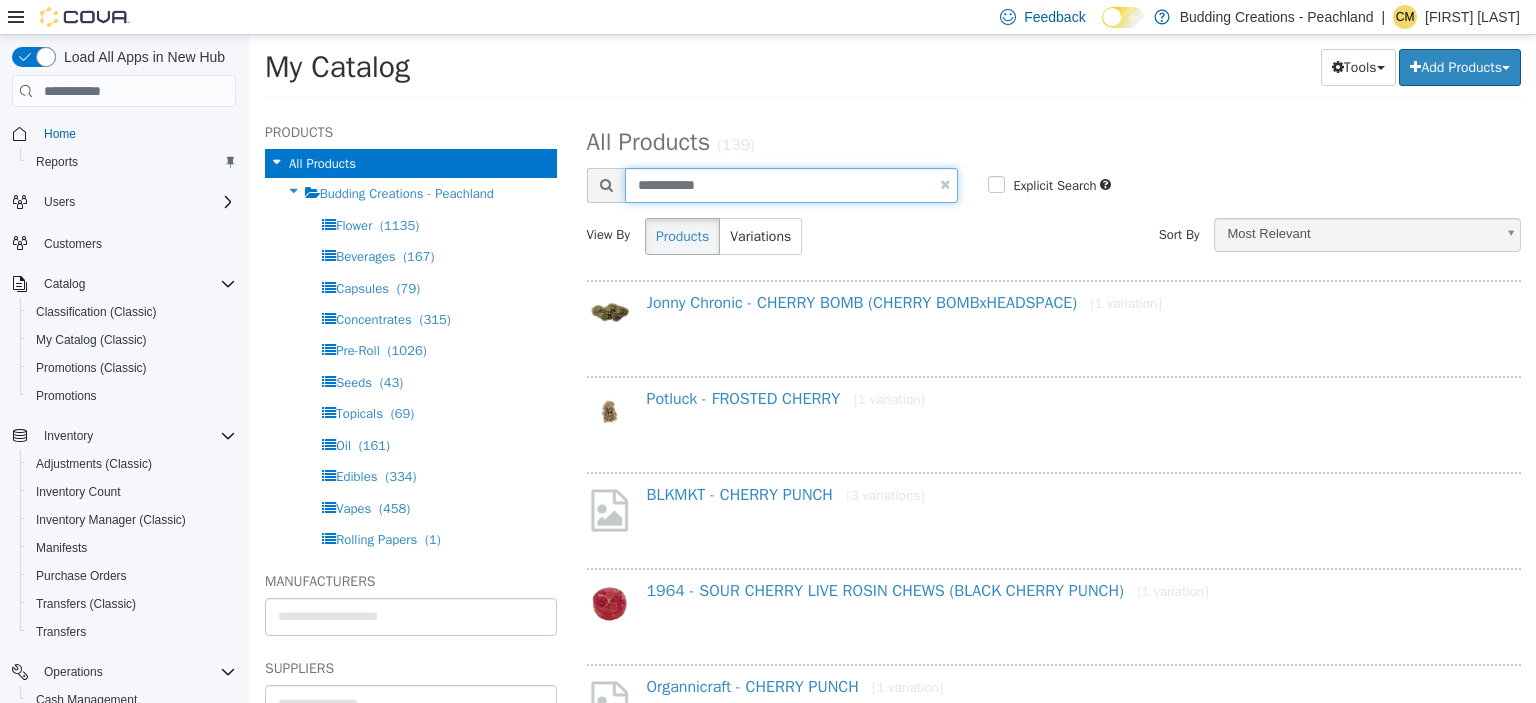 type on "**********" 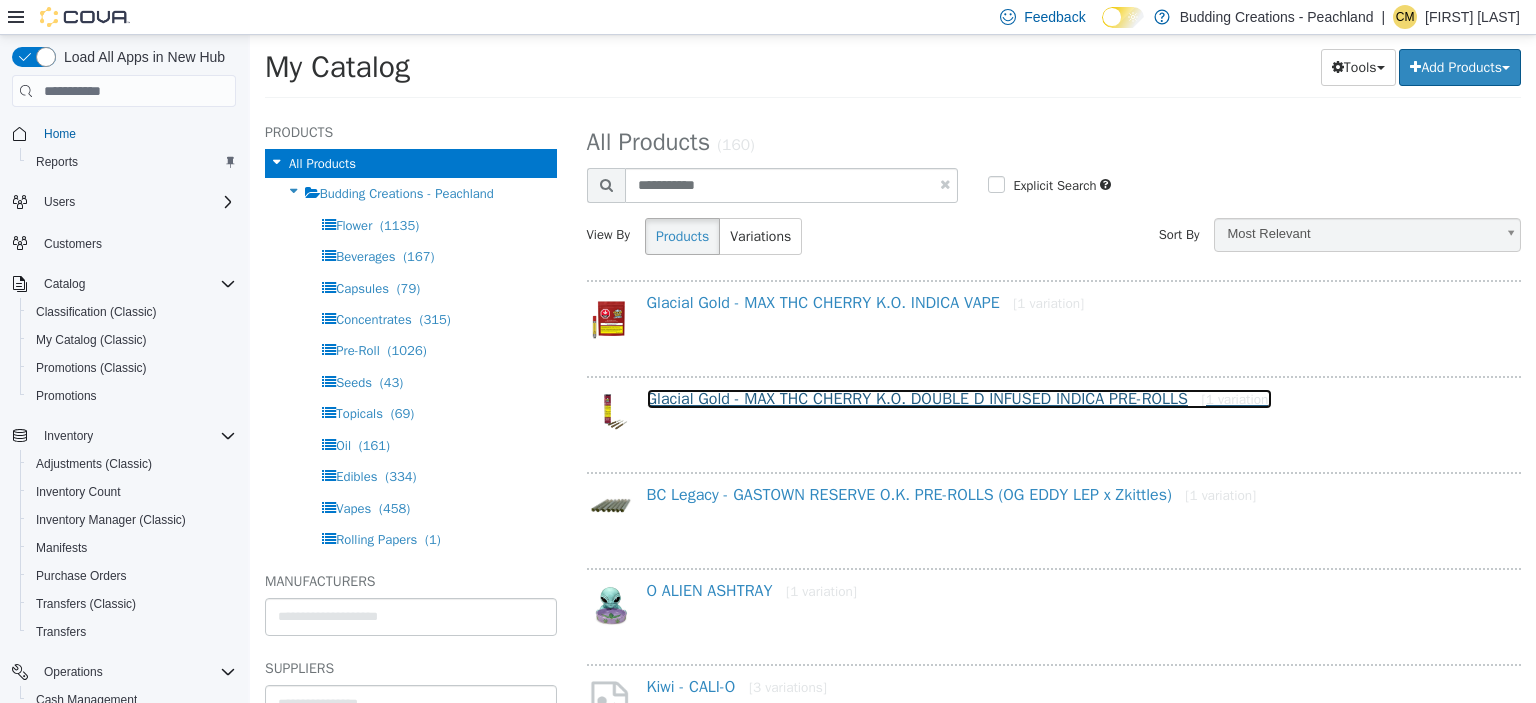 click on "Glacial Gold - MAX THC CHERRY K.O. DOUBLE D INFUSED INDICA PRE-ROLLS
[1 variation]" at bounding box center [960, 399] 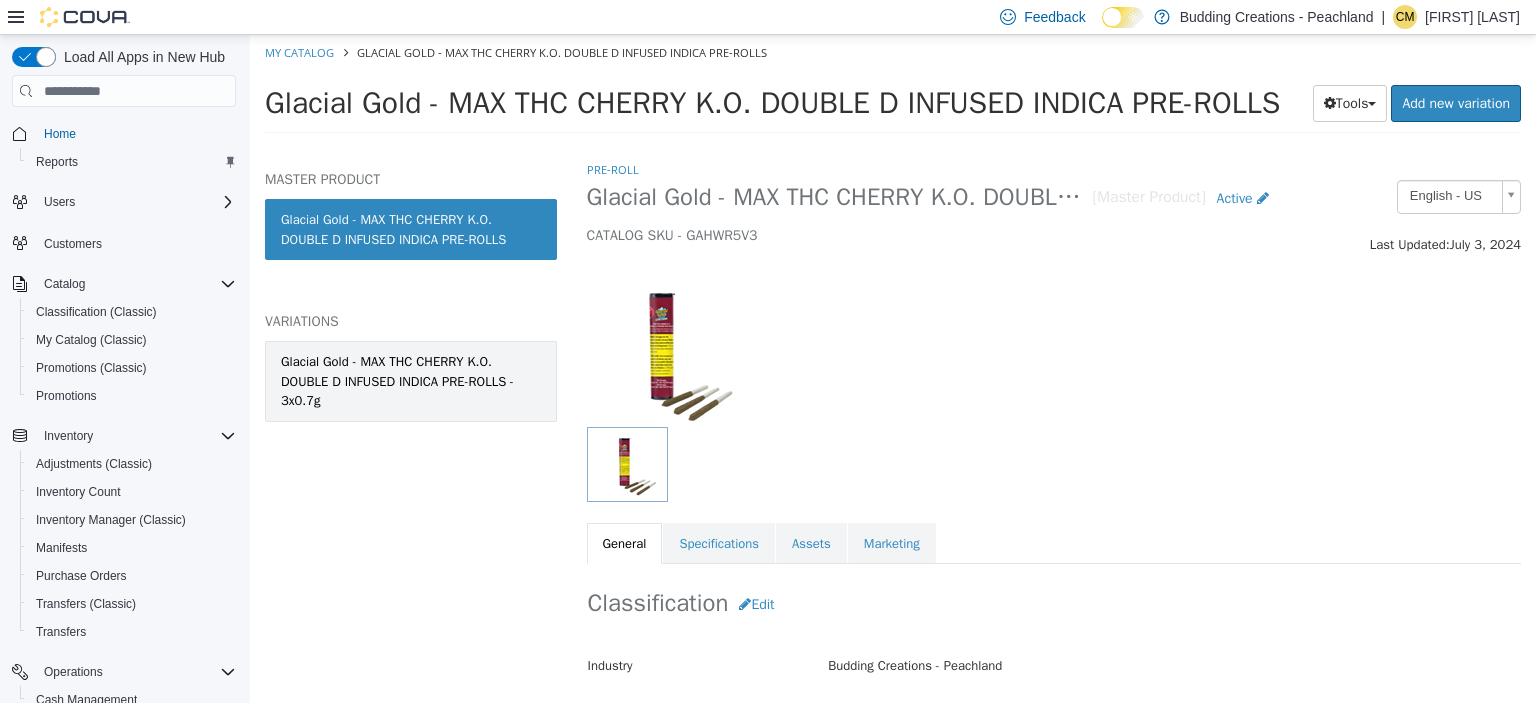click on "Glacial Gold - MAX THC CHERRY K.O. DOUBLE D INFUSED INDICA PRE-ROLLS - 3x0.7g" at bounding box center [411, 381] 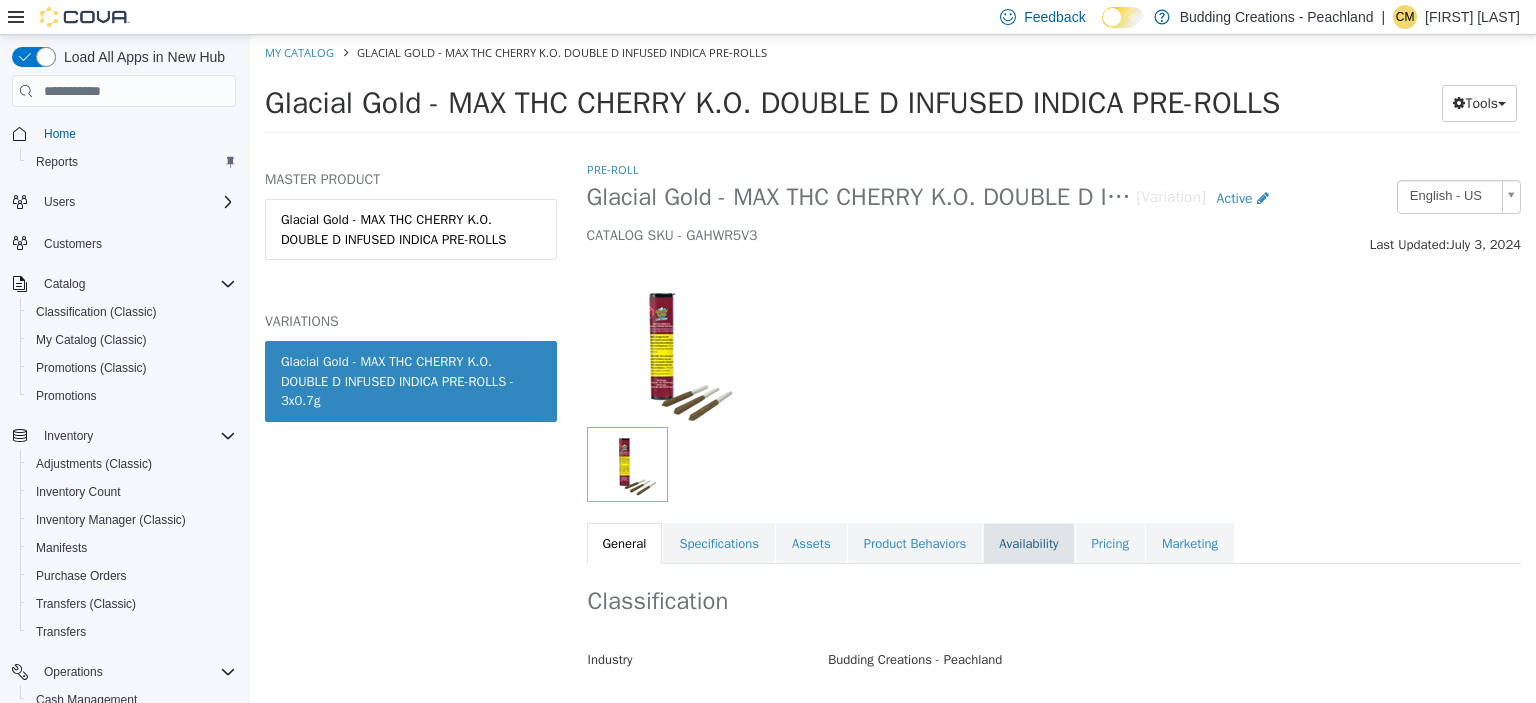 click on "Availability" at bounding box center (1028, 544) 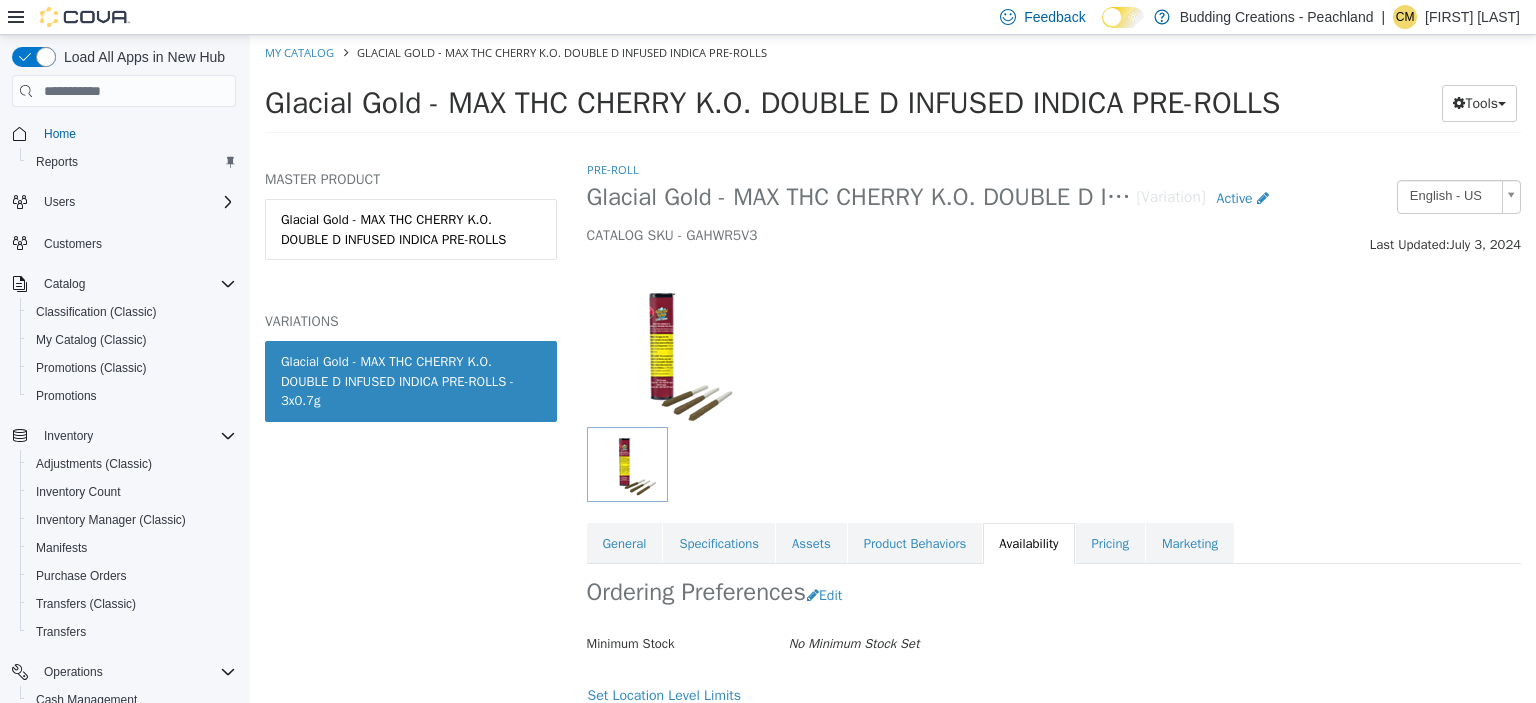 scroll, scrollTop: 257, scrollLeft: 0, axis: vertical 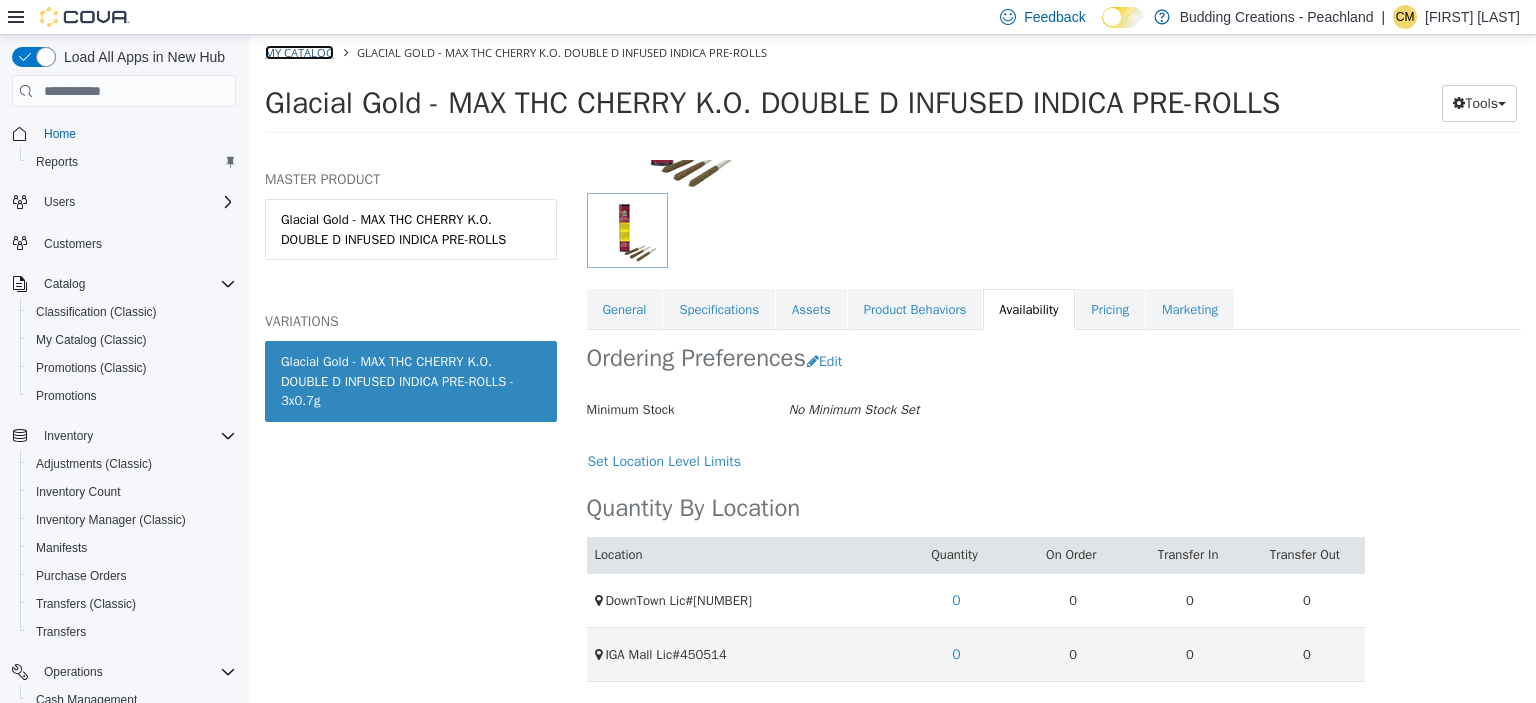 click on "My Catalog" at bounding box center (299, 52) 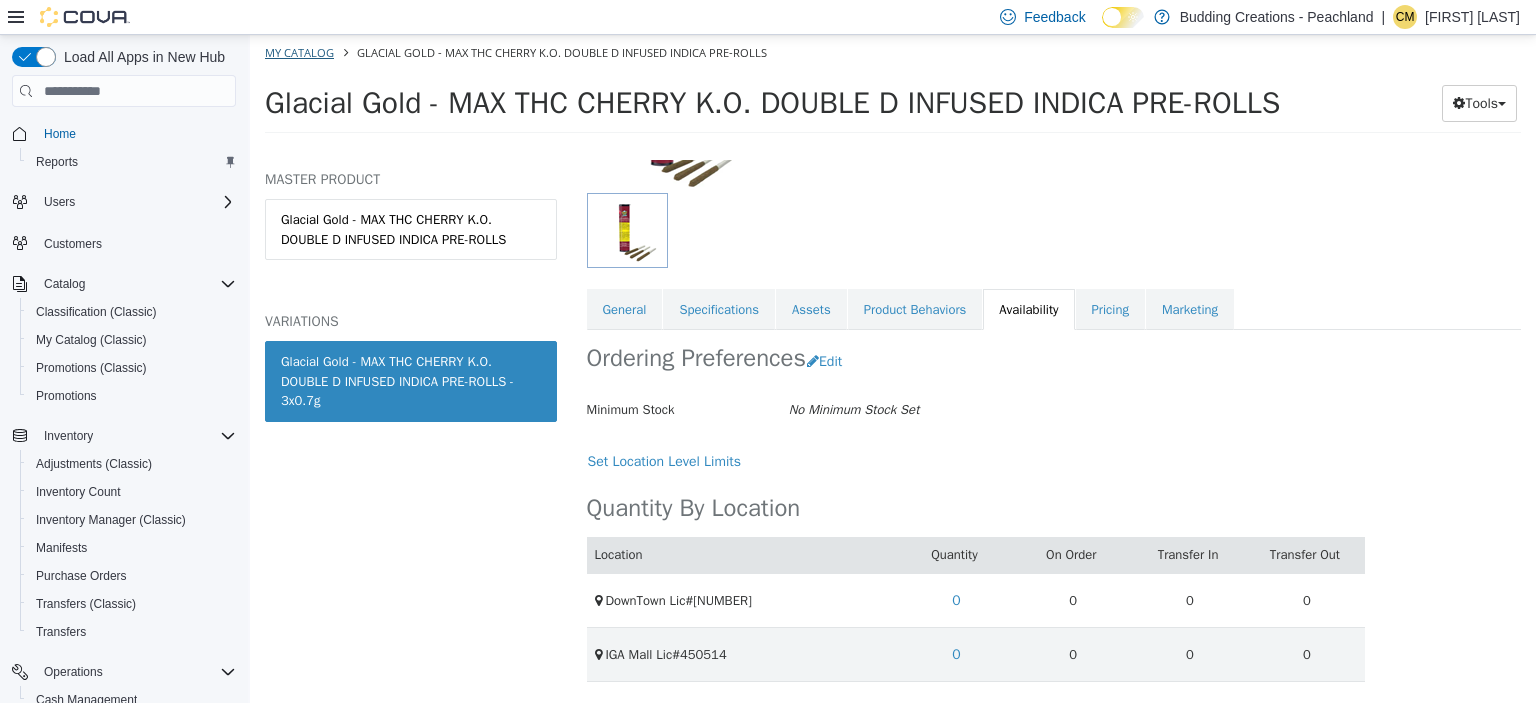 select on "**********" 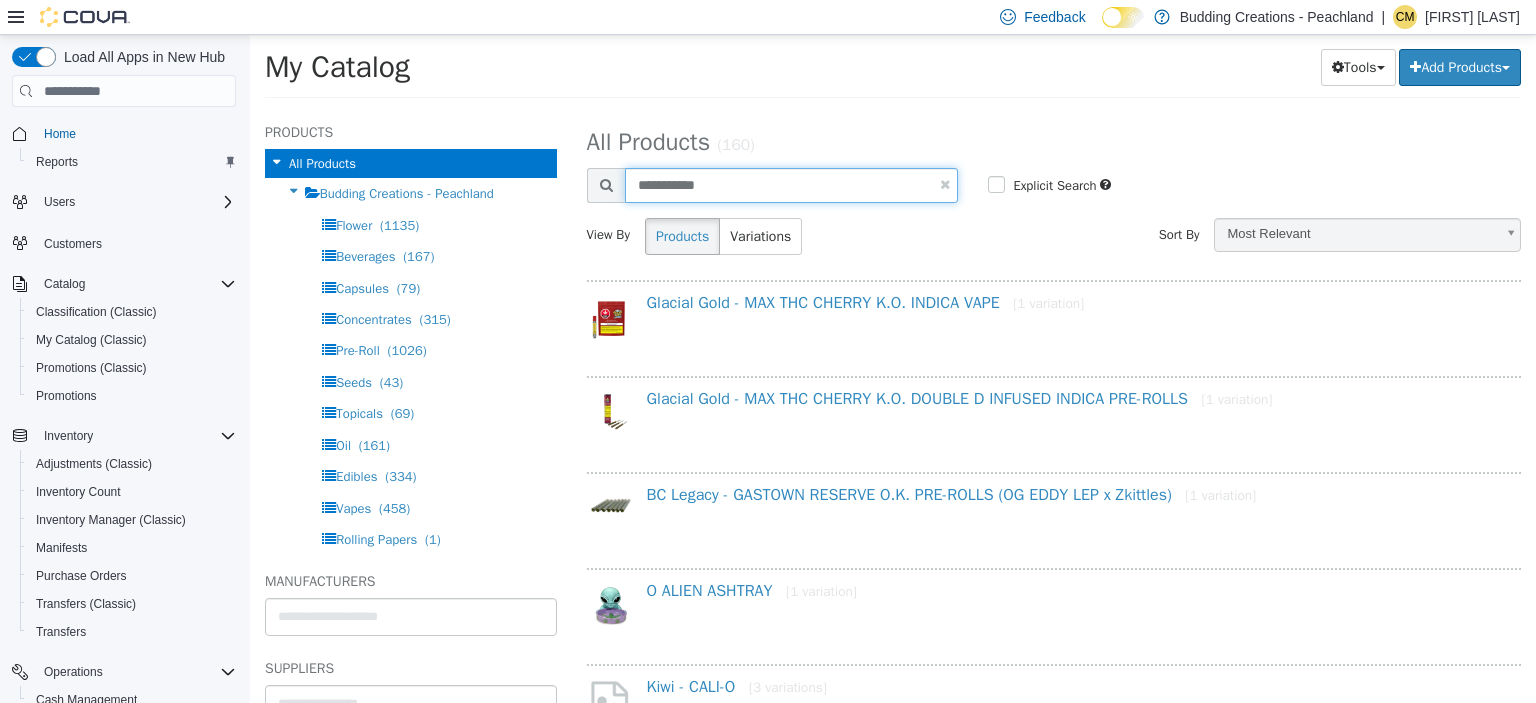 drag, startPoint x: 739, startPoint y: 187, endPoint x: 590, endPoint y: 181, distance: 149.12076 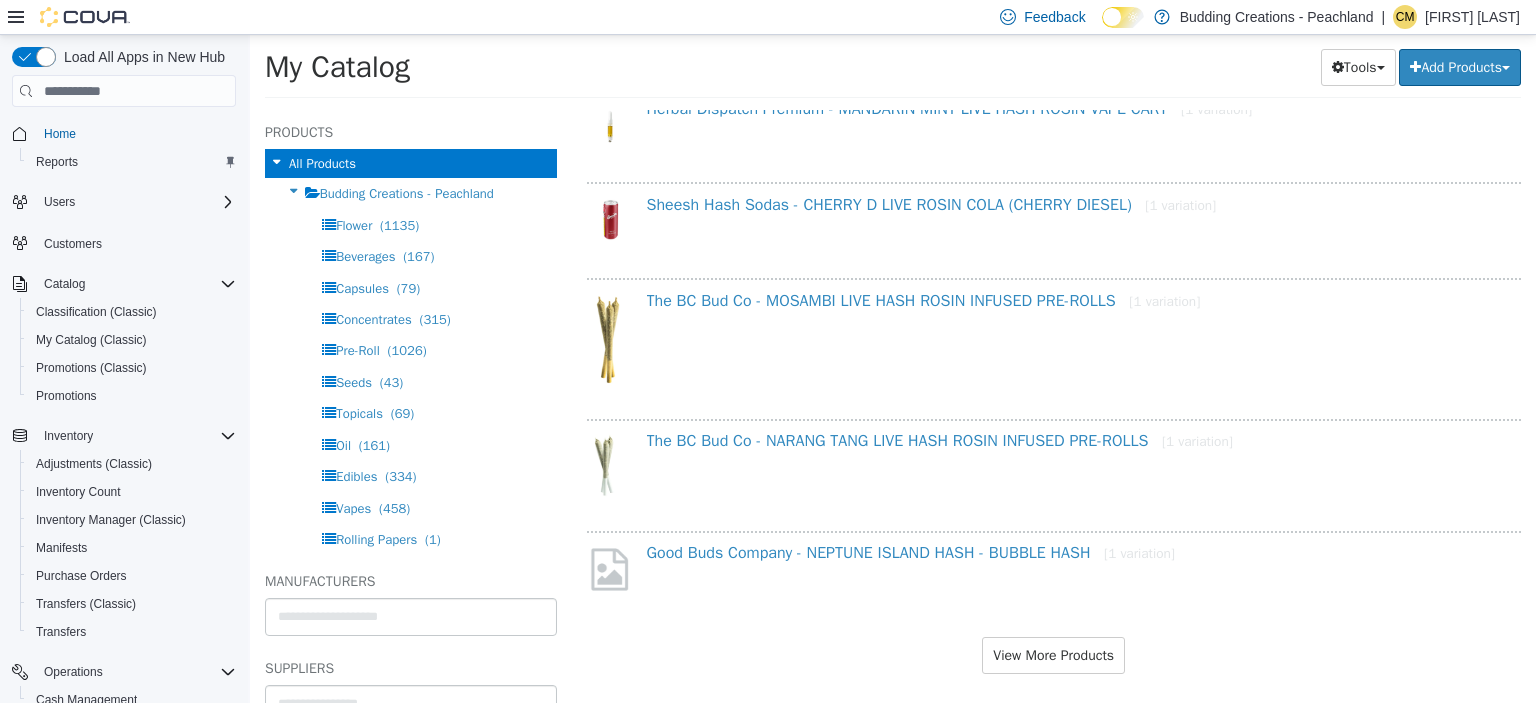 scroll, scrollTop: 1663, scrollLeft: 0, axis: vertical 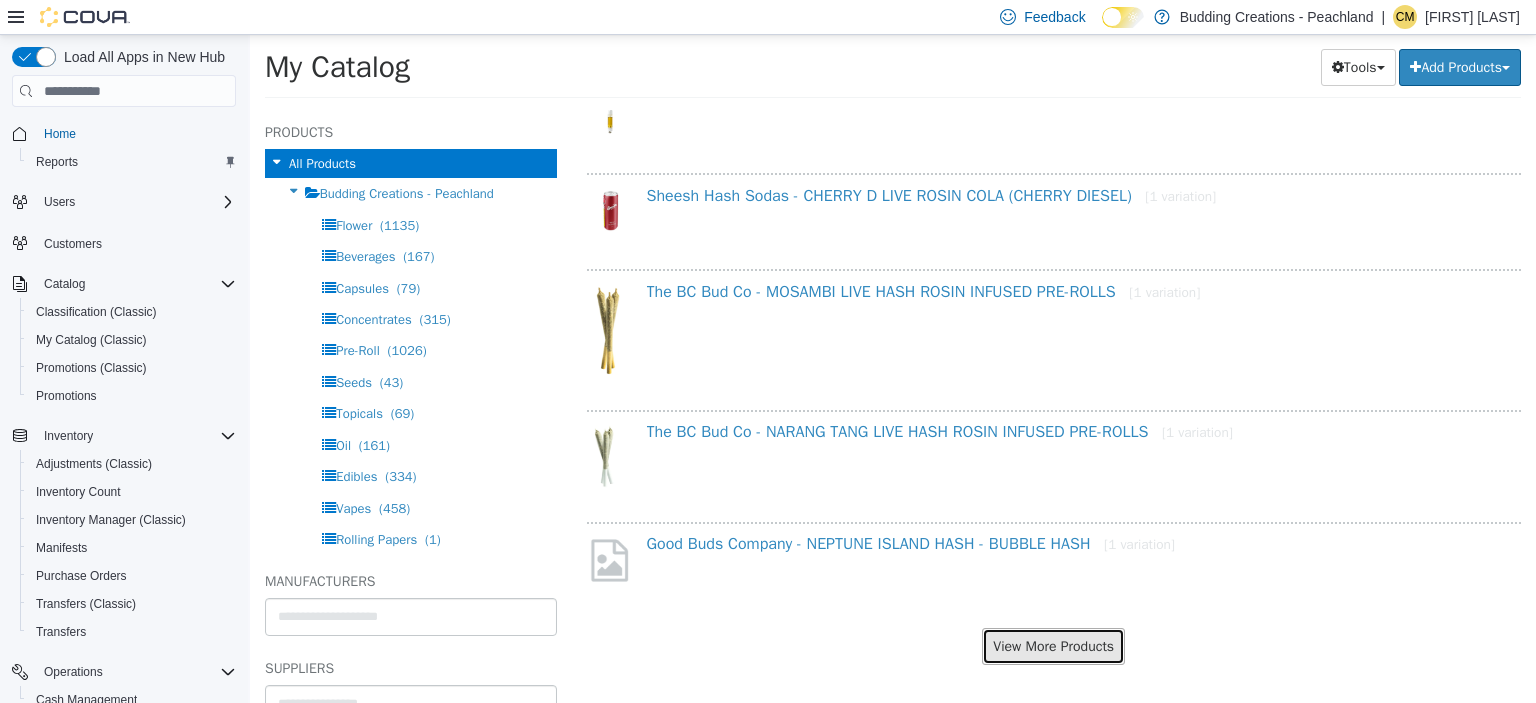 click on "View More Products" at bounding box center (1053, 646) 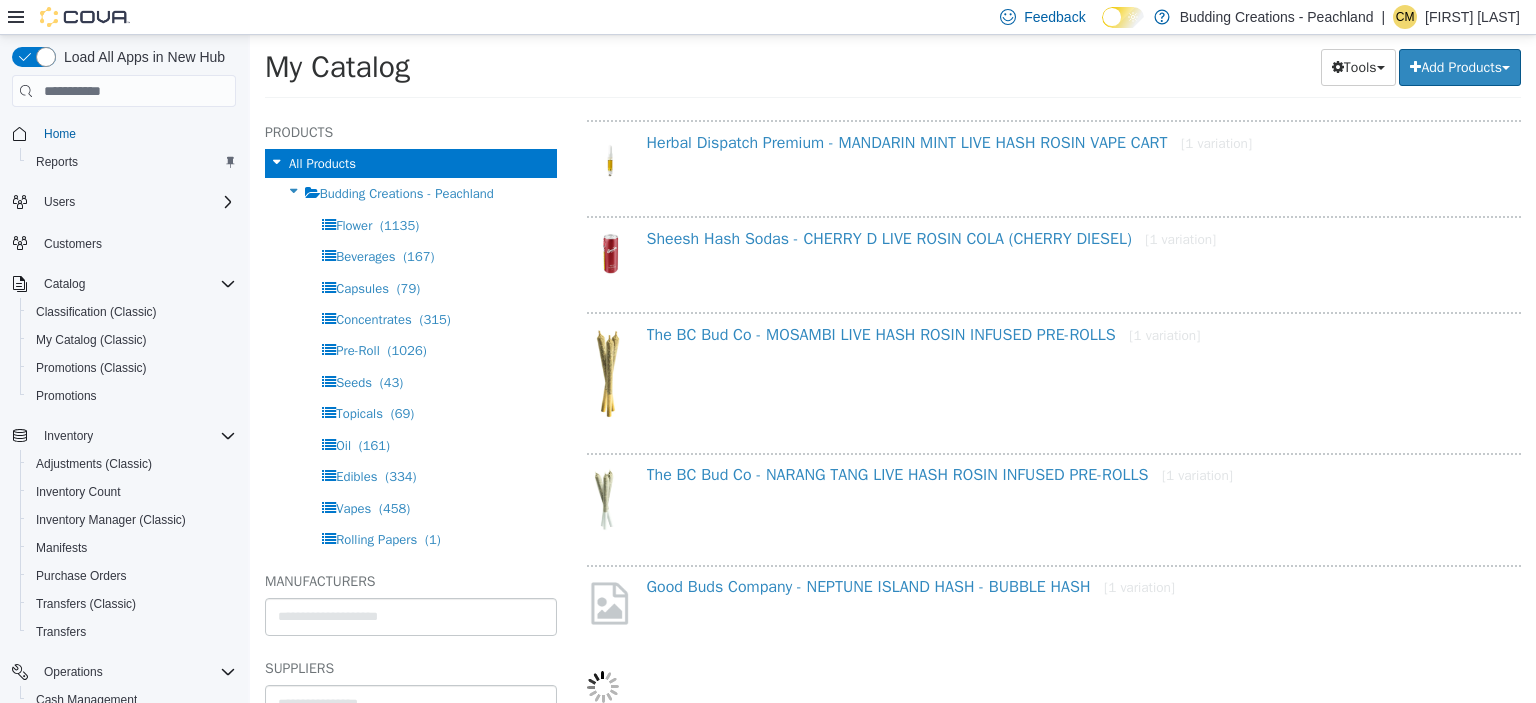 select on "**********" 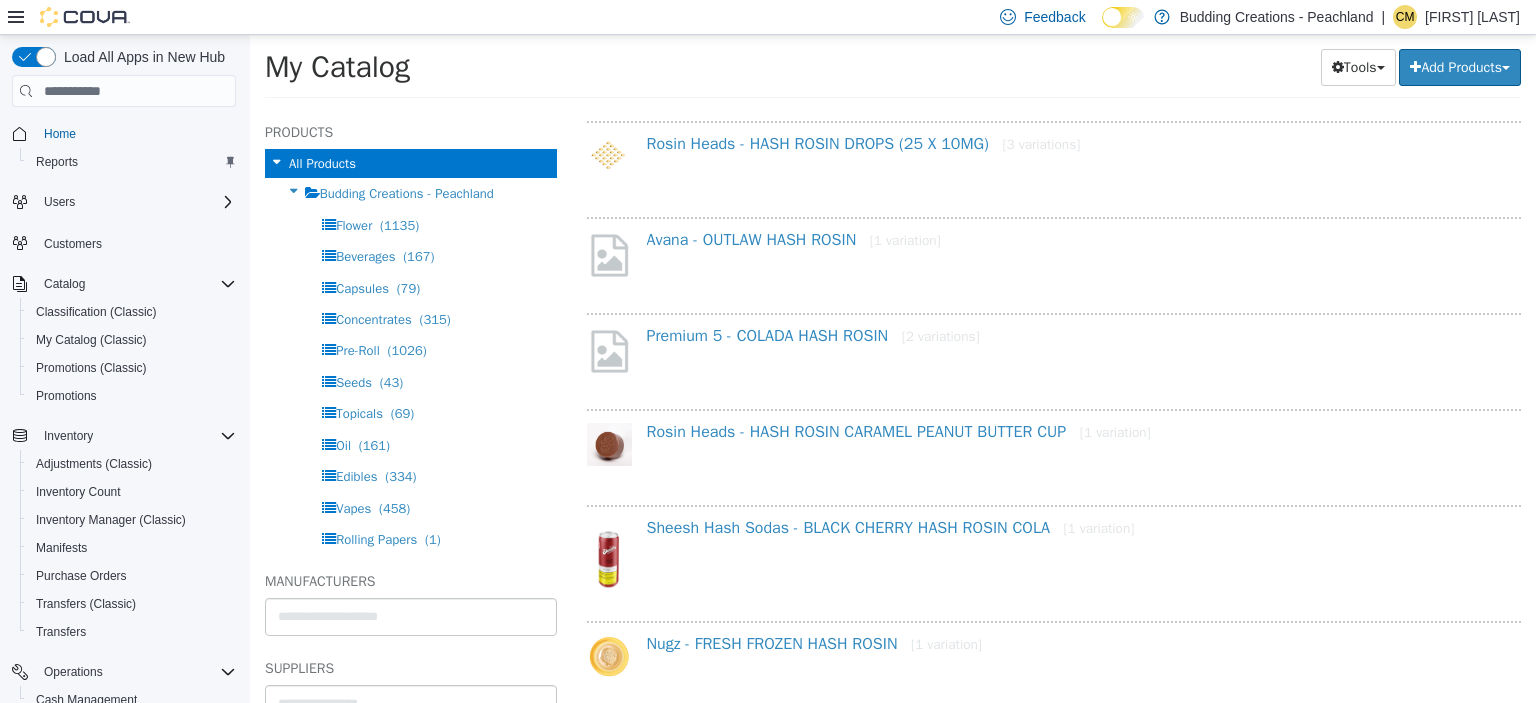 scroll, scrollTop: 0, scrollLeft: 0, axis: both 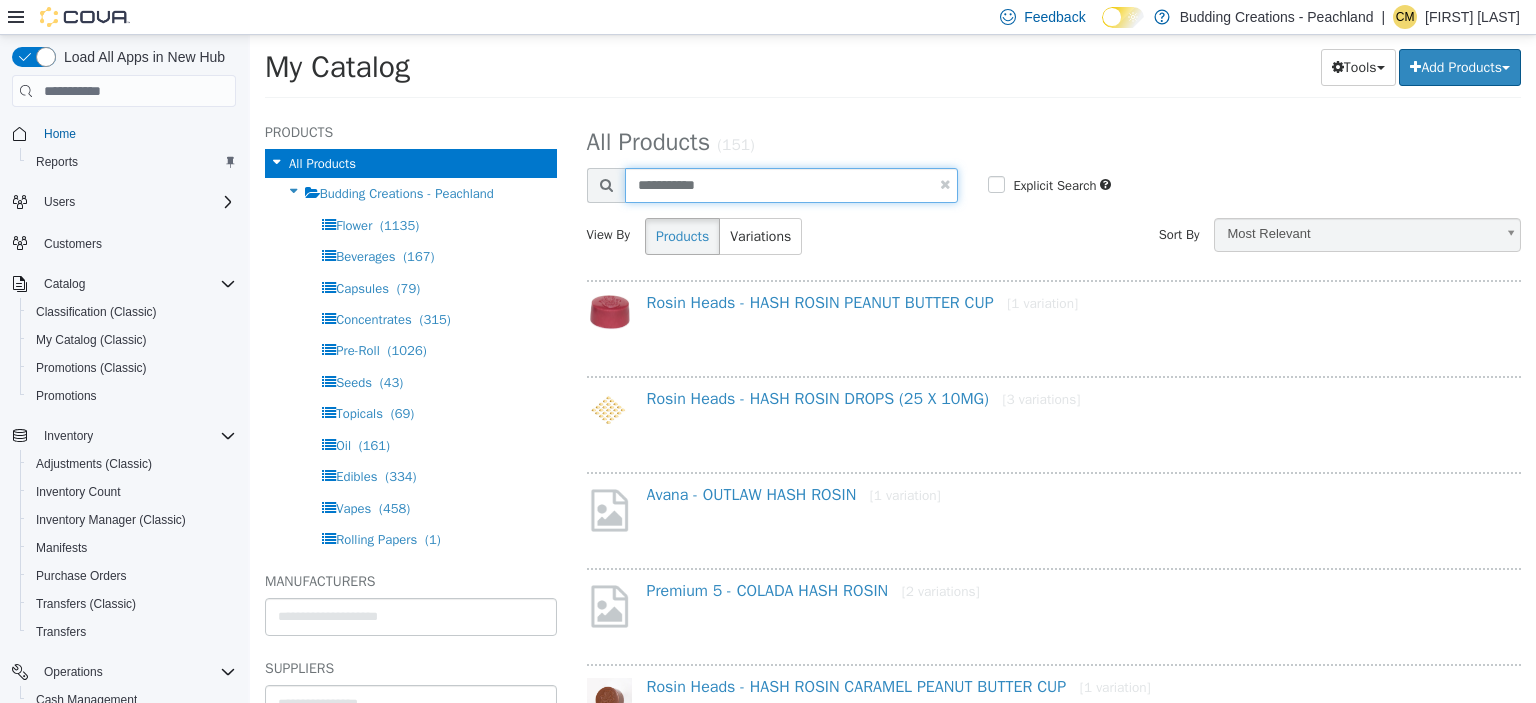 click on "**********" at bounding box center (792, 185) 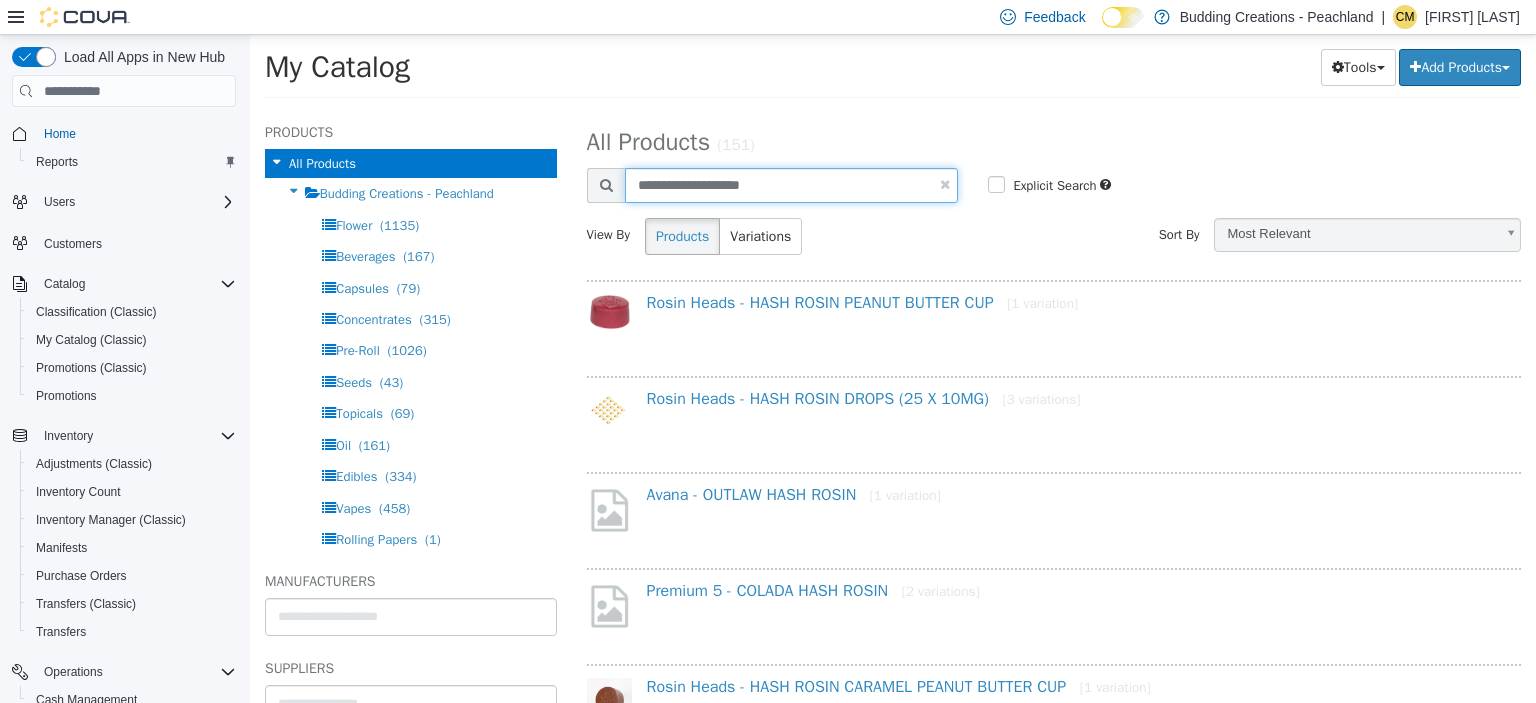 type on "**********" 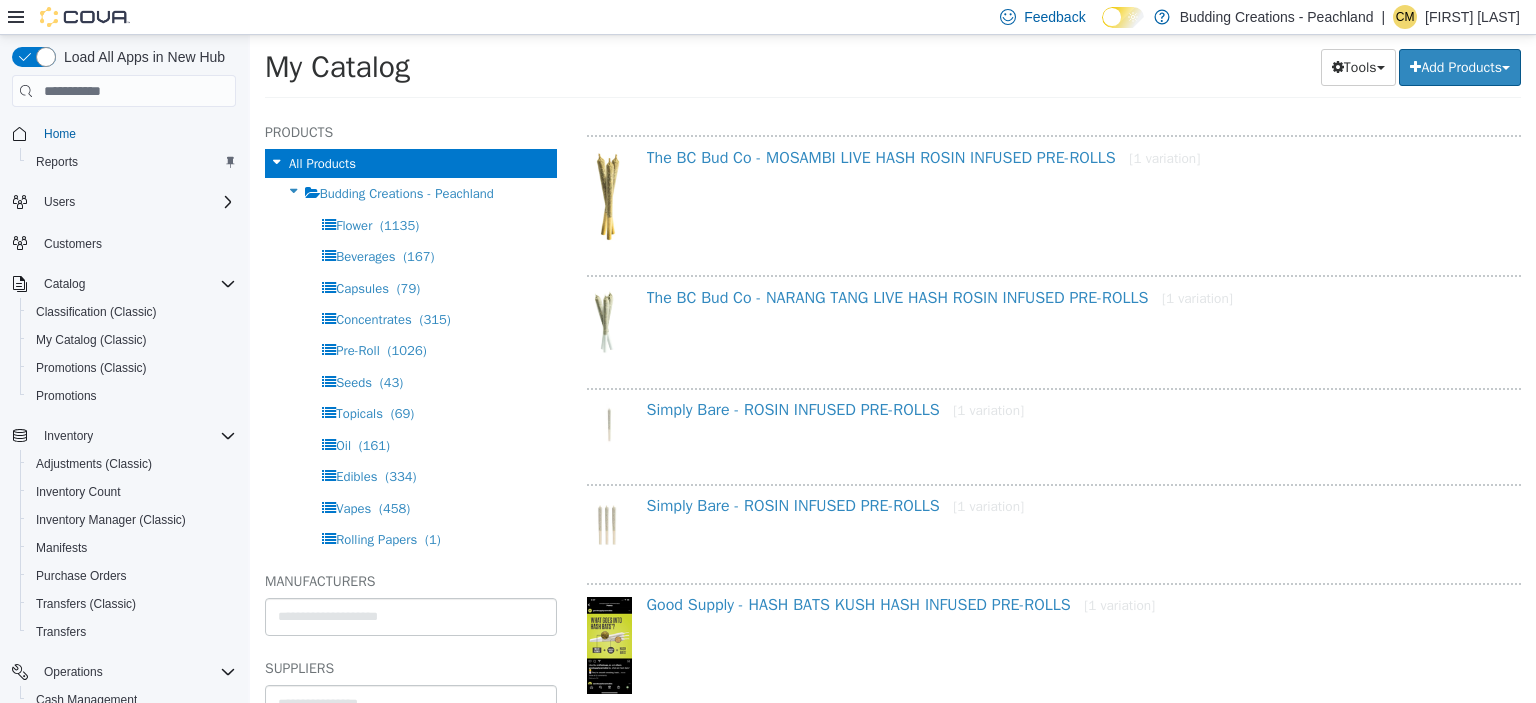 scroll, scrollTop: 173, scrollLeft: 0, axis: vertical 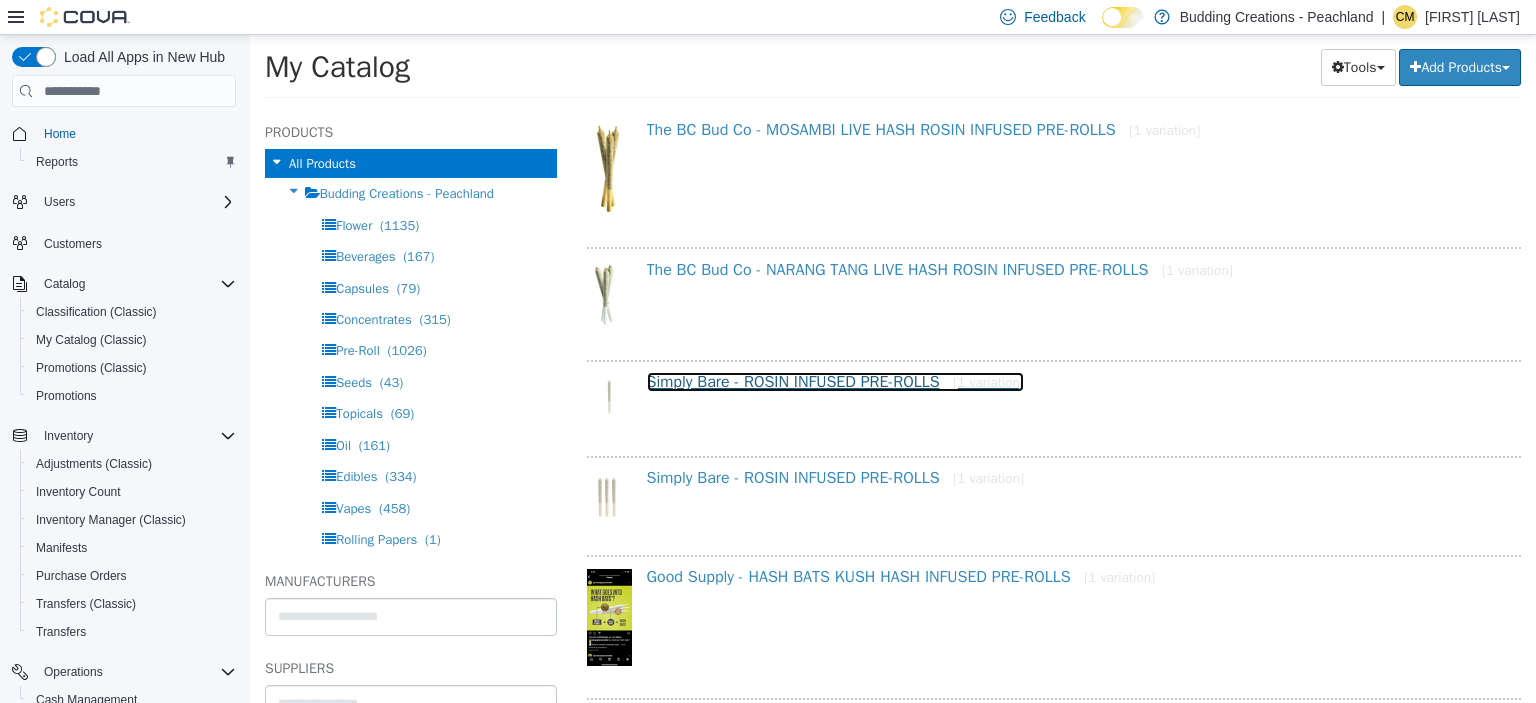 click on "Simply Bare - ROSIN INFUSED PRE-ROLLS
[1 variation]" at bounding box center (836, 382) 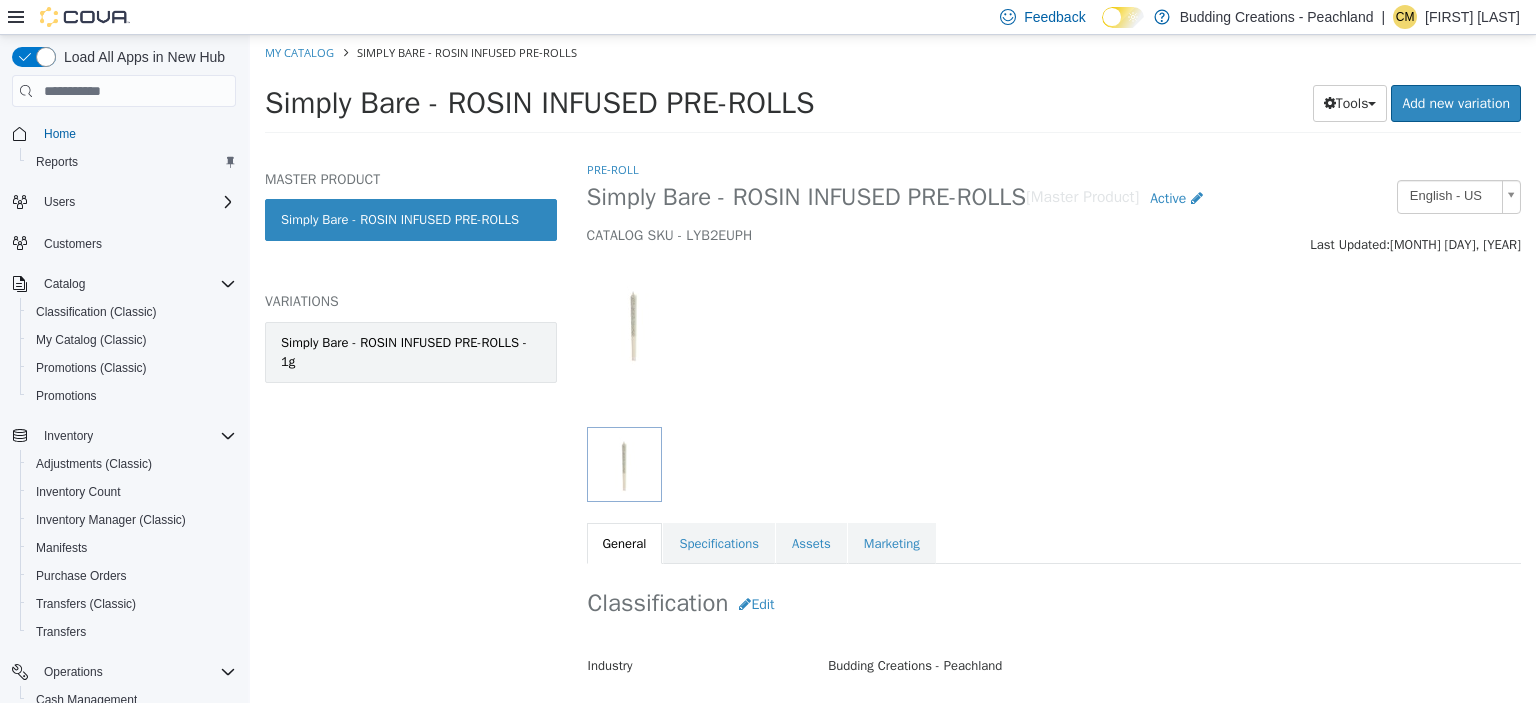 click on "Simply Bare - ROSIN INFUSED PRE-ROLLS - 1g" at bounding box center [411, 352] 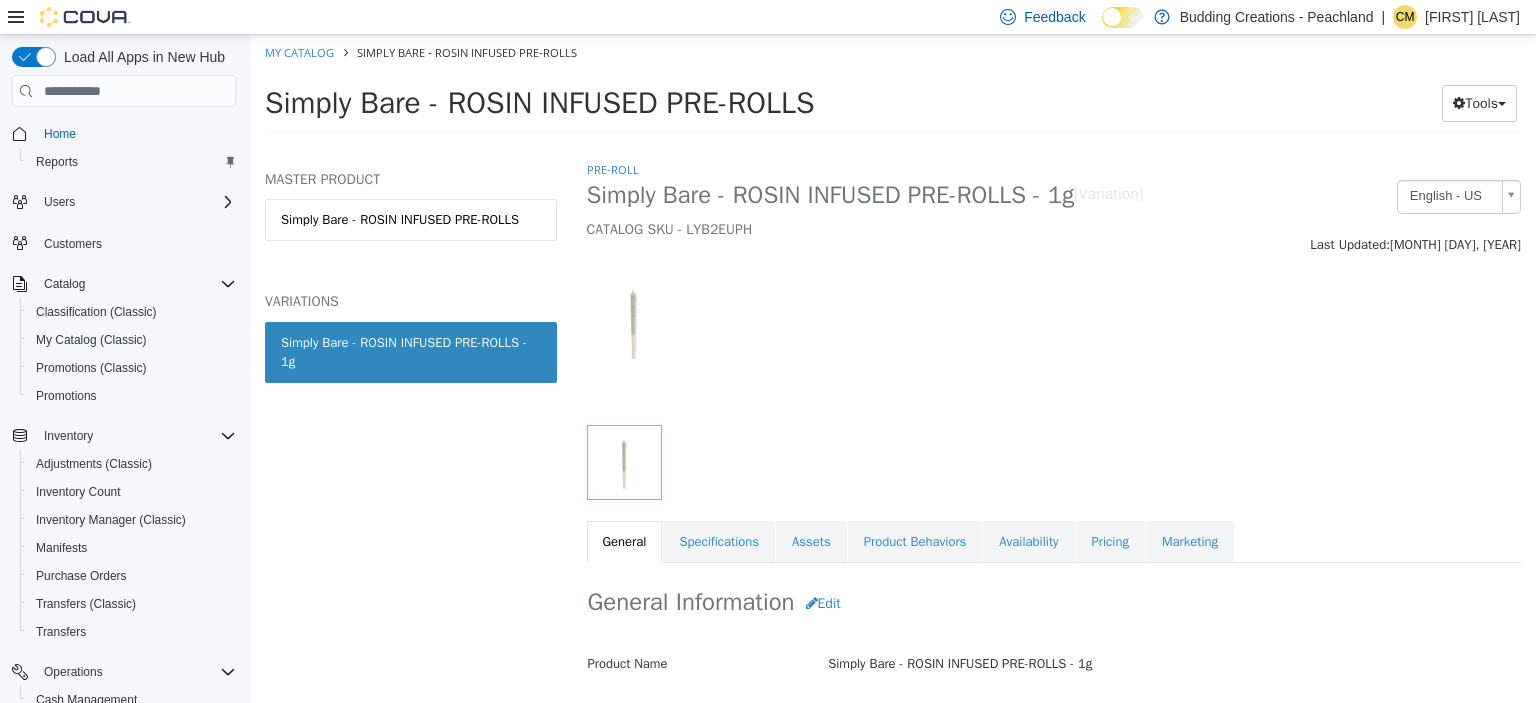 click on "Availability" at bounding box center [1028, 542] 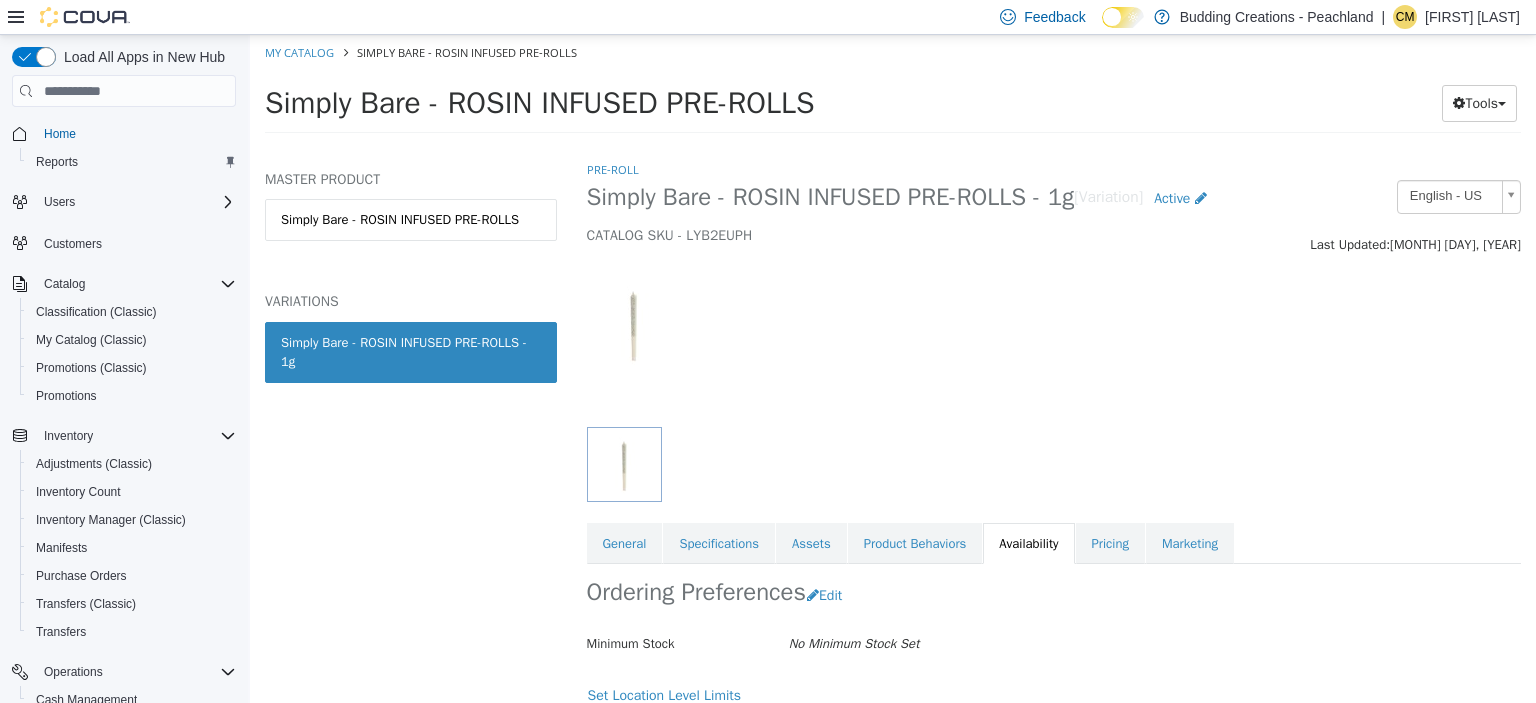 scroll, scrollTop: 257, scrollLeft: 0, axis: vertical 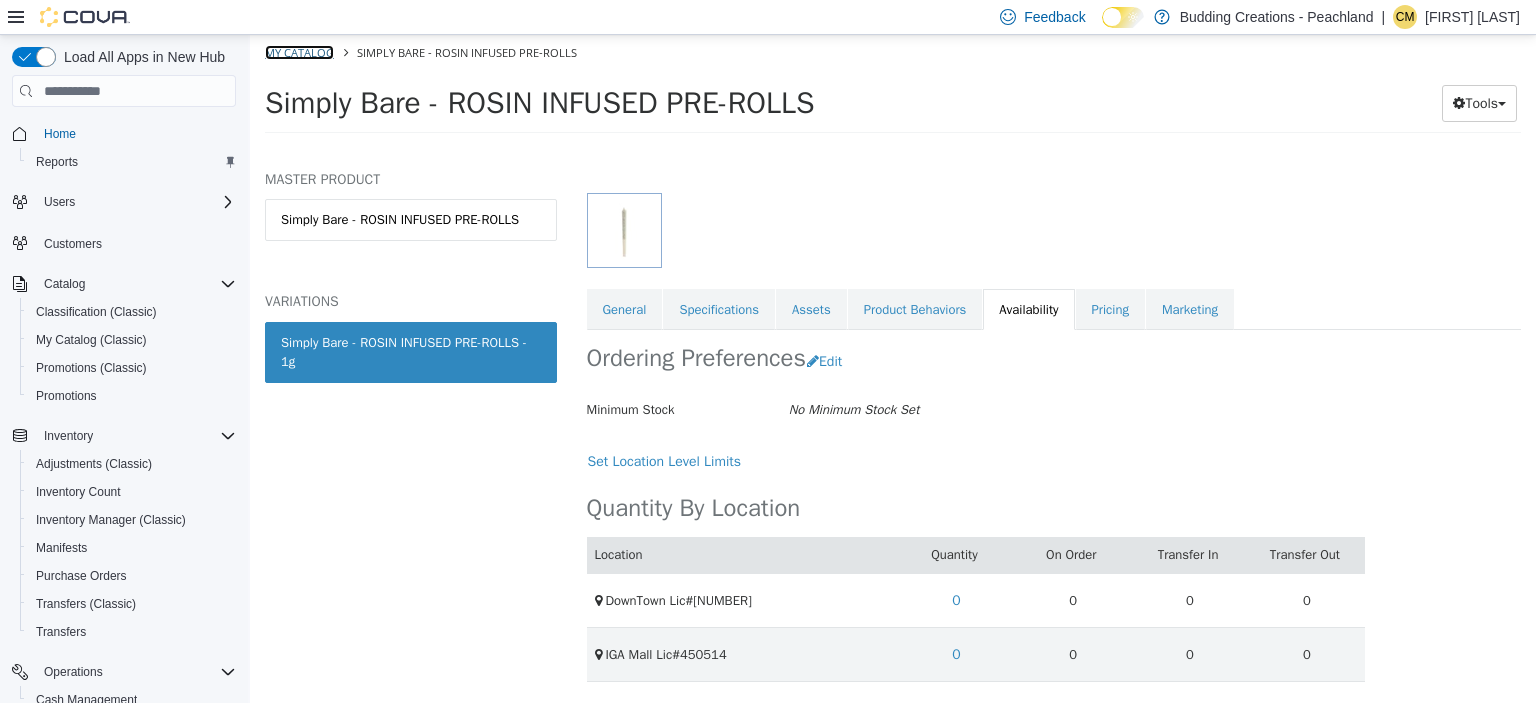 click on "My Catalog" at bounding box center (299, 52) 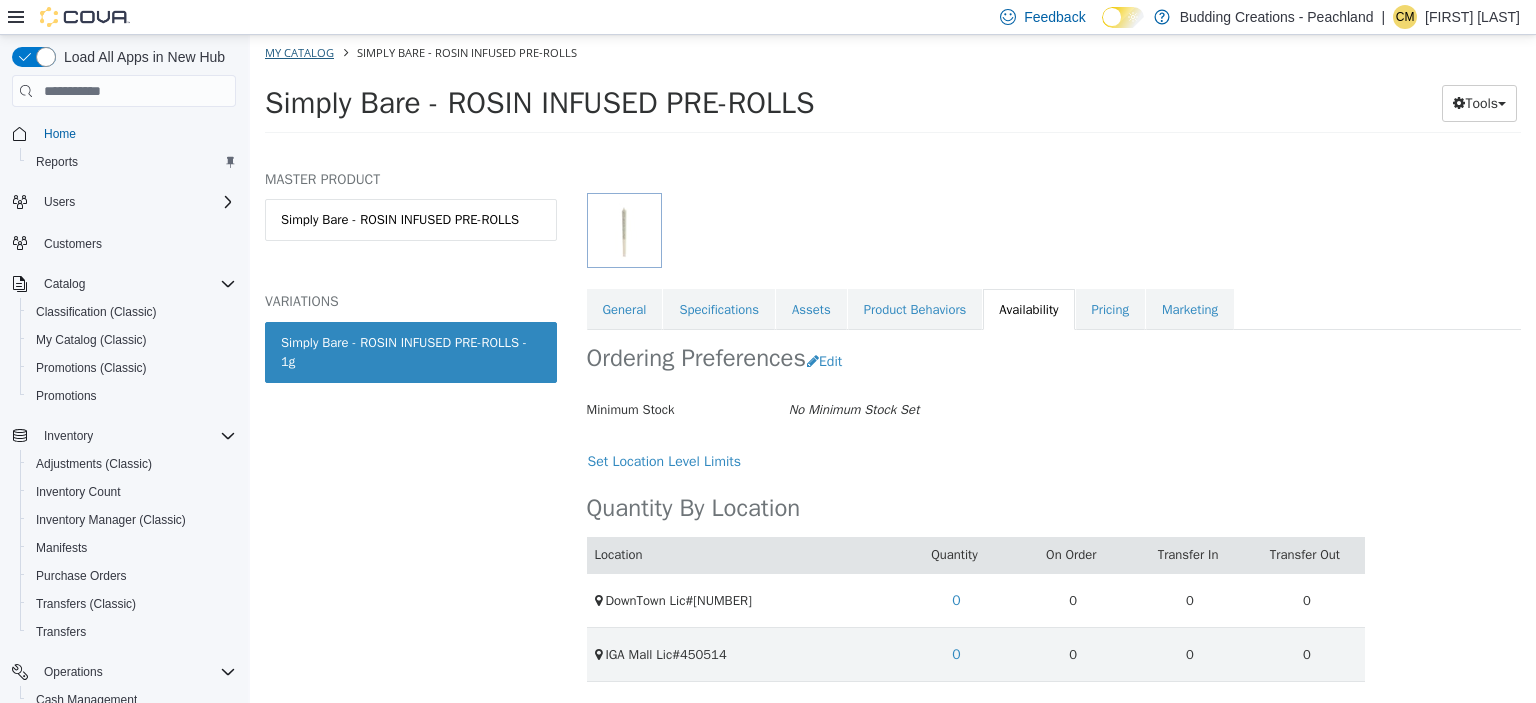 select on "**********" 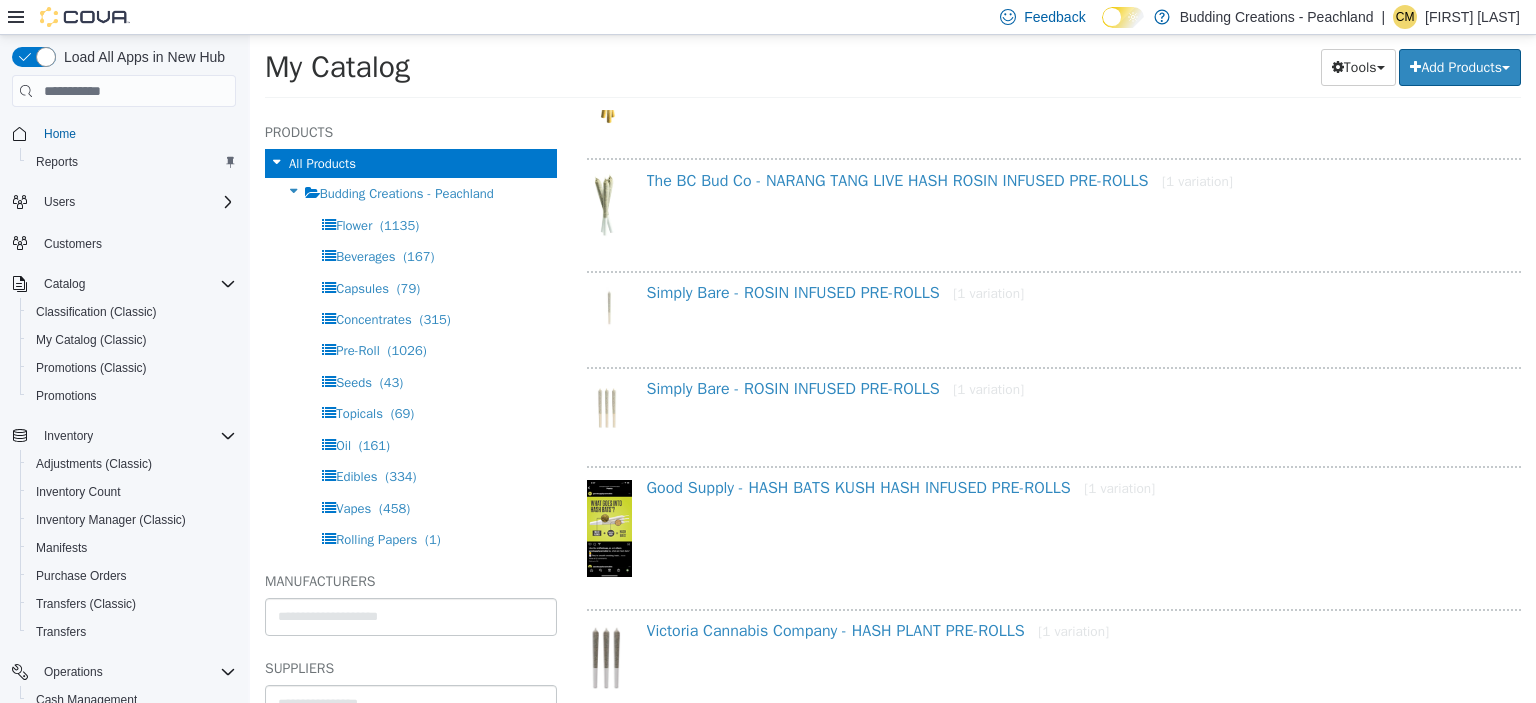 scroll, scrollTop: 346, scrollLeft: 0, axis: vertical 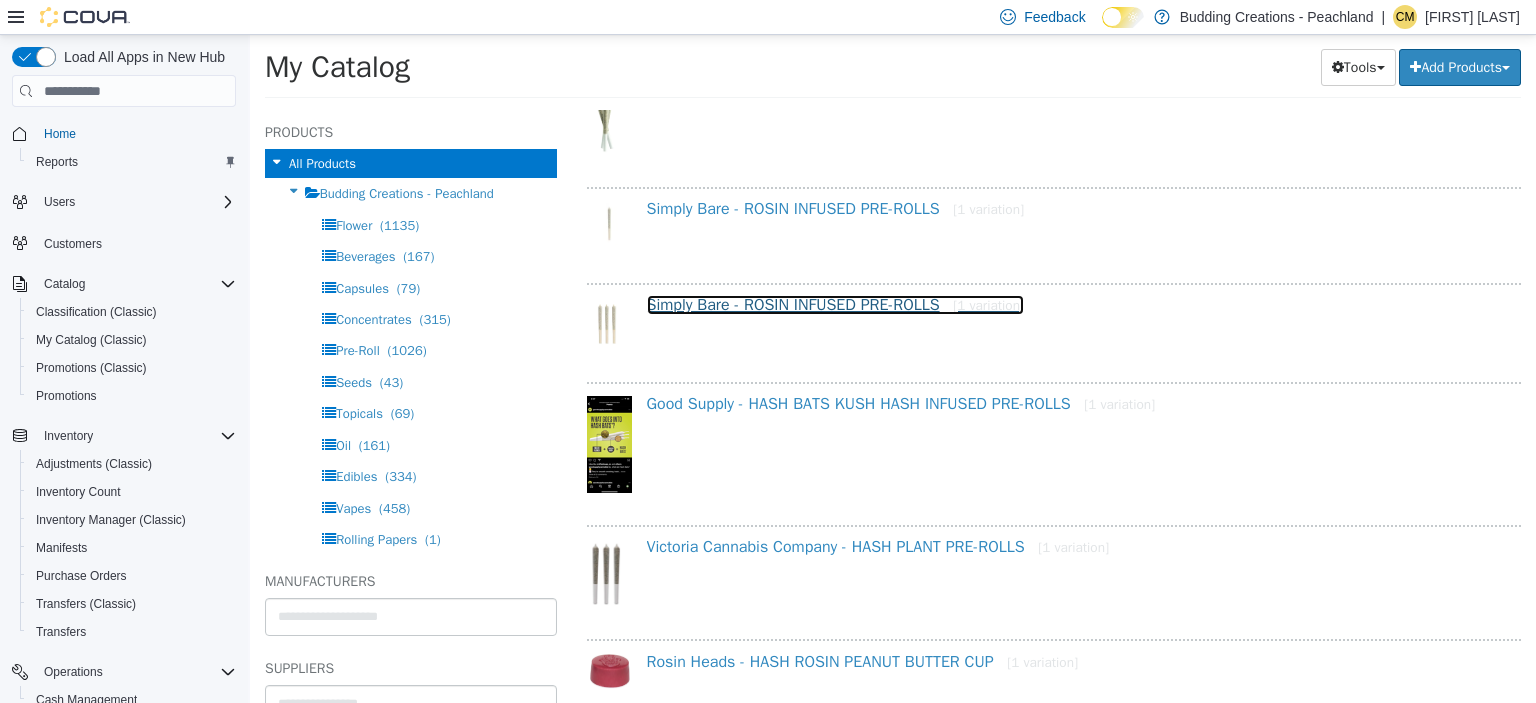 click on "Simply Bare - ROSIN INFUSED PRE-ROLLS
[1 variation]" at bounding box center (836, 305) 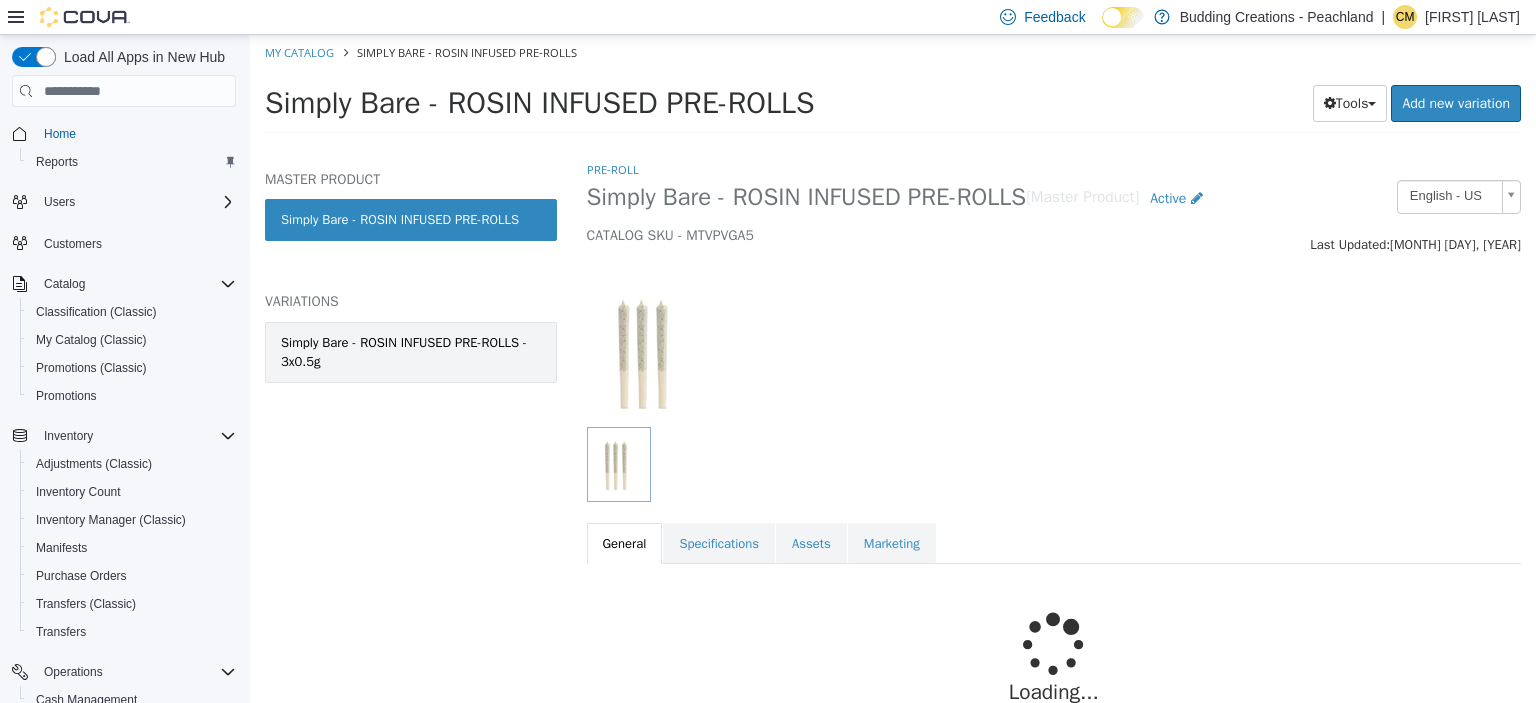 click on "Simply Bare - ROSIN INFUSED PRE-ROLLS - 3x0.5g" at bounding box center (411, 352) 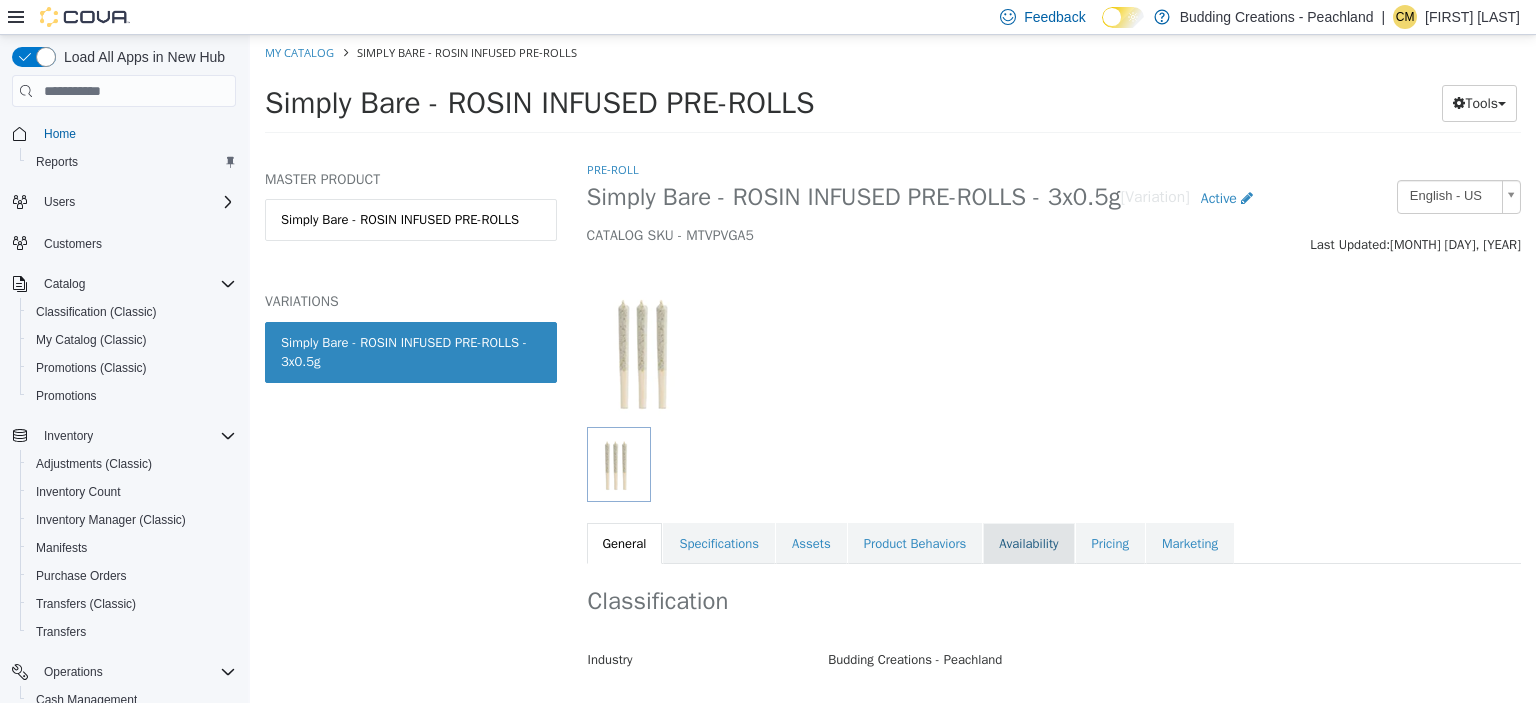 click on "Availability" at bounding box center [1028, 544] 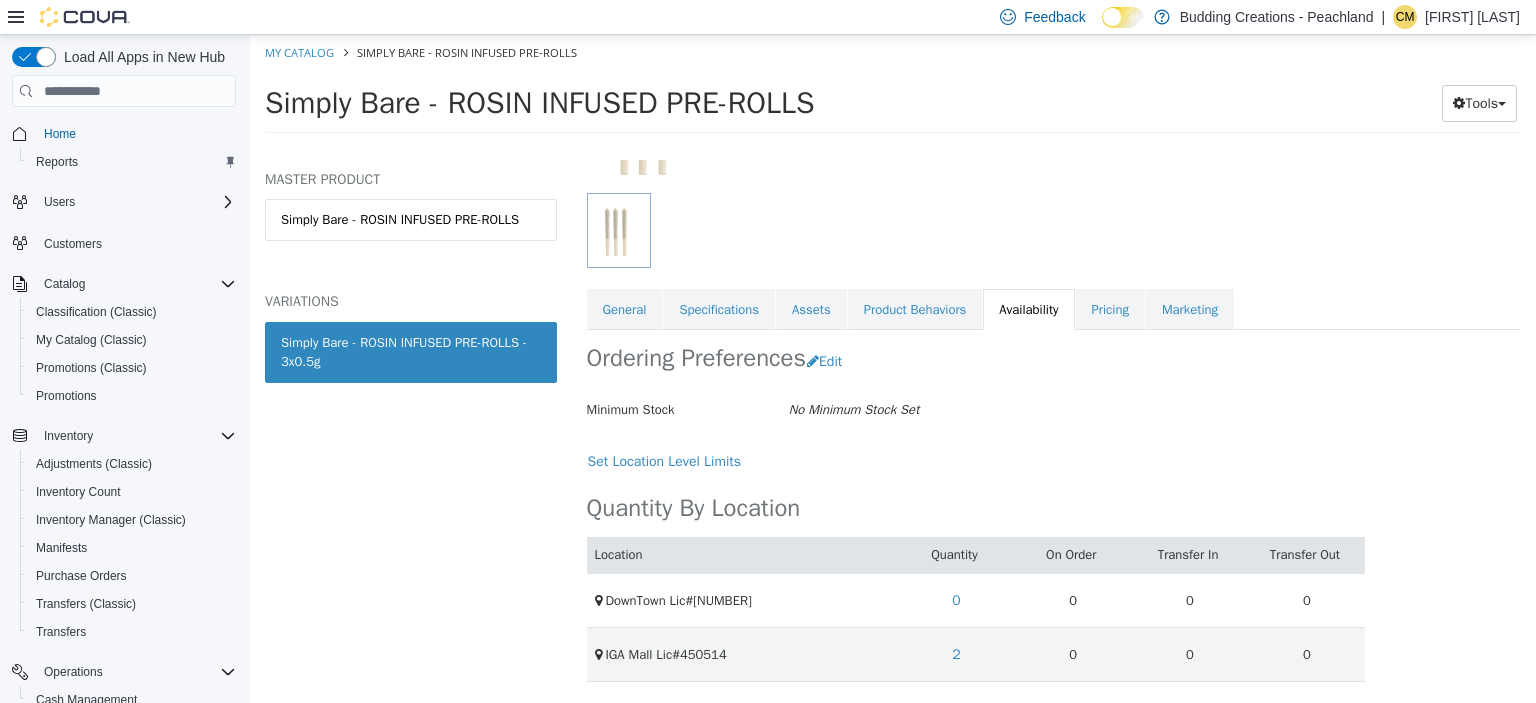 scroll, scrollTop: 257, scrollLeft: 0, axis: vertical 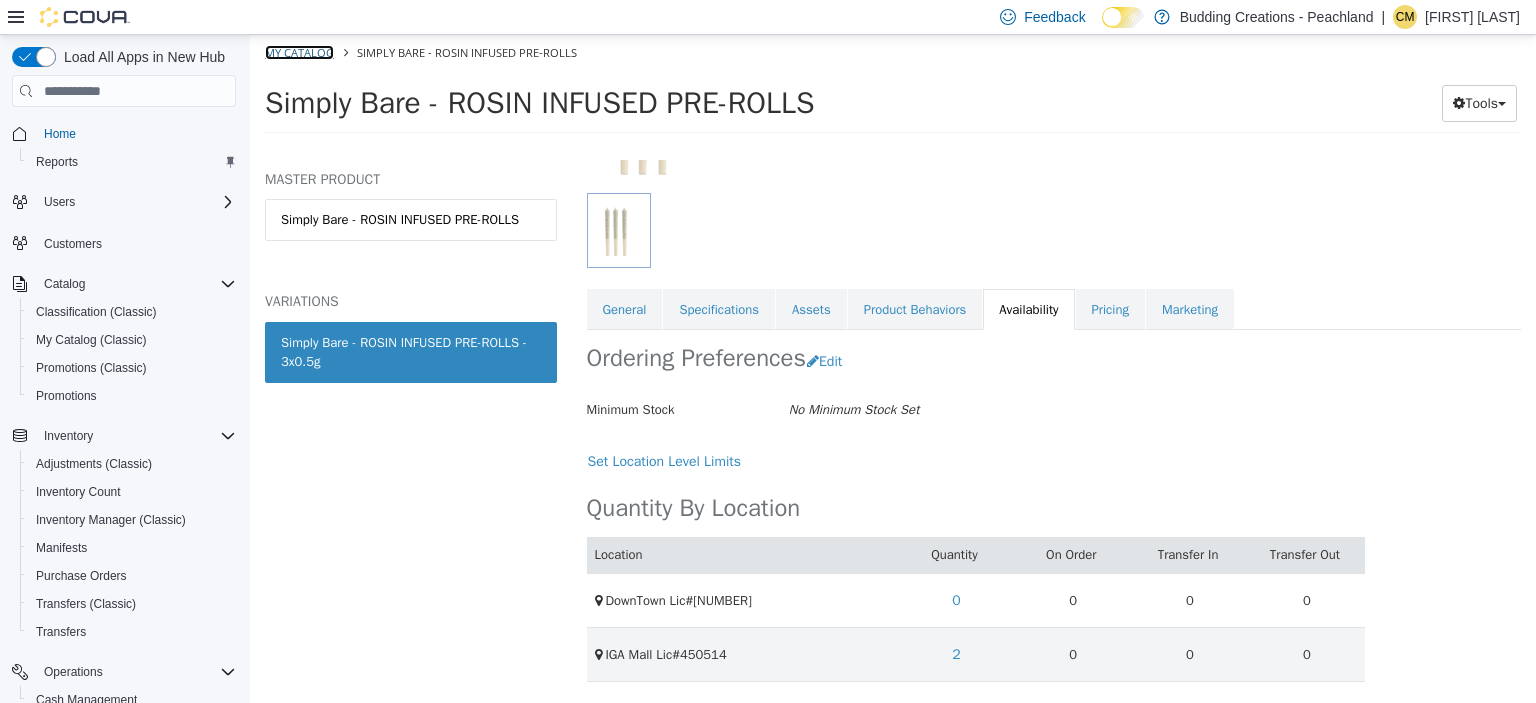 click on "My Catalog" at bounding box center [299, 52] 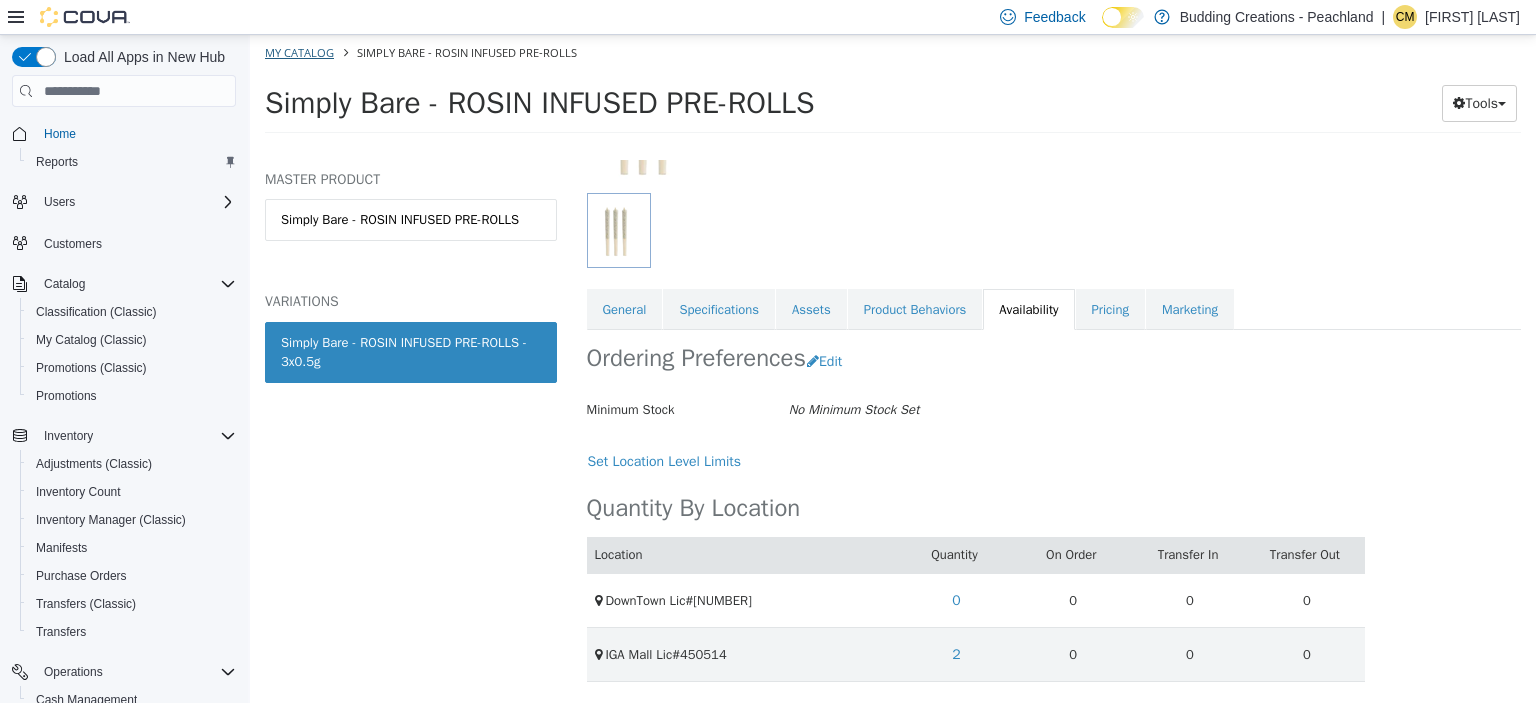 select on "**********" 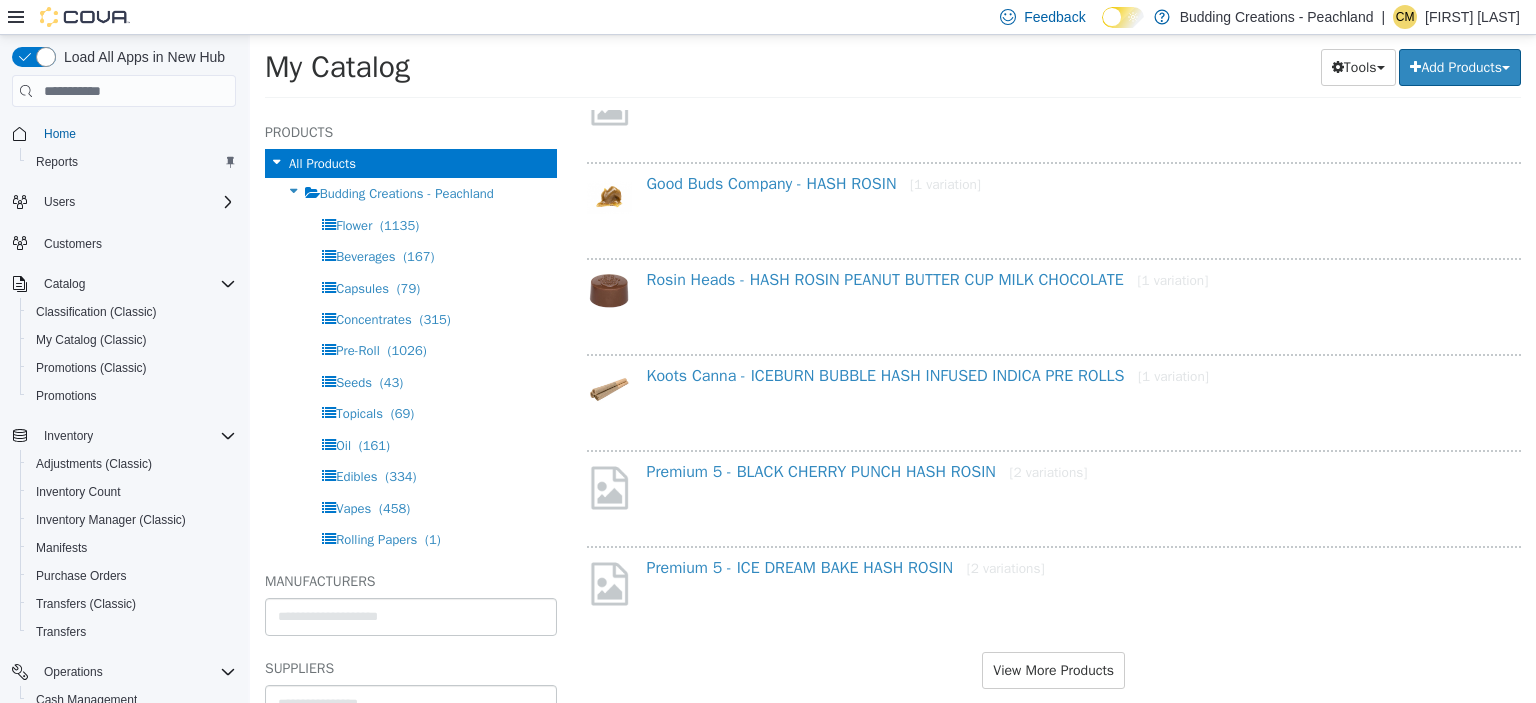 scroll, scrollTop: 1732, scrollLeft: 0, axis: vertical 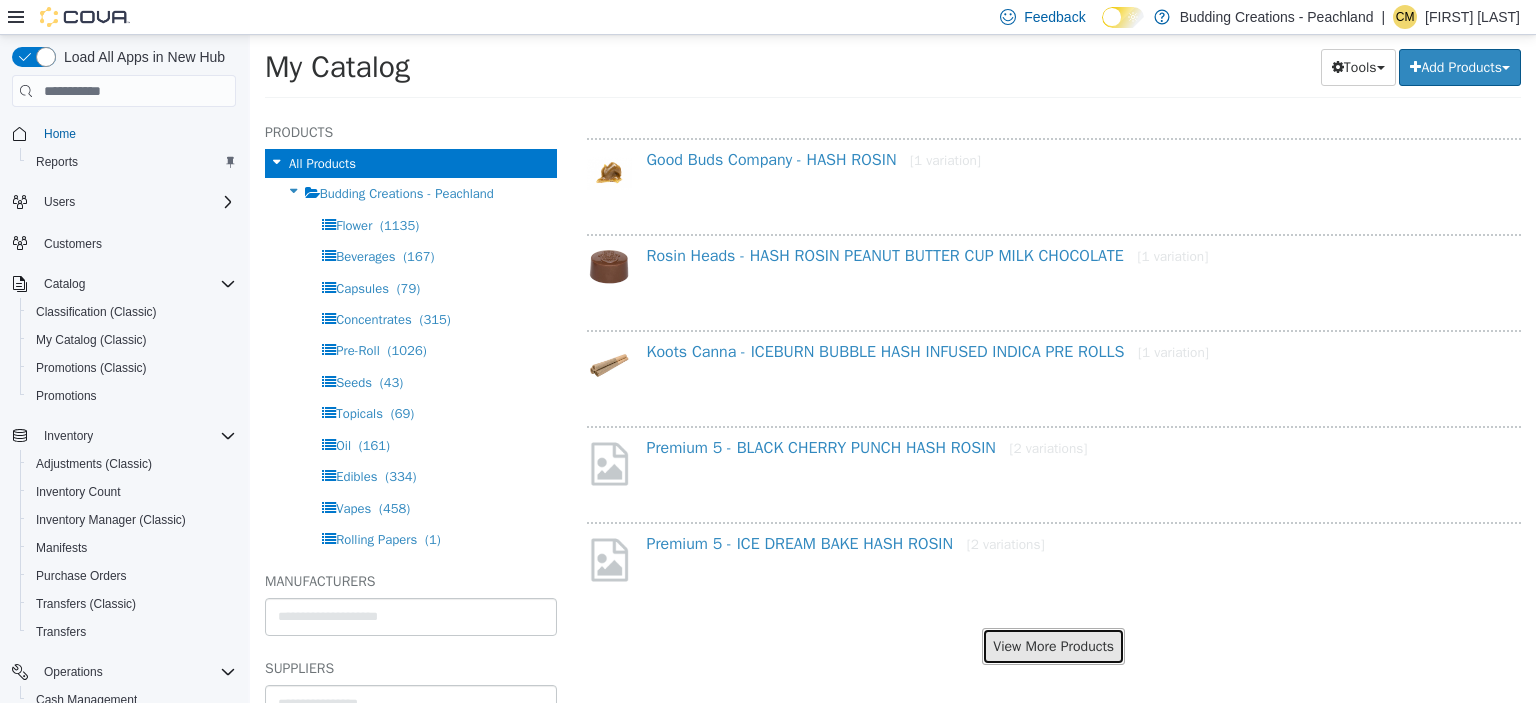 click on "View More Products" at bounding box center [1053, 646] 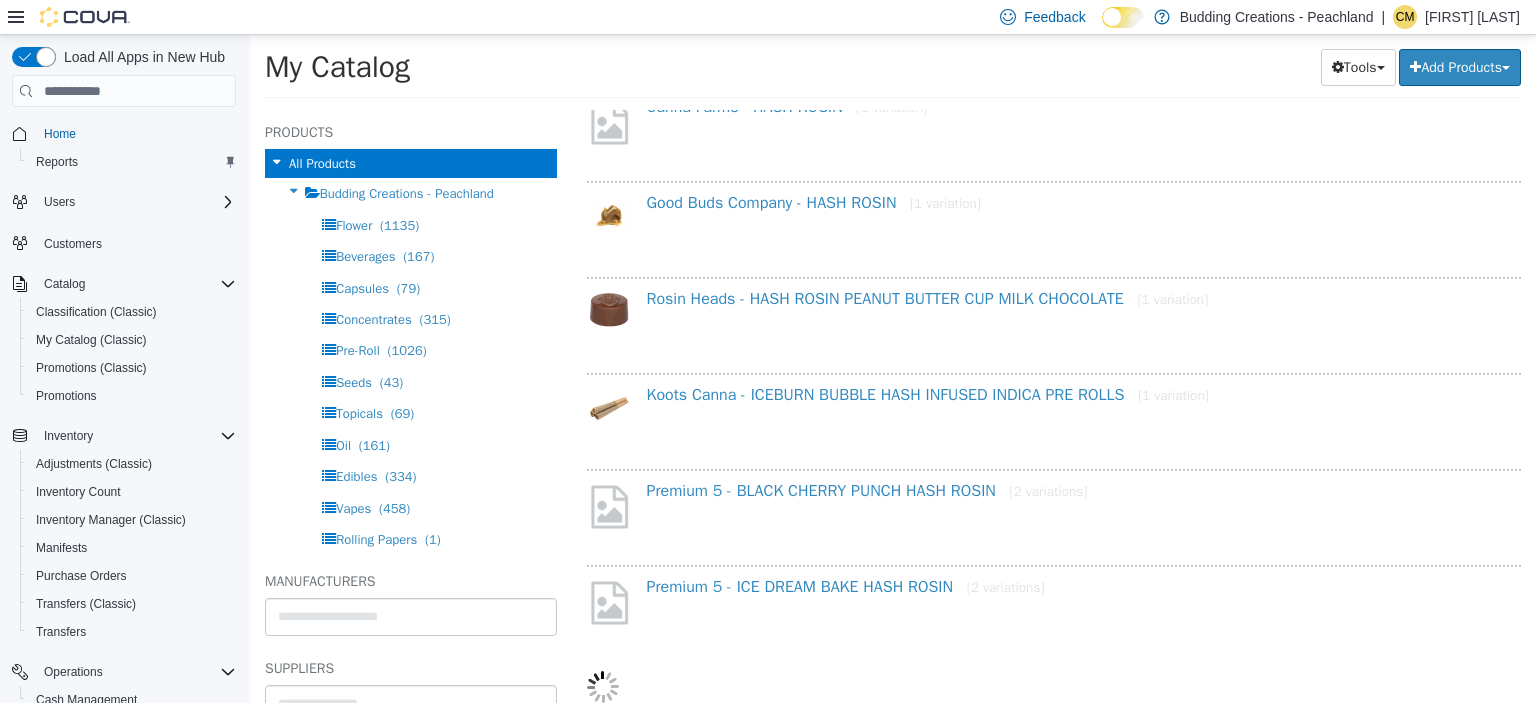 select on "**********" 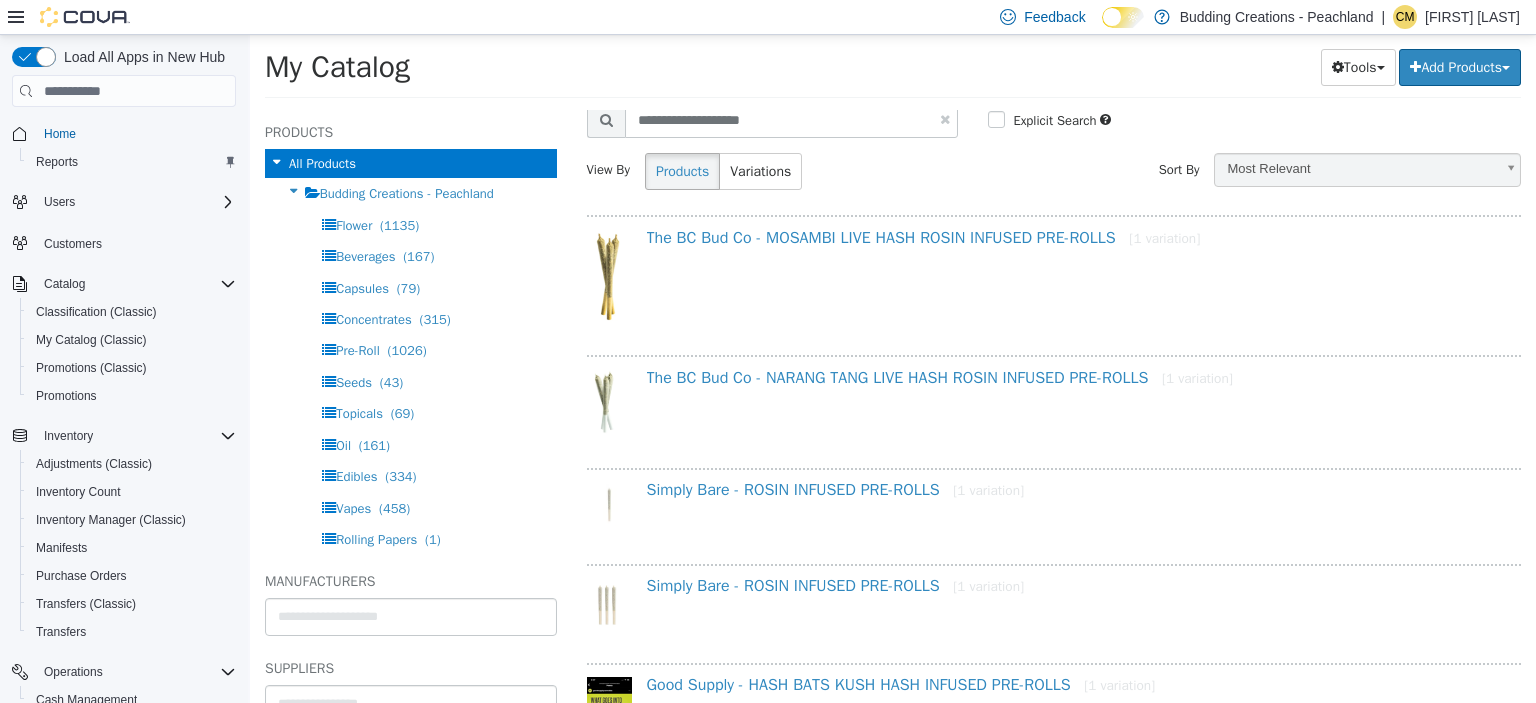scroll, scrollTop: 0, scrollLeft: 0, axis: both 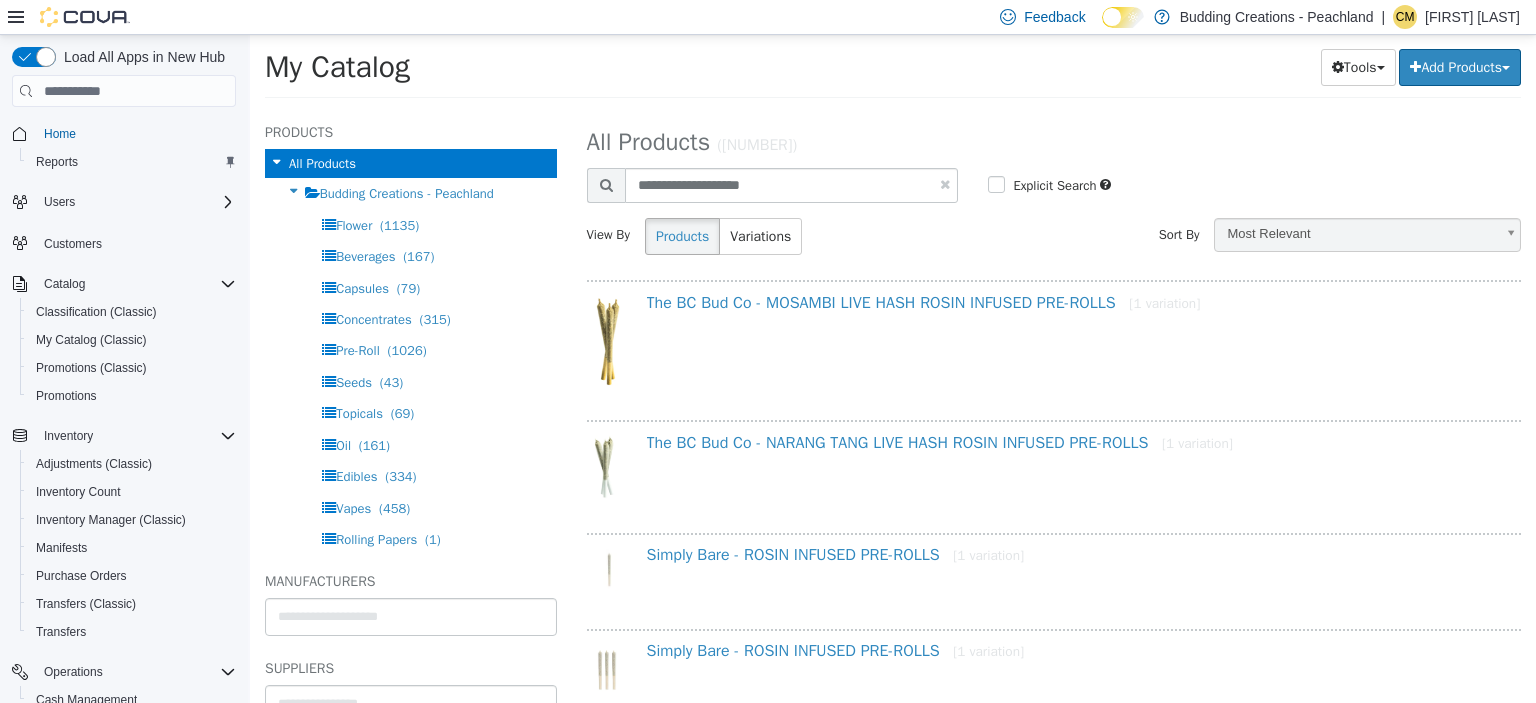 click at bounding box center [945, 184] 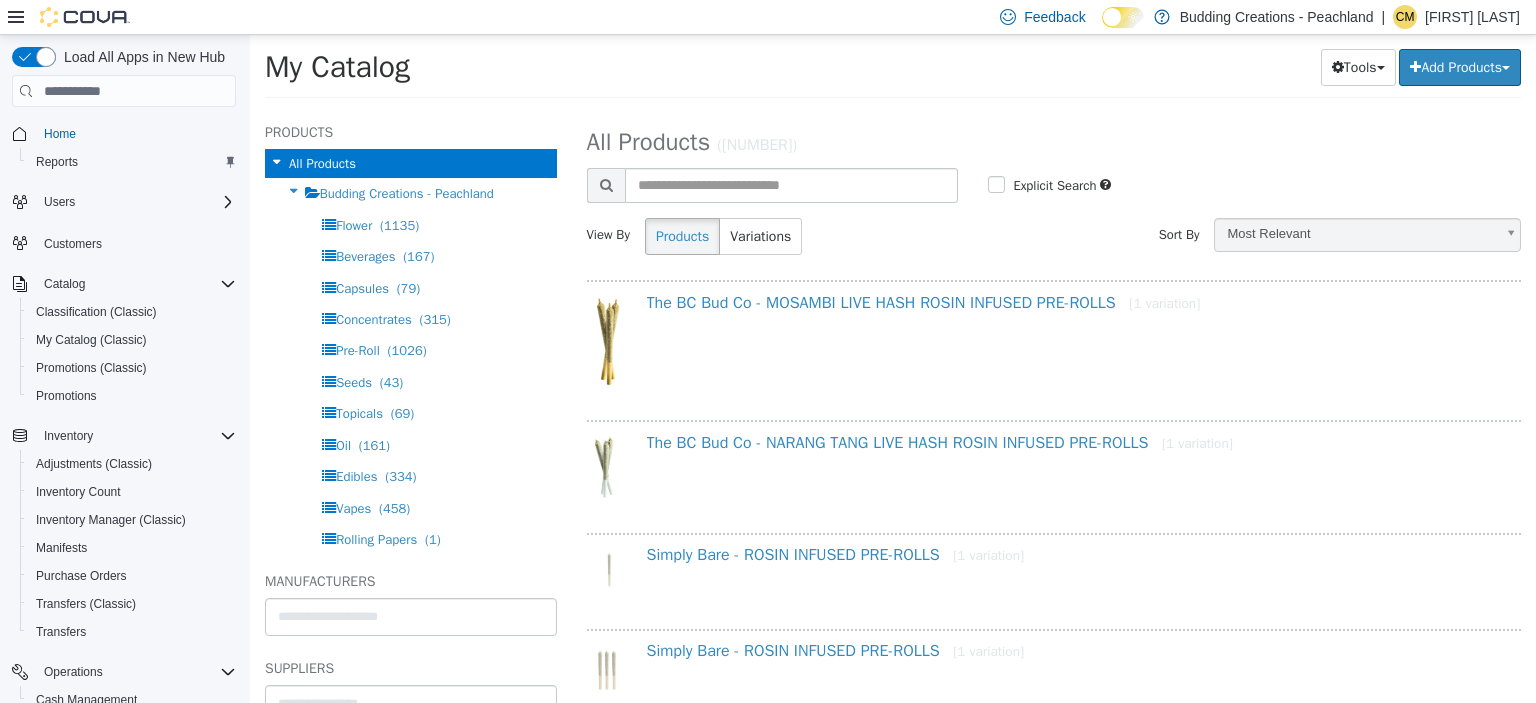 select on "**********" 